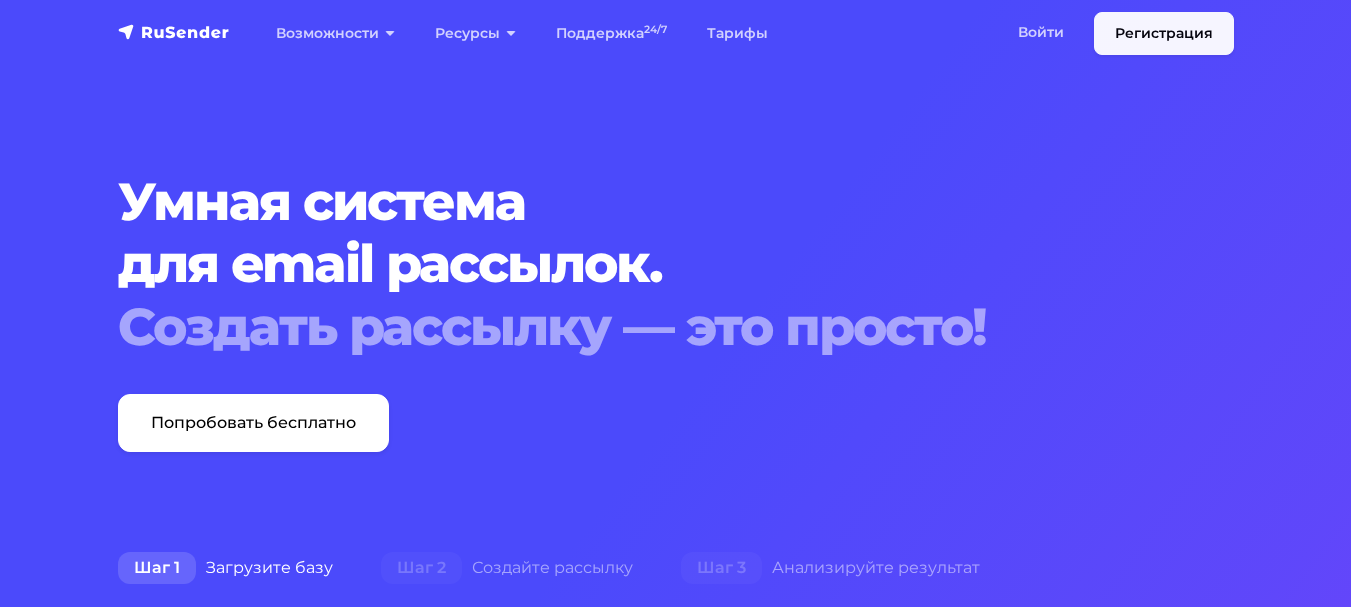 scroll, scrollTop: 0, scrollLeft: 0, axis: both 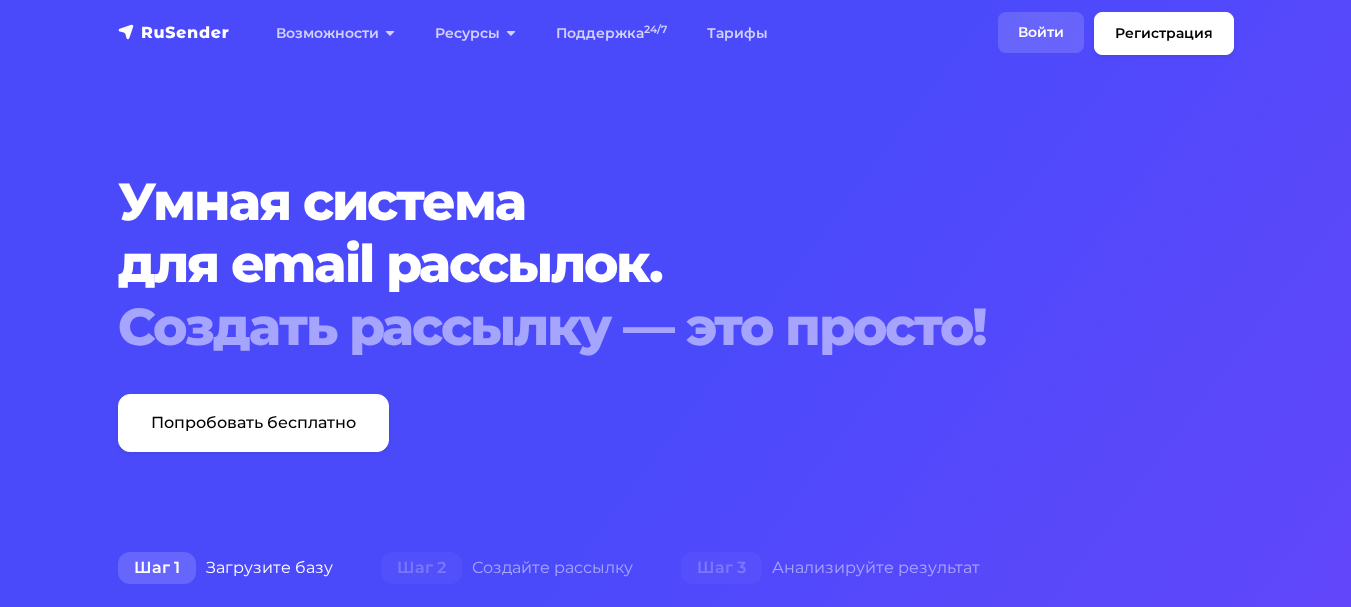 click on "Войти" at bounding box center (1041, 32) 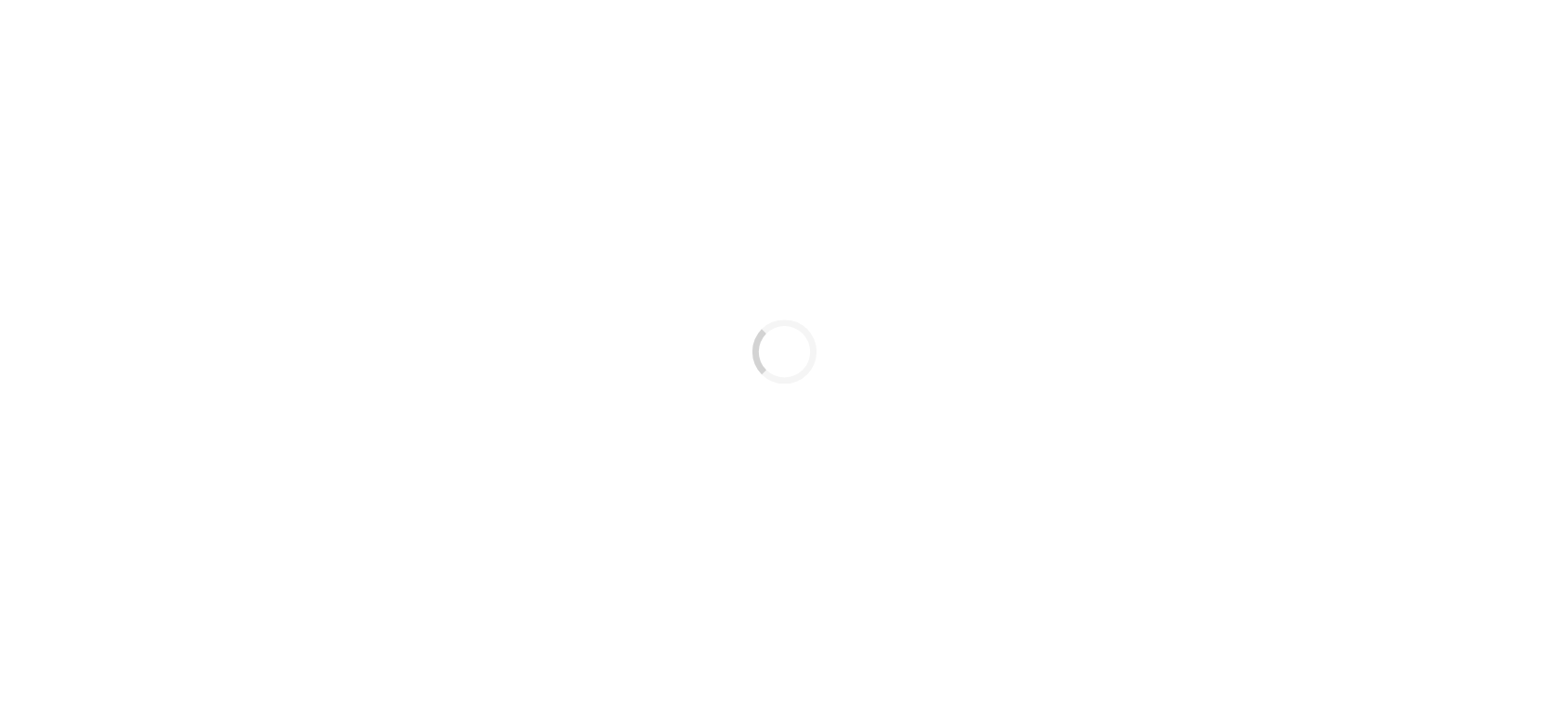scroll, scrollTop: 0, scrollLeft: 0, axis: both 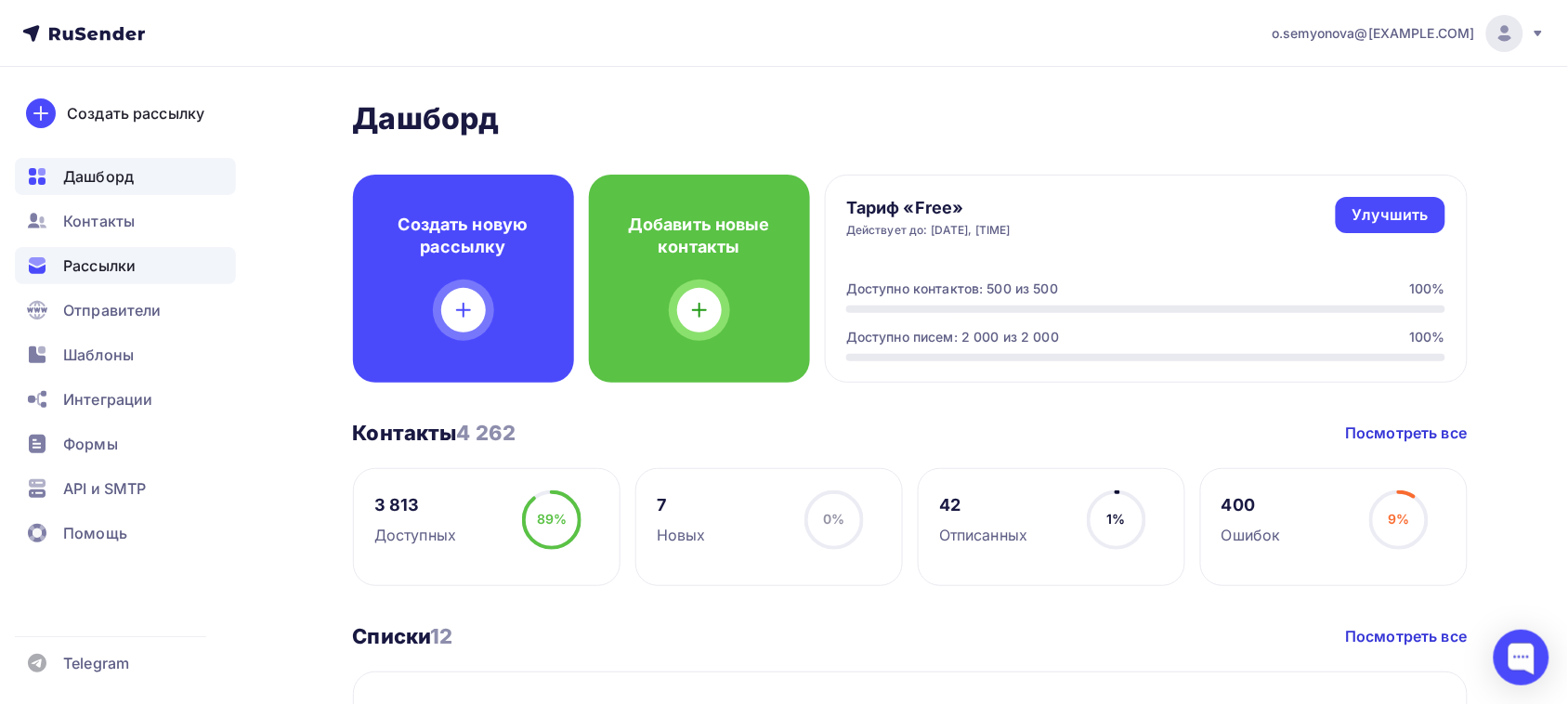 click on "Рассылки" at bounding box center (125, 266) 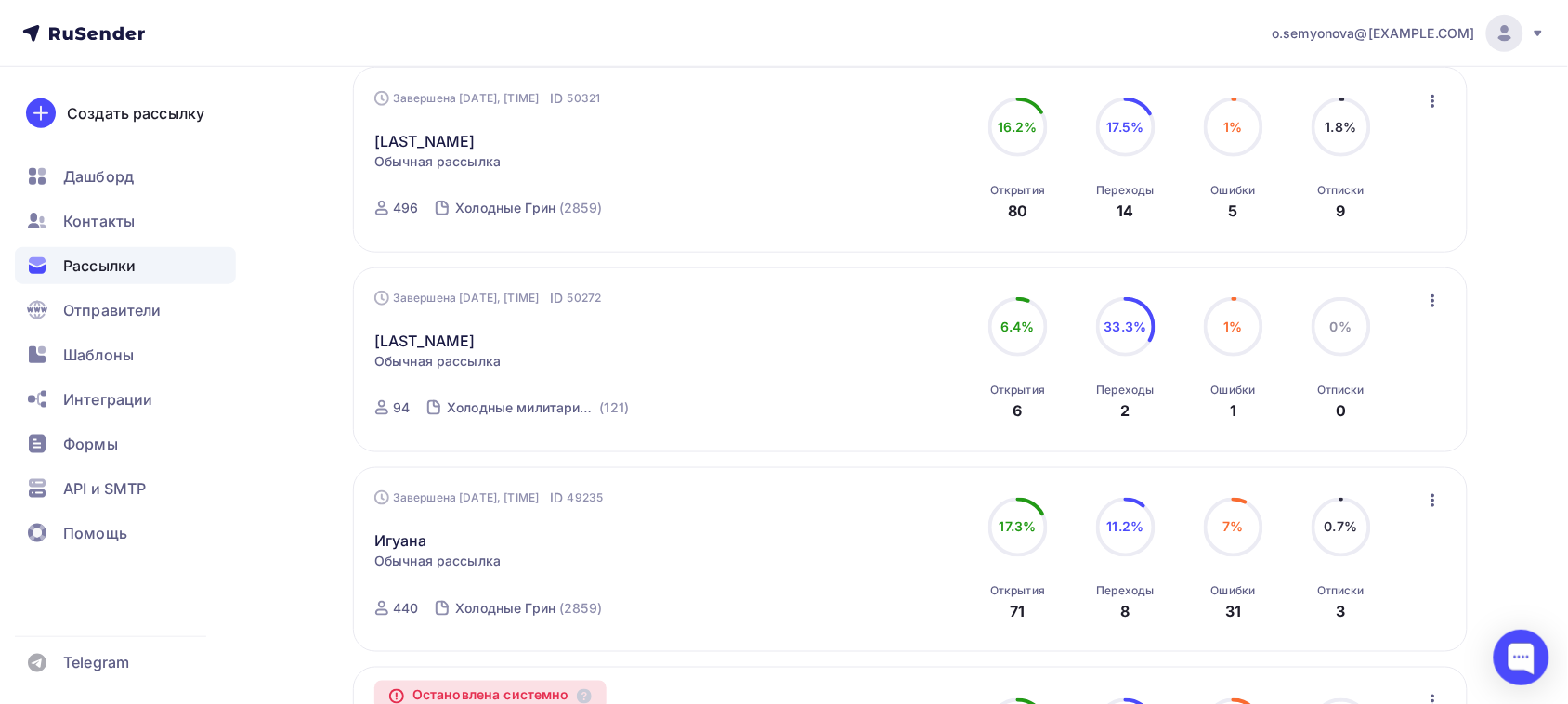 scroll, scrollTop: 464, scrollLeft: 0, axis: vertical 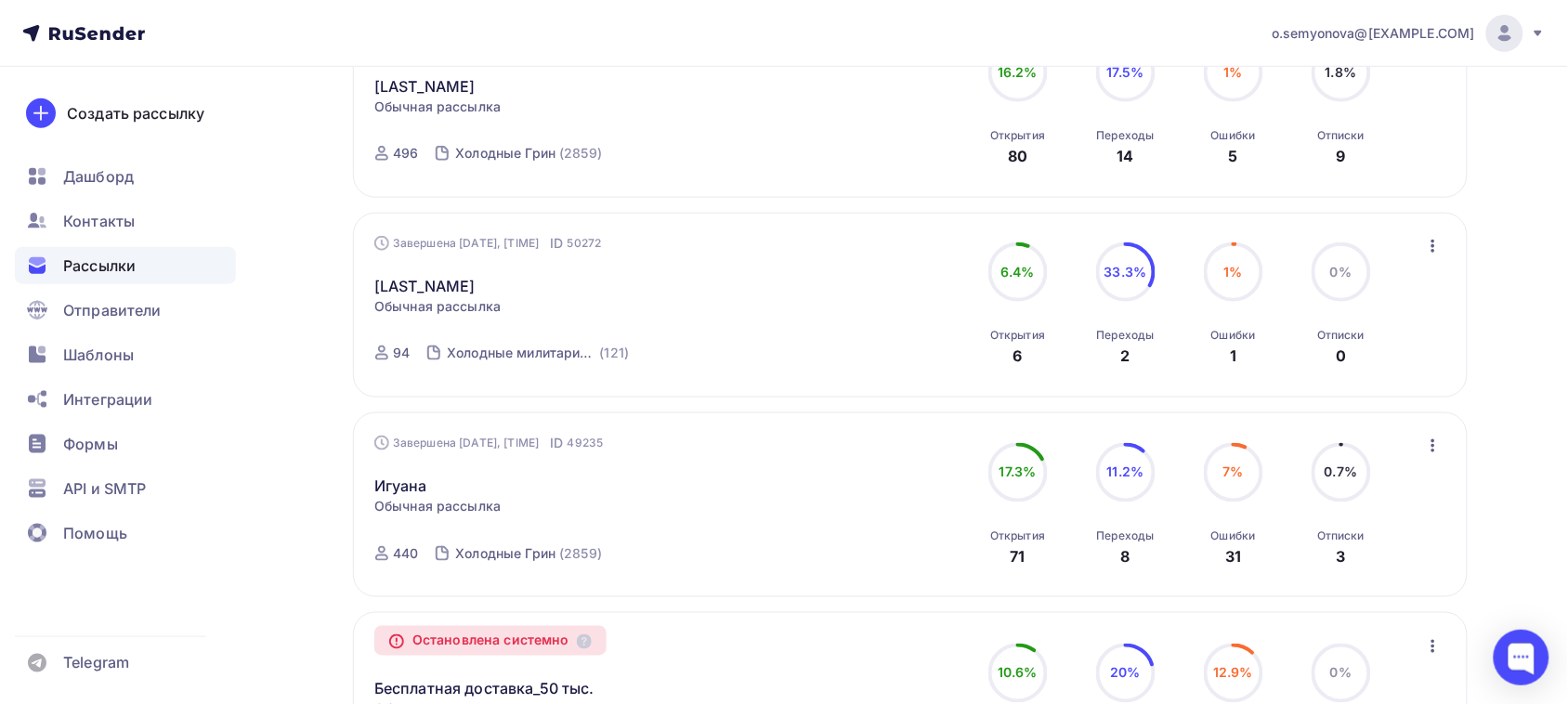 click on "[EMAIL] Аккаунт Тарифы Выйти
Создать рассылку
Дашборд
Контакты
Рассылки
Отправители
Шаблоны
Интеграции
Формы
API и SMTP
Помощь
Telegram
Аккаунт Тарифы
Помощь Выйти" at bounding box center [784, 33] 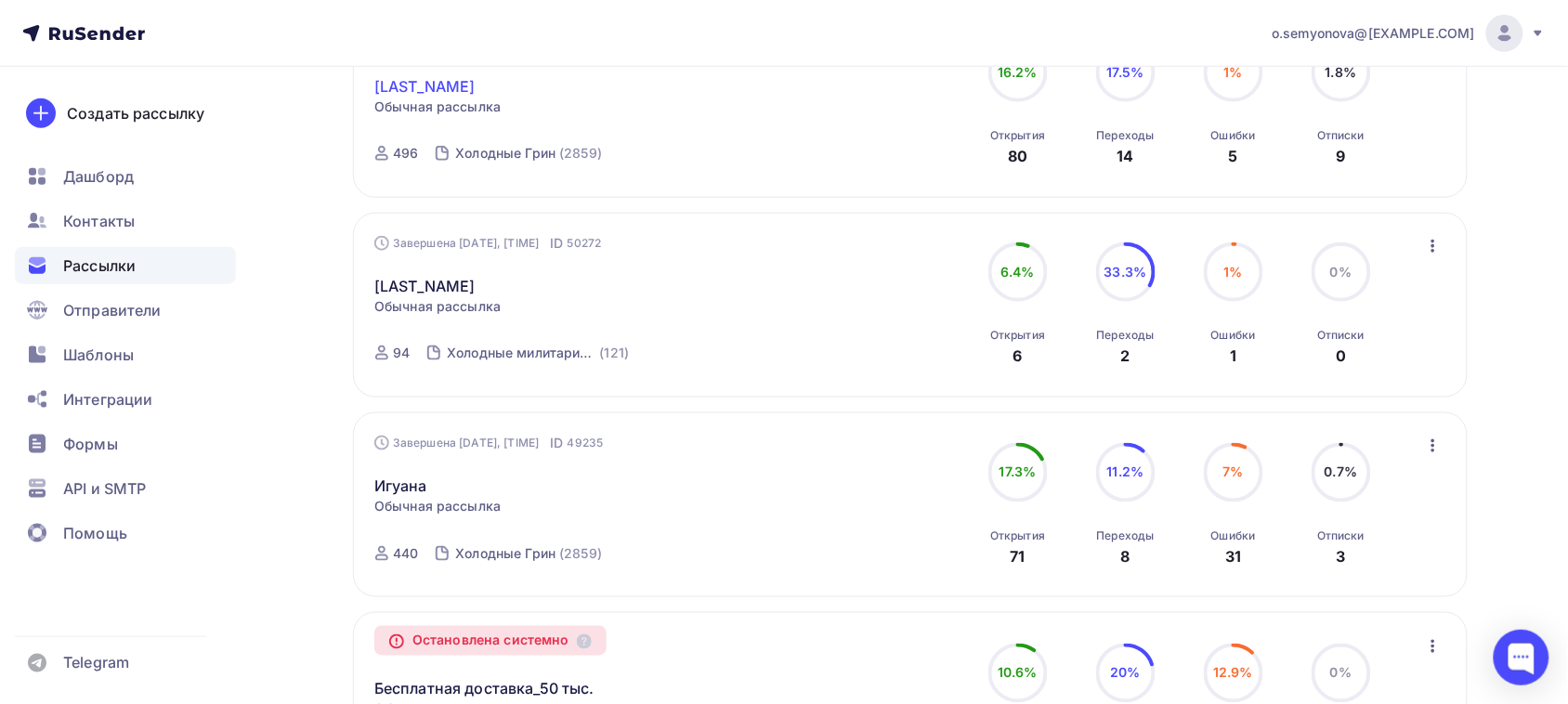 click on "Харди_по всем за исключением" at bounding box center [425, 86] 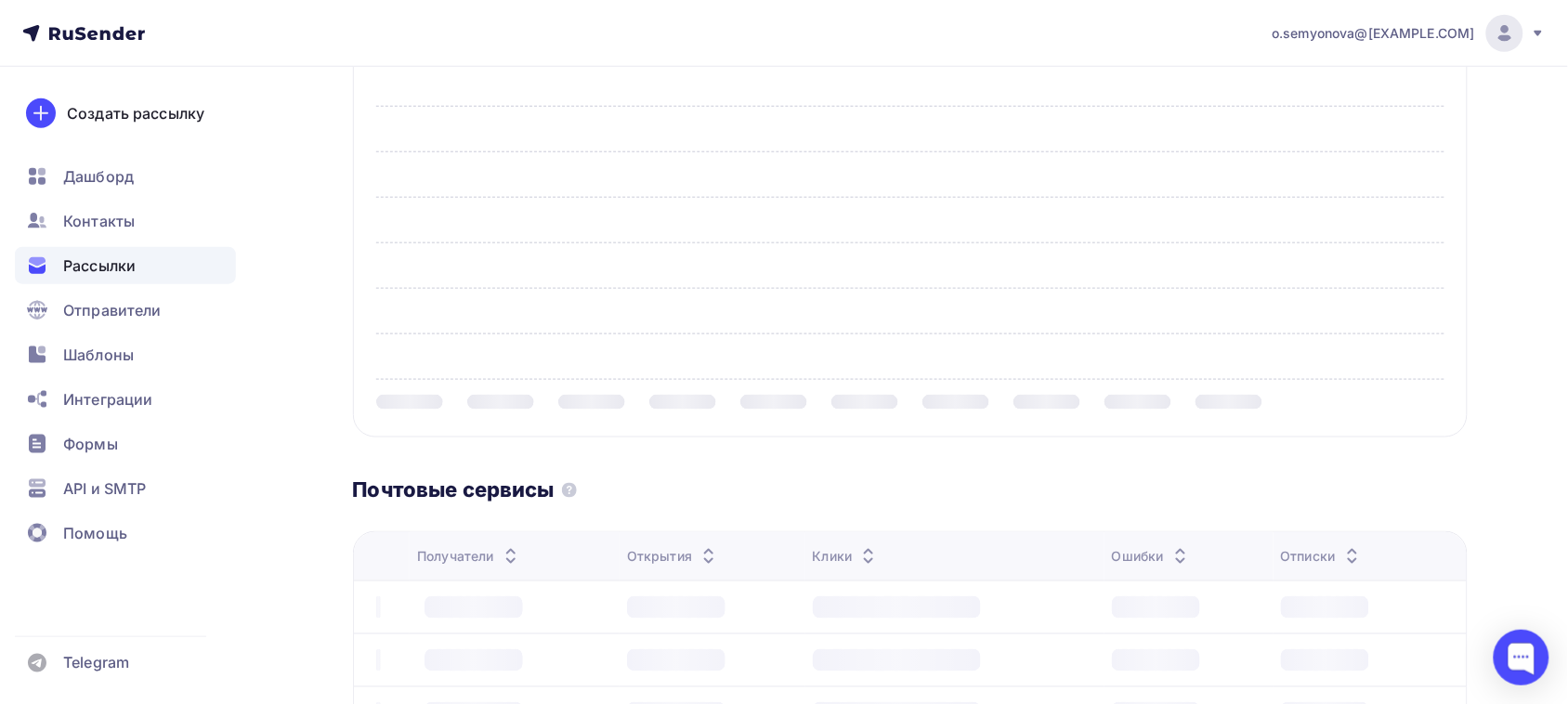 scroll, scrollTop: 0, scrollLeft: 0, axis: both 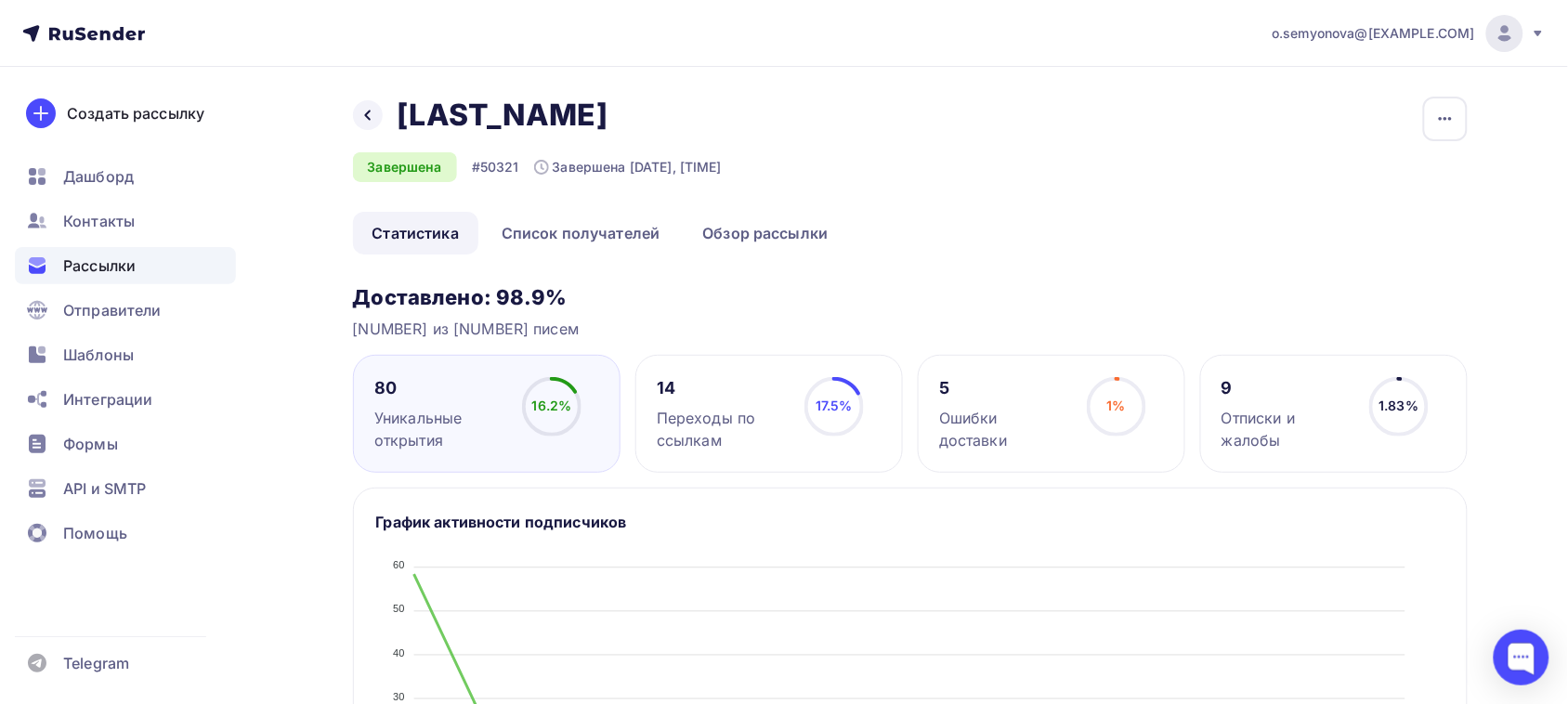 click on "14
Переходы по ссылкам
17.5%   17.5%" at bounding box center [769, 413] 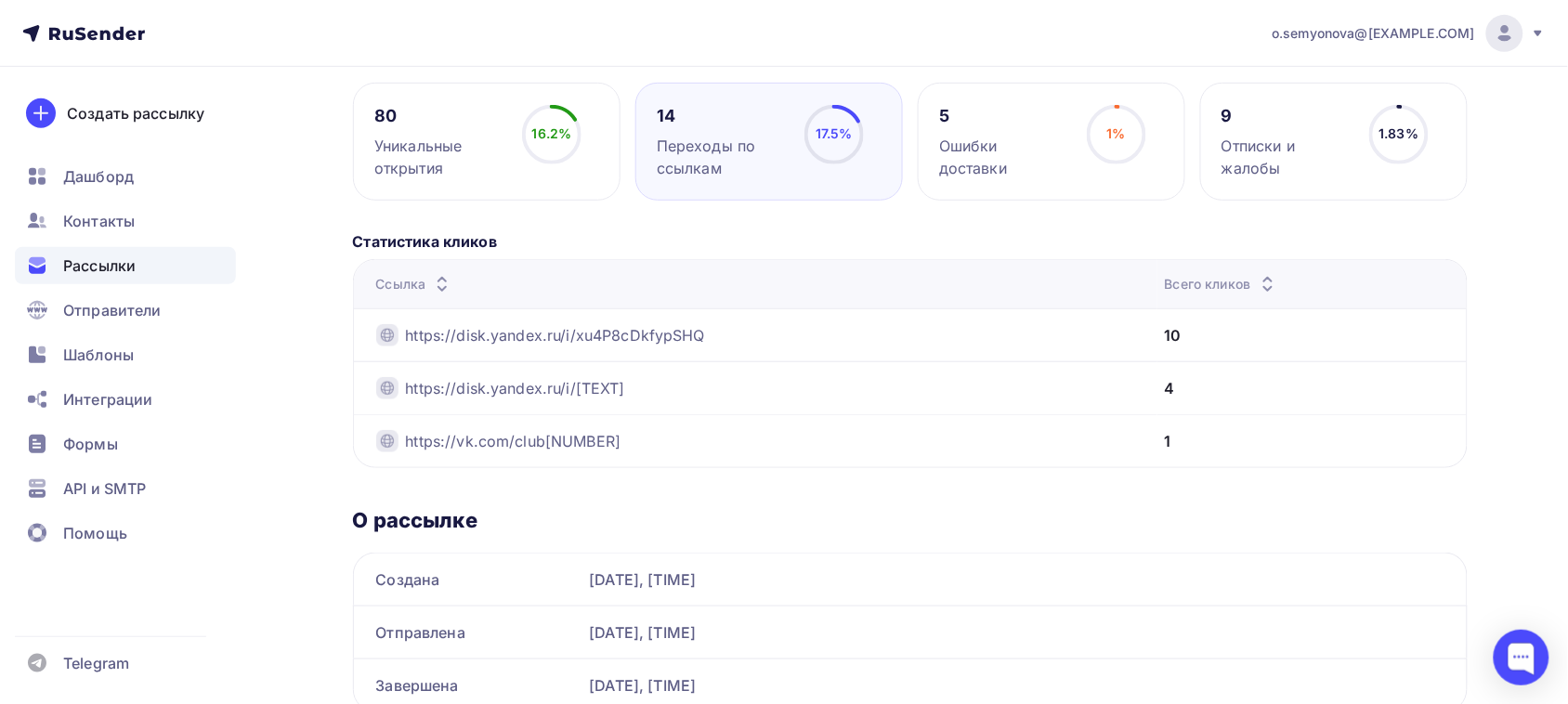 scroll, scrollTop: 232, scrollLeft: 0, axis: vertical 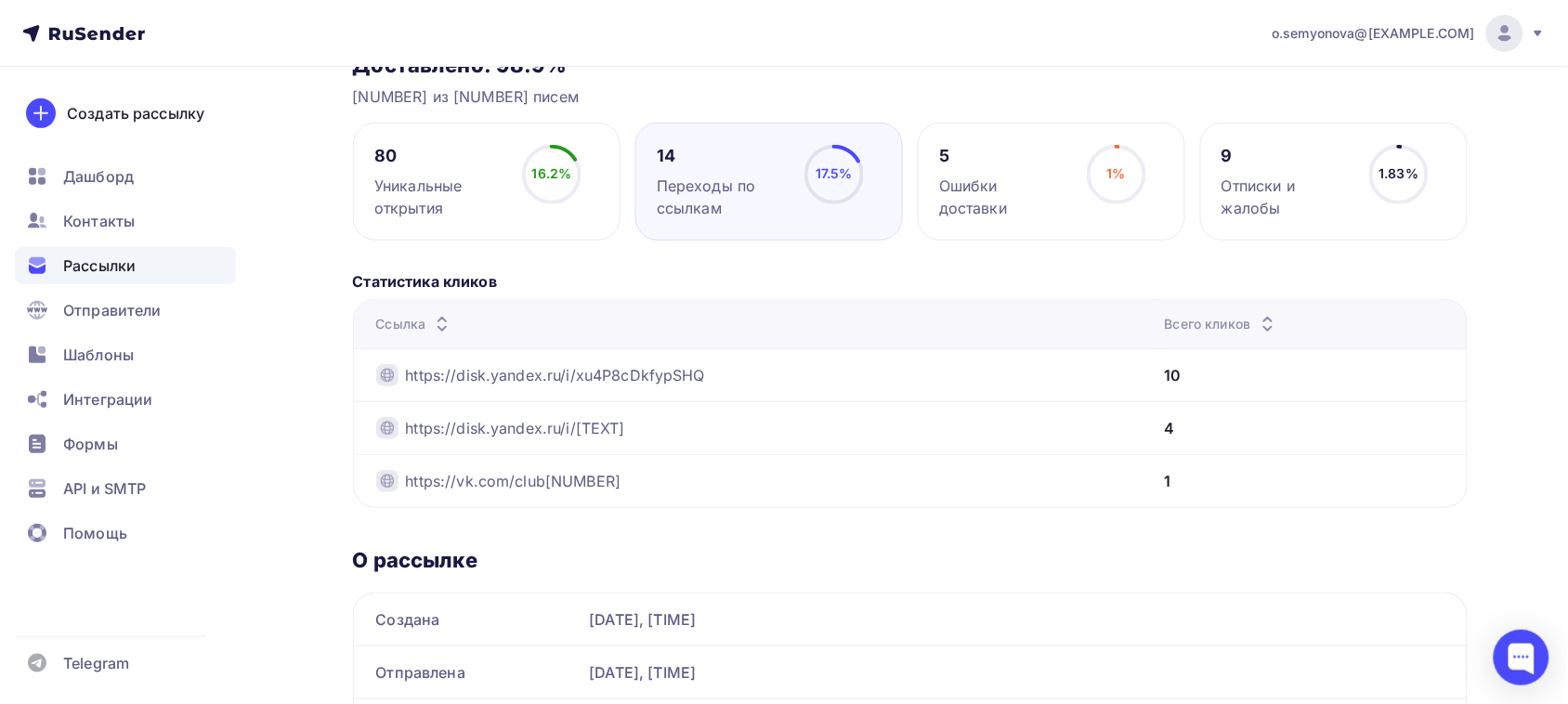 click on "Уникальные открытия" at bounding box center (439, 197) 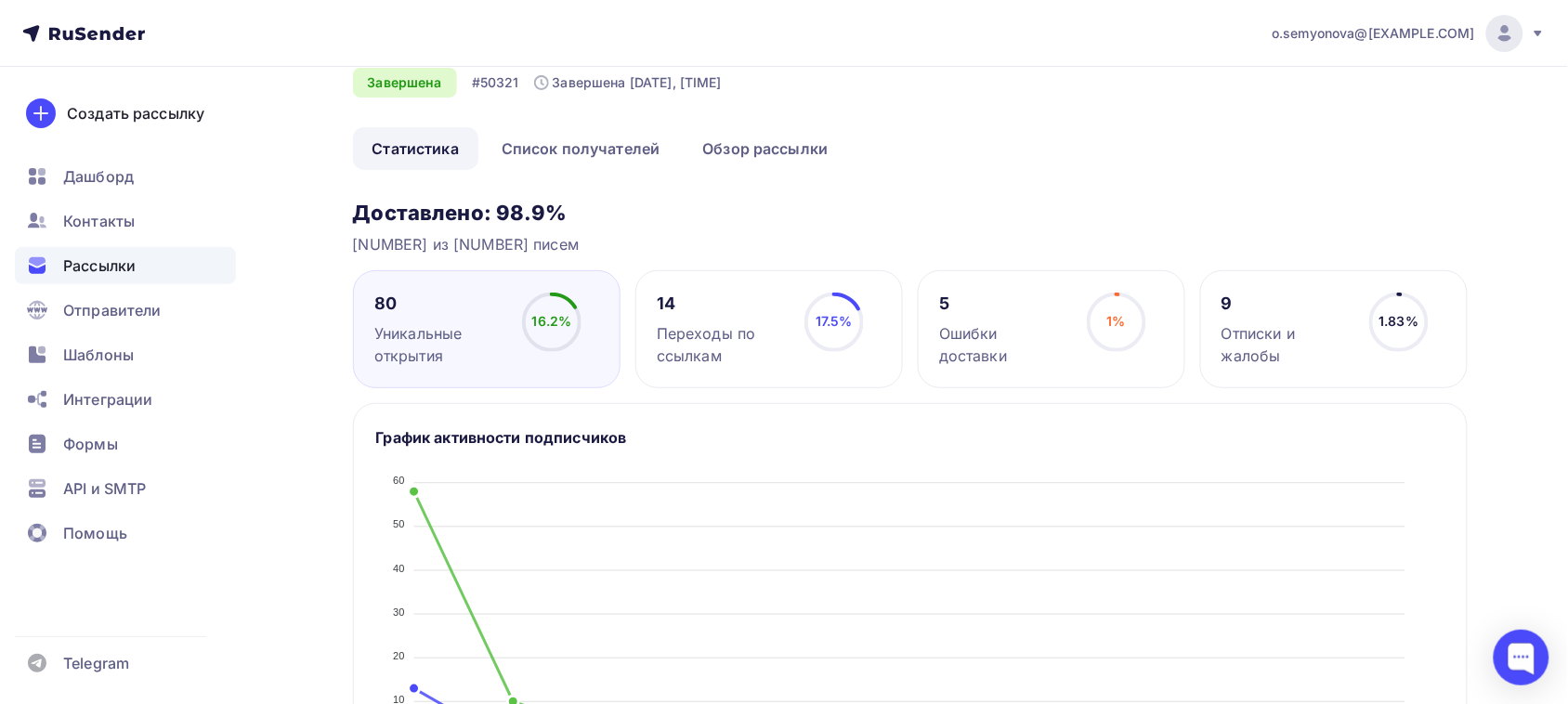 scroll, scrollTop: 0, scrollLeft: 0, axis: both 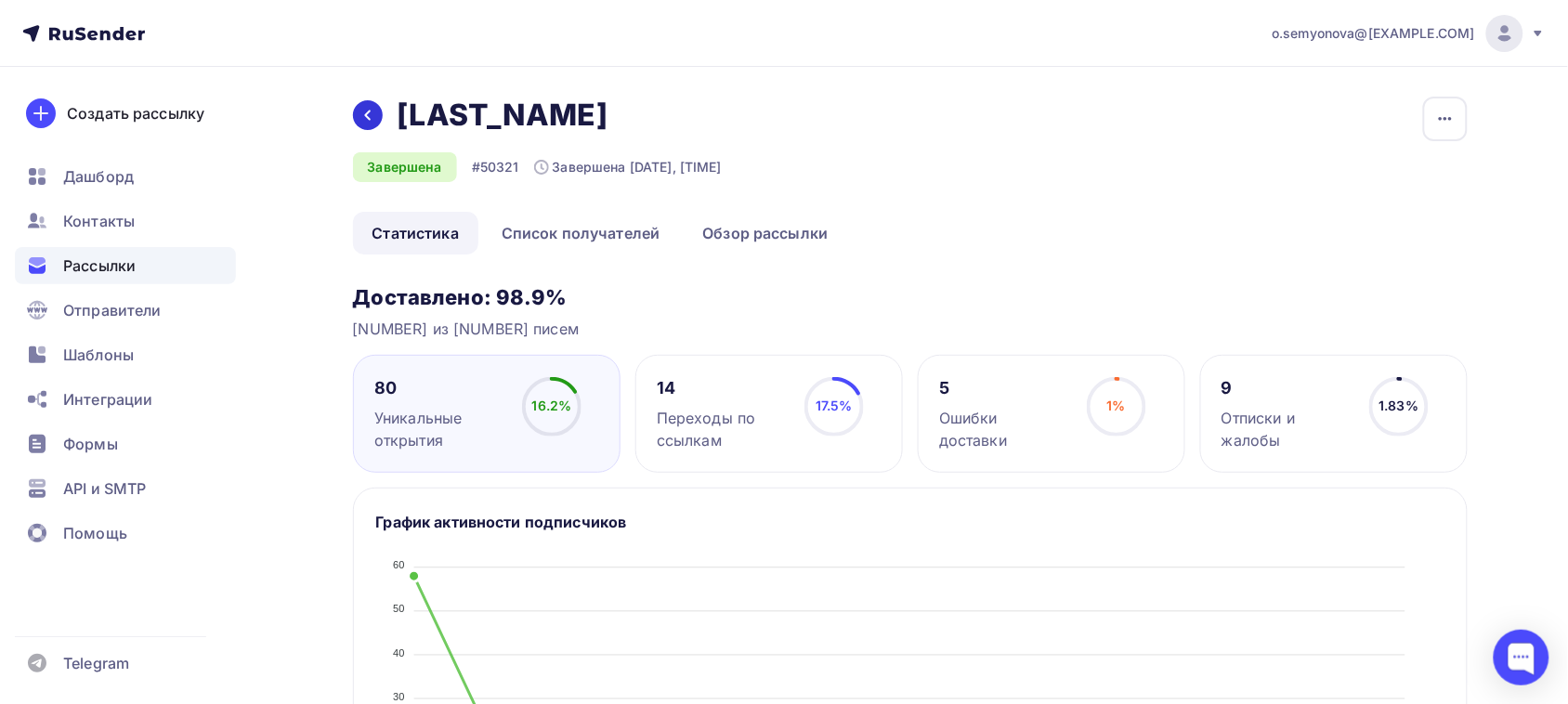 click at bounding box center (368, 115) 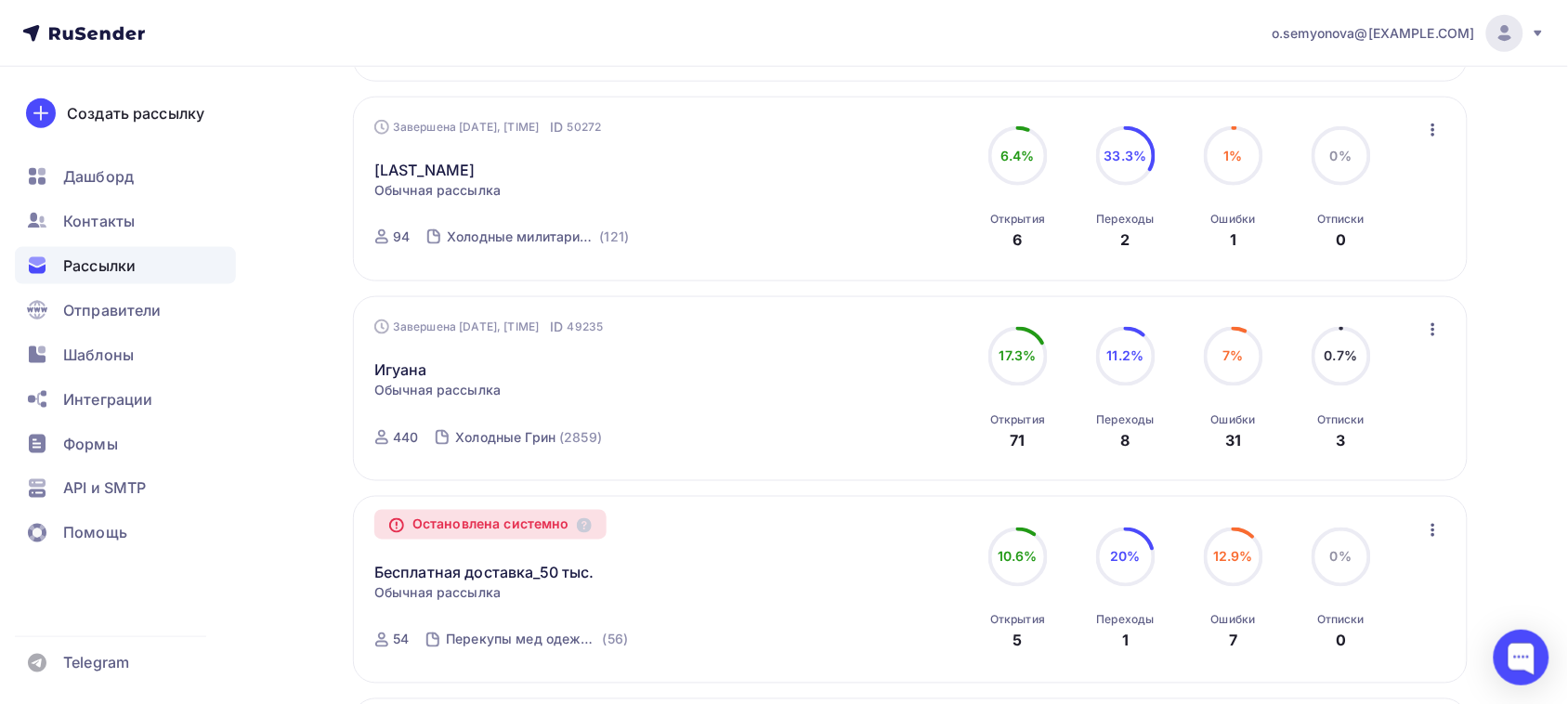 scroll, scrollTop: 697, scrollLeft: 0, axis: vertical 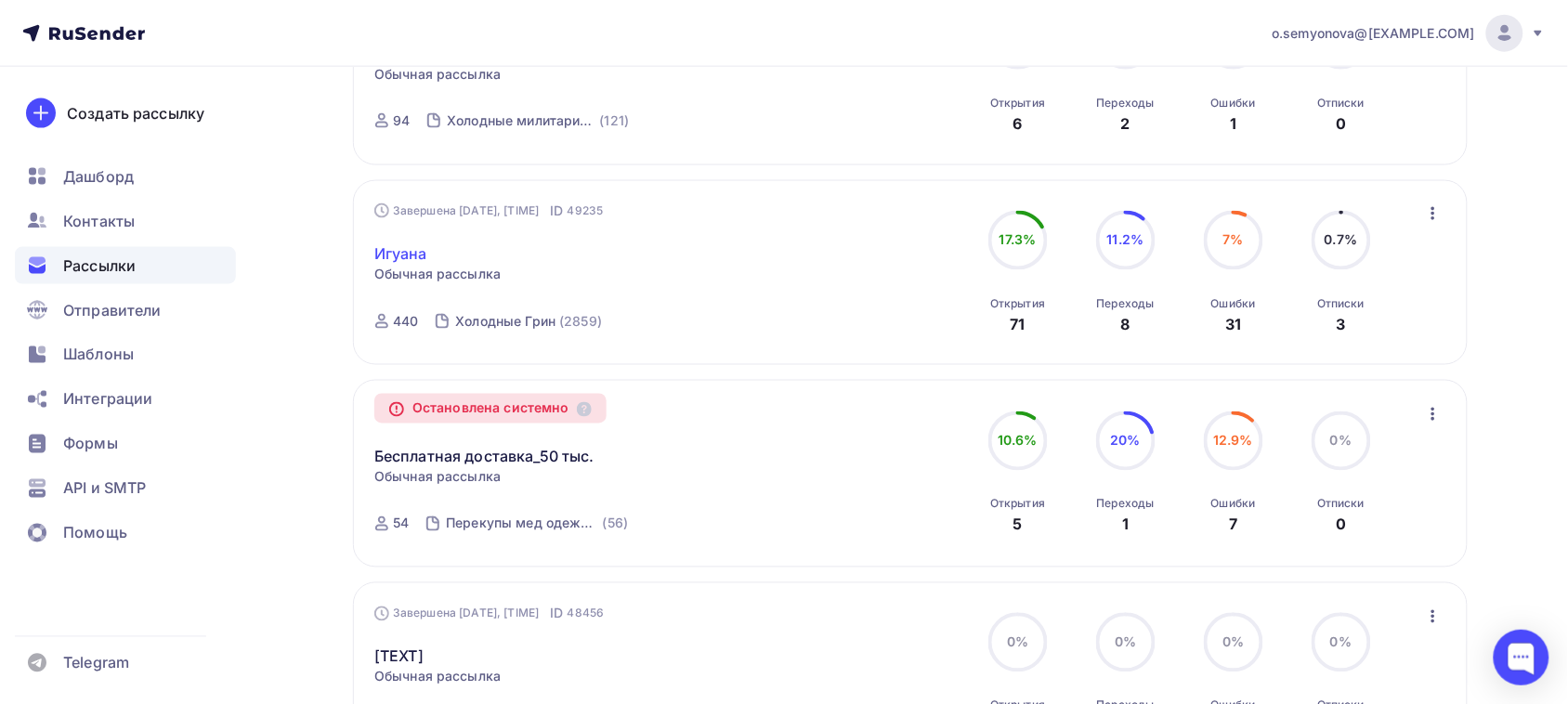 click on "[FIRST]" at bounding box center [400, 254] 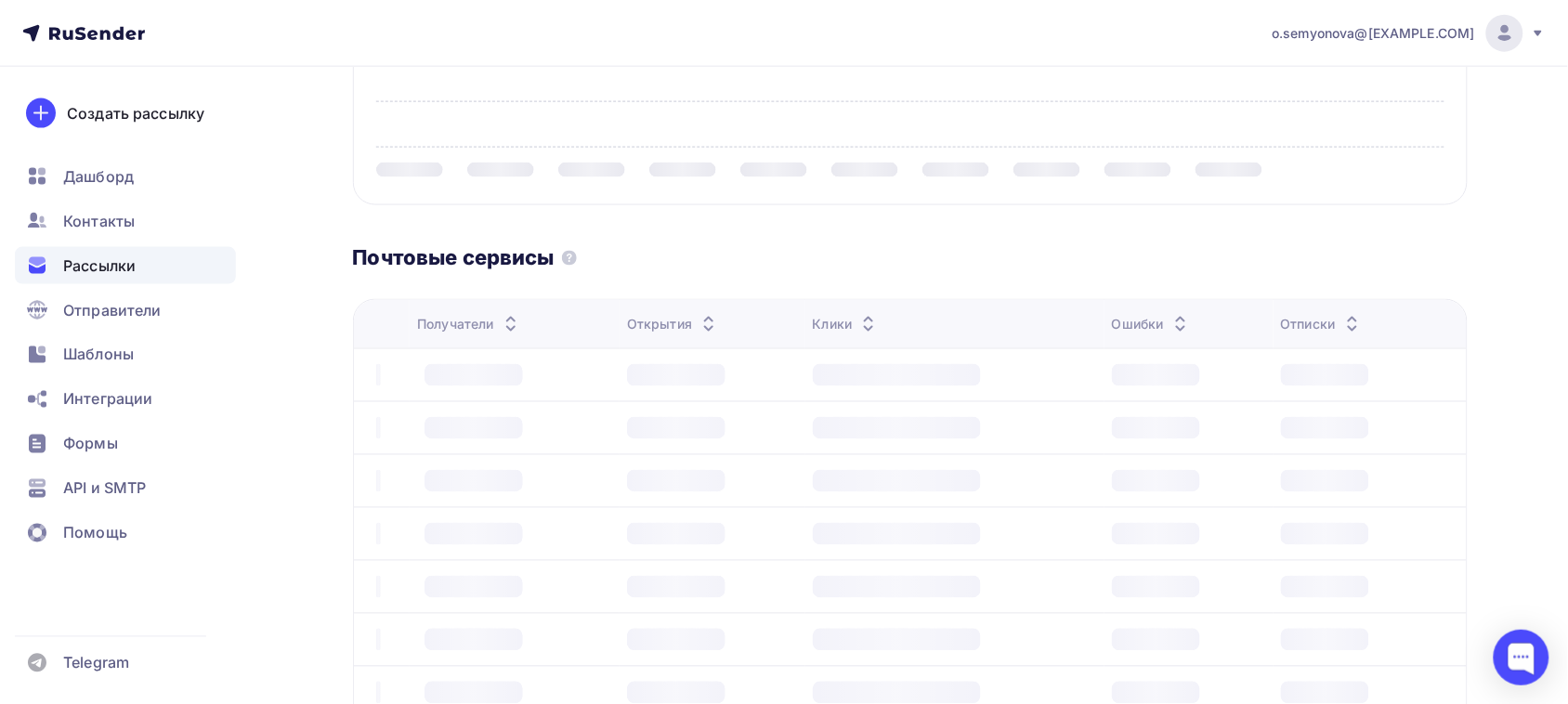 scroll, scrollTop: 0, scrollLeft: 0, axis: both 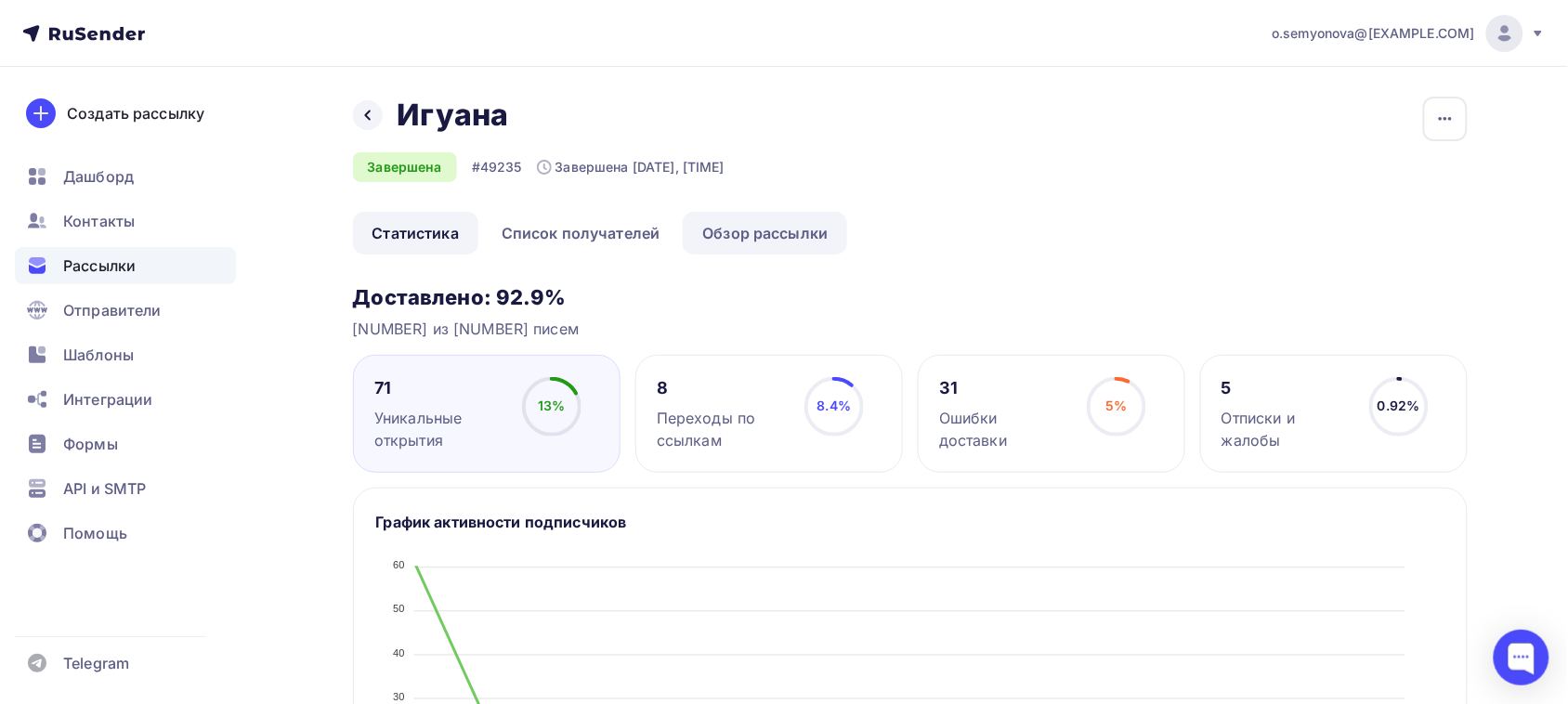 click on "Обзор рассылки" at bounding box center [764, 233] 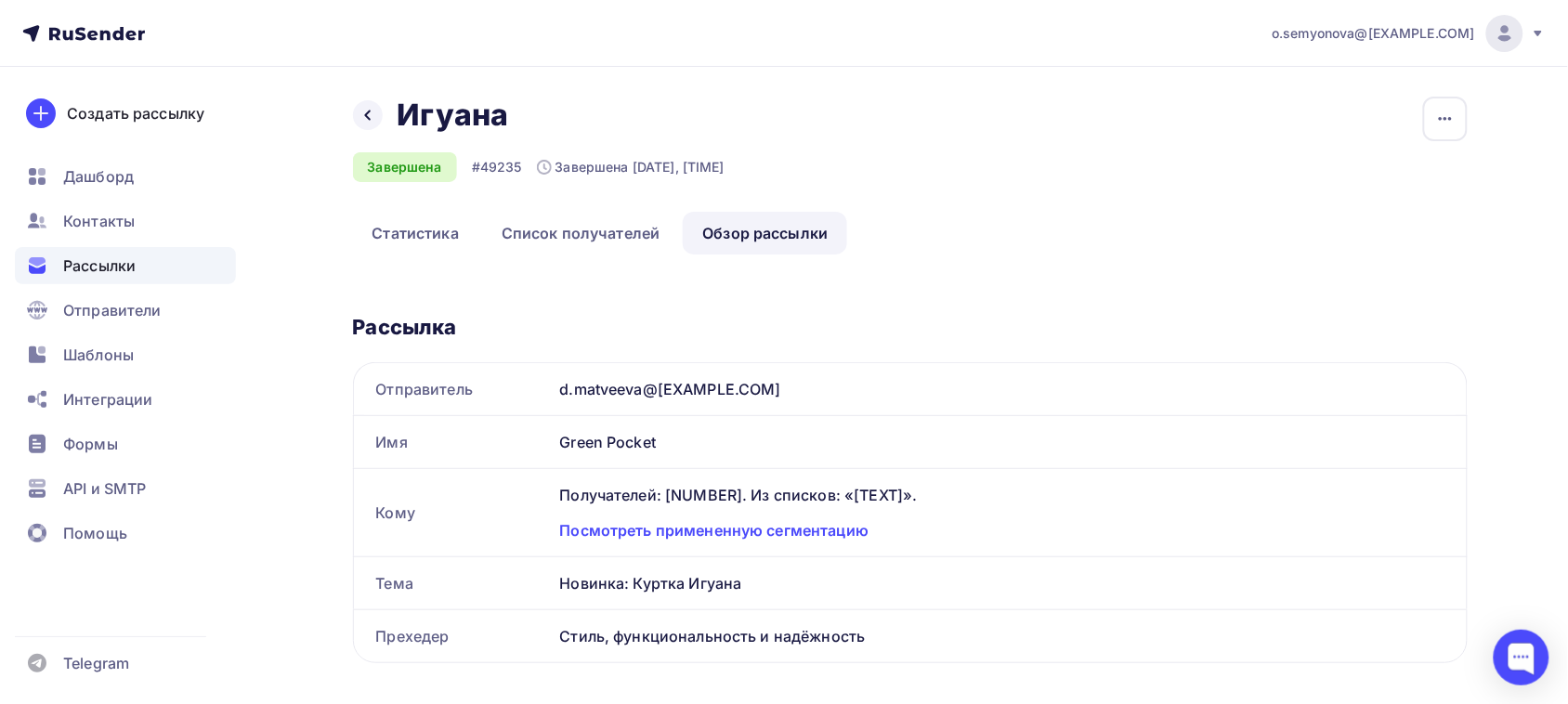 scroll, scrollTop: 0, scrollLeft: 0, axis: both 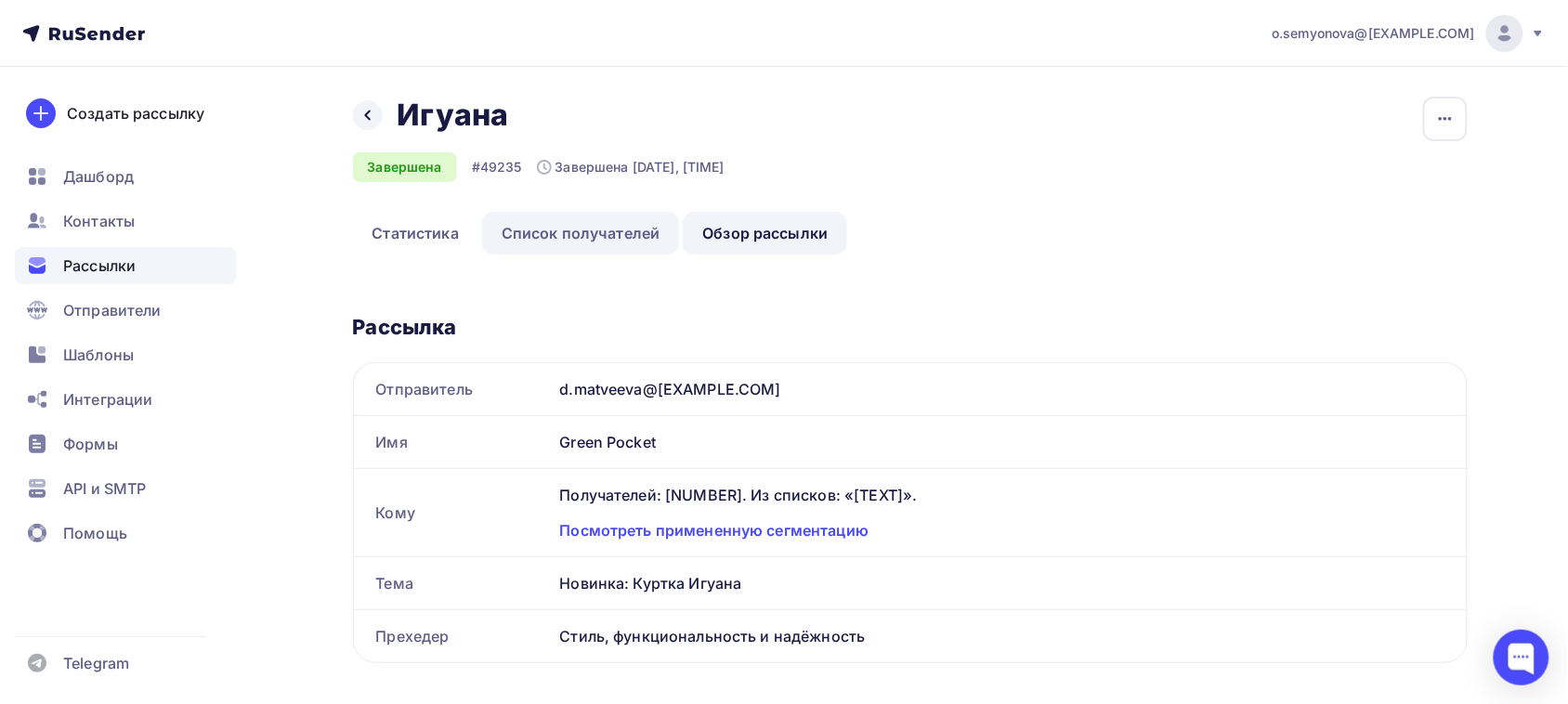 click on "Список получателей" at bounding box center [581, 233] 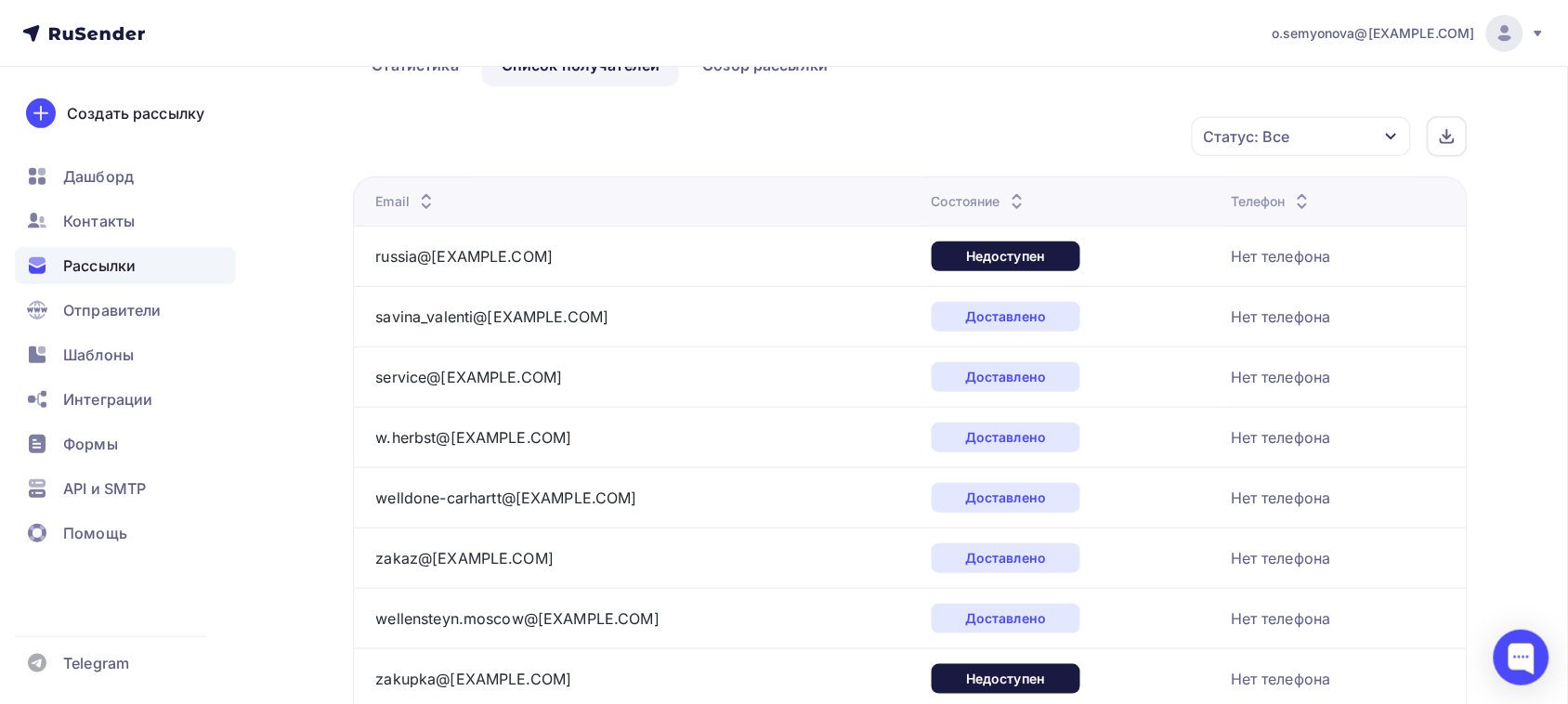 scroll, scrollTop: 116, scrollLeft: 0, axis: vertical 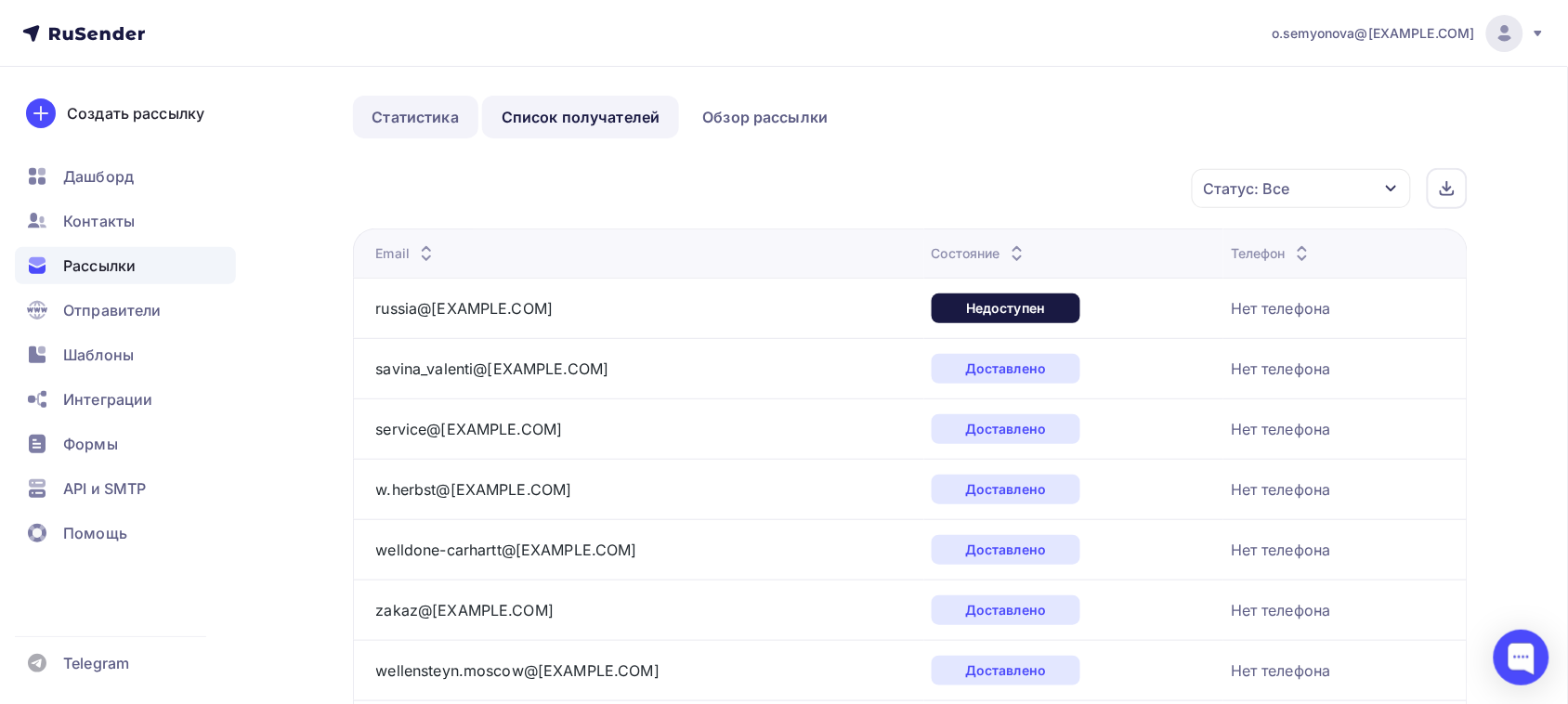 click on "Статистика" at bounding box center [415, 117] 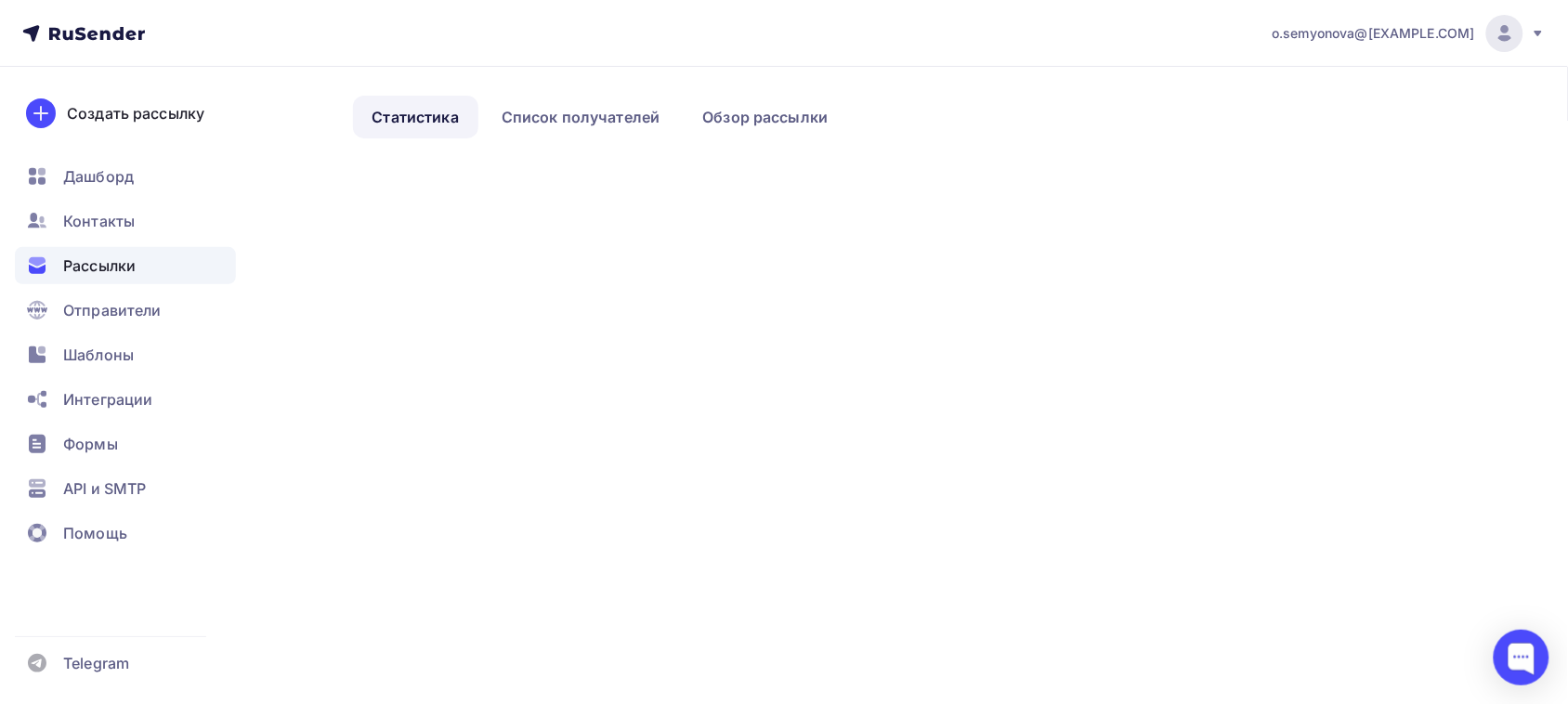 scroll, scrollTop: 0, scrollLeft: 0, axis: both 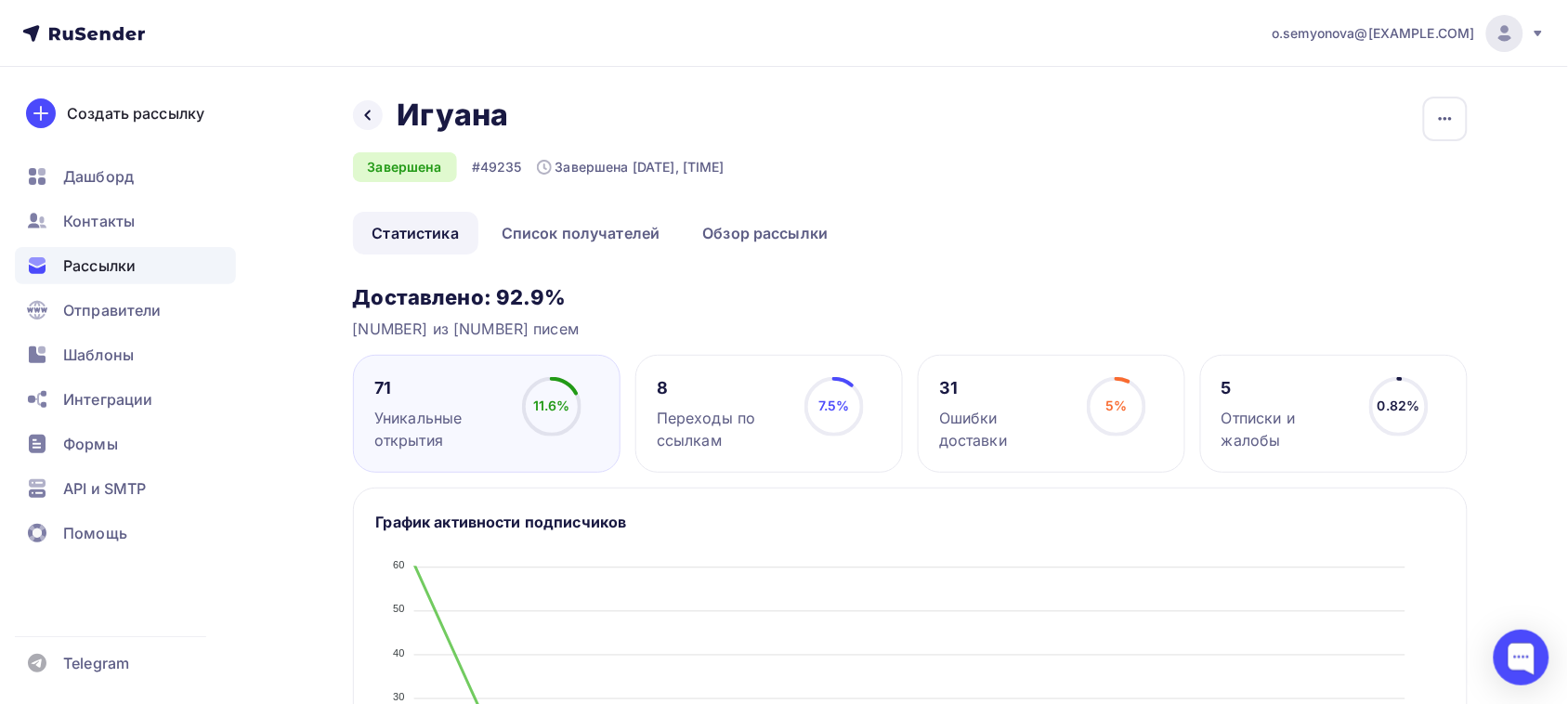 click on "8" at bounding box center [722, 388] 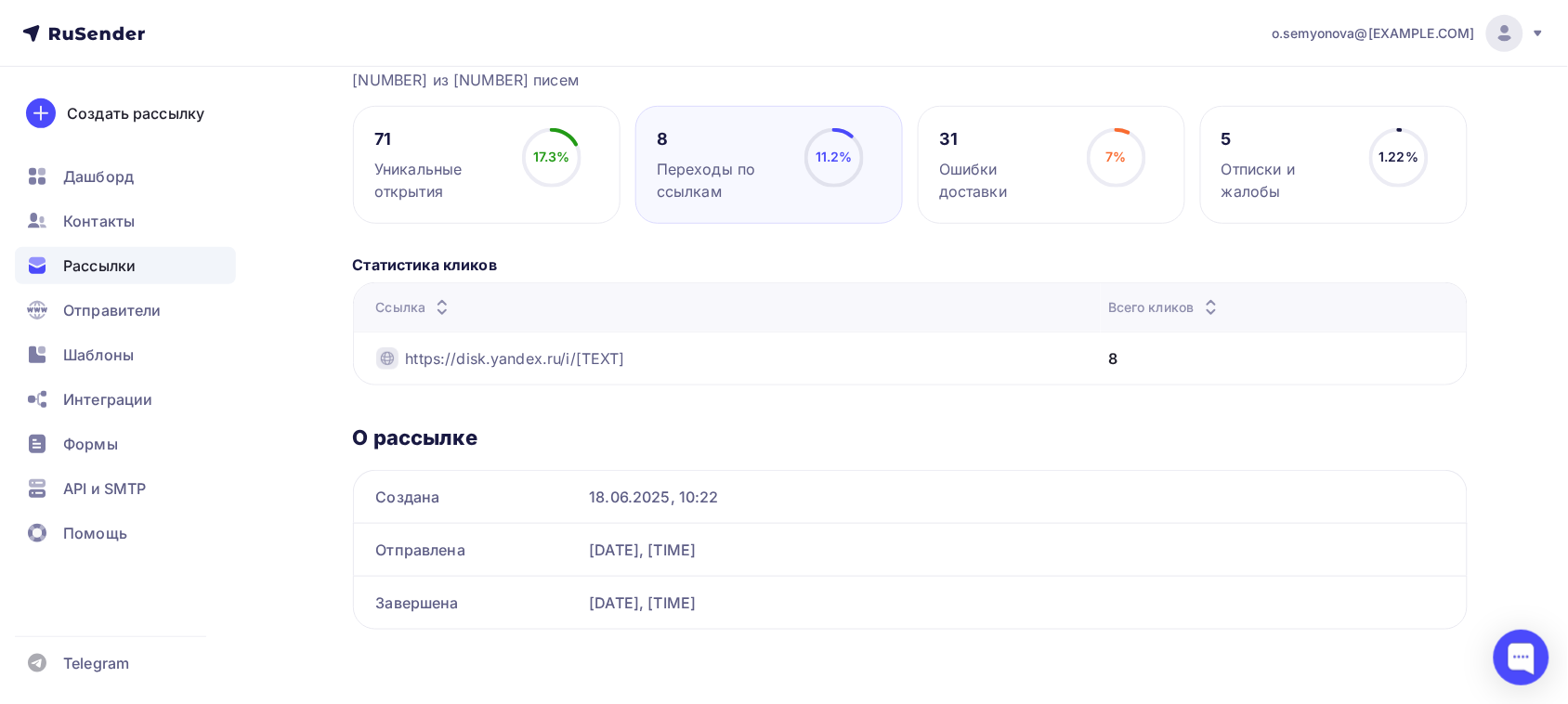 scroll, scrollTop: 19, scrollLeft: 0, axis: vertical 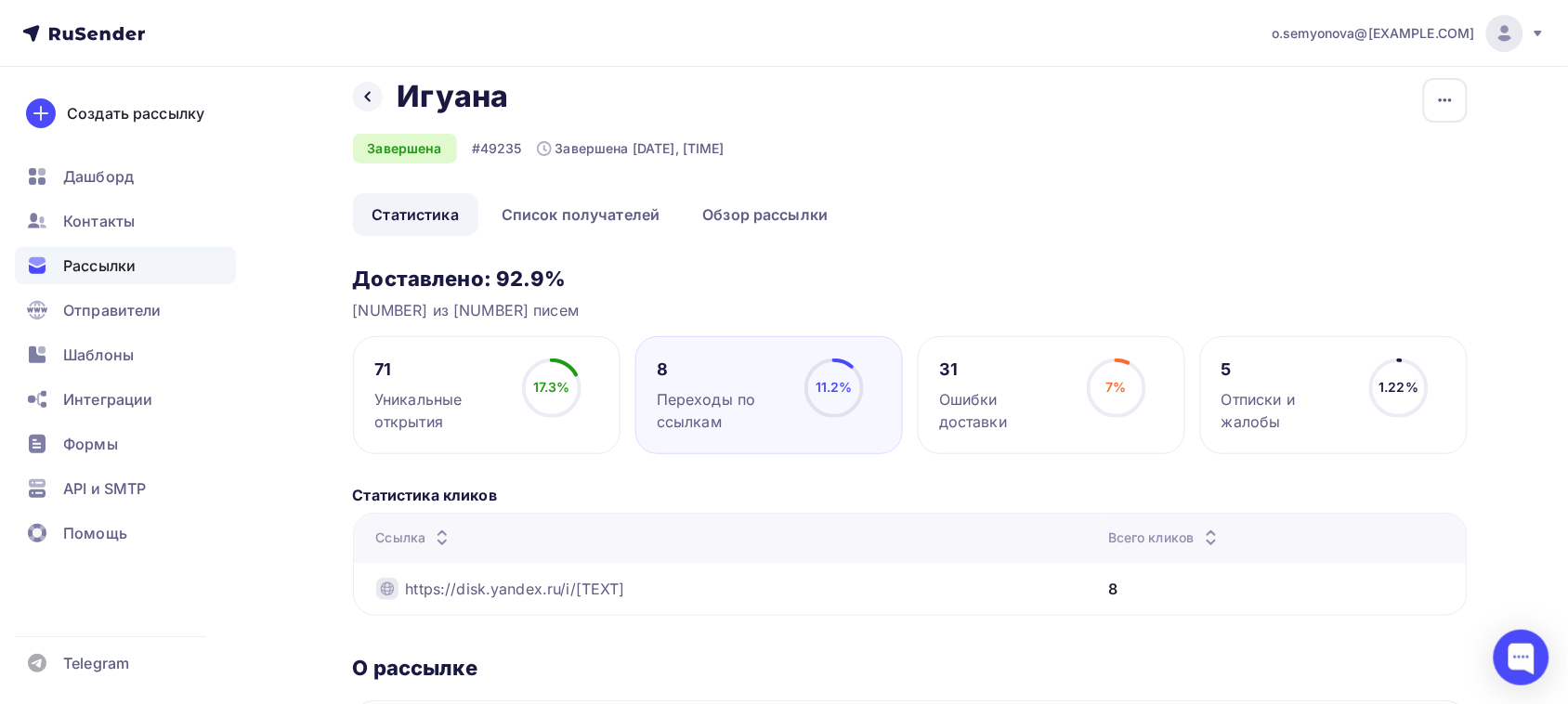click on "Статистика" at bounding box center [415, 215] 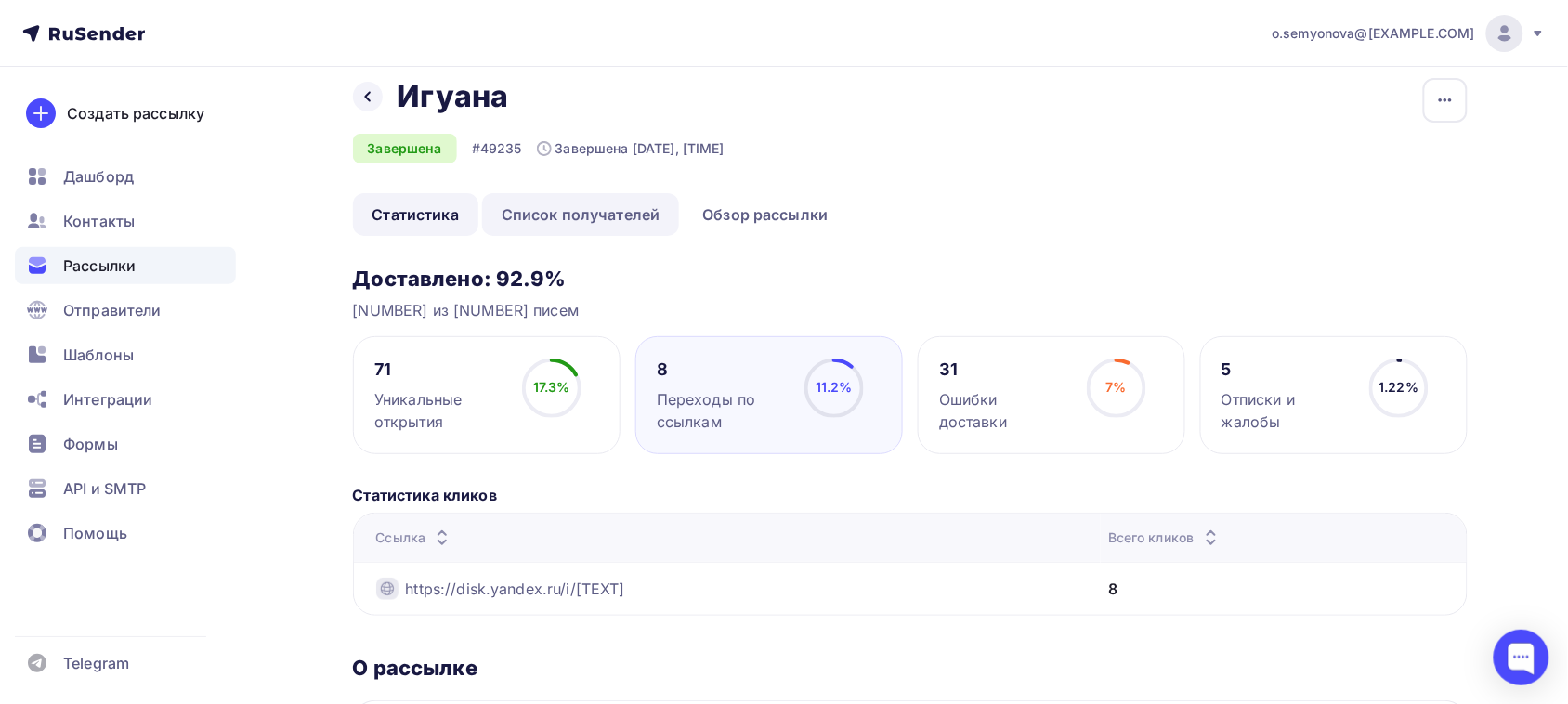 click on "Список получателей" at bounding box center (581, 215) 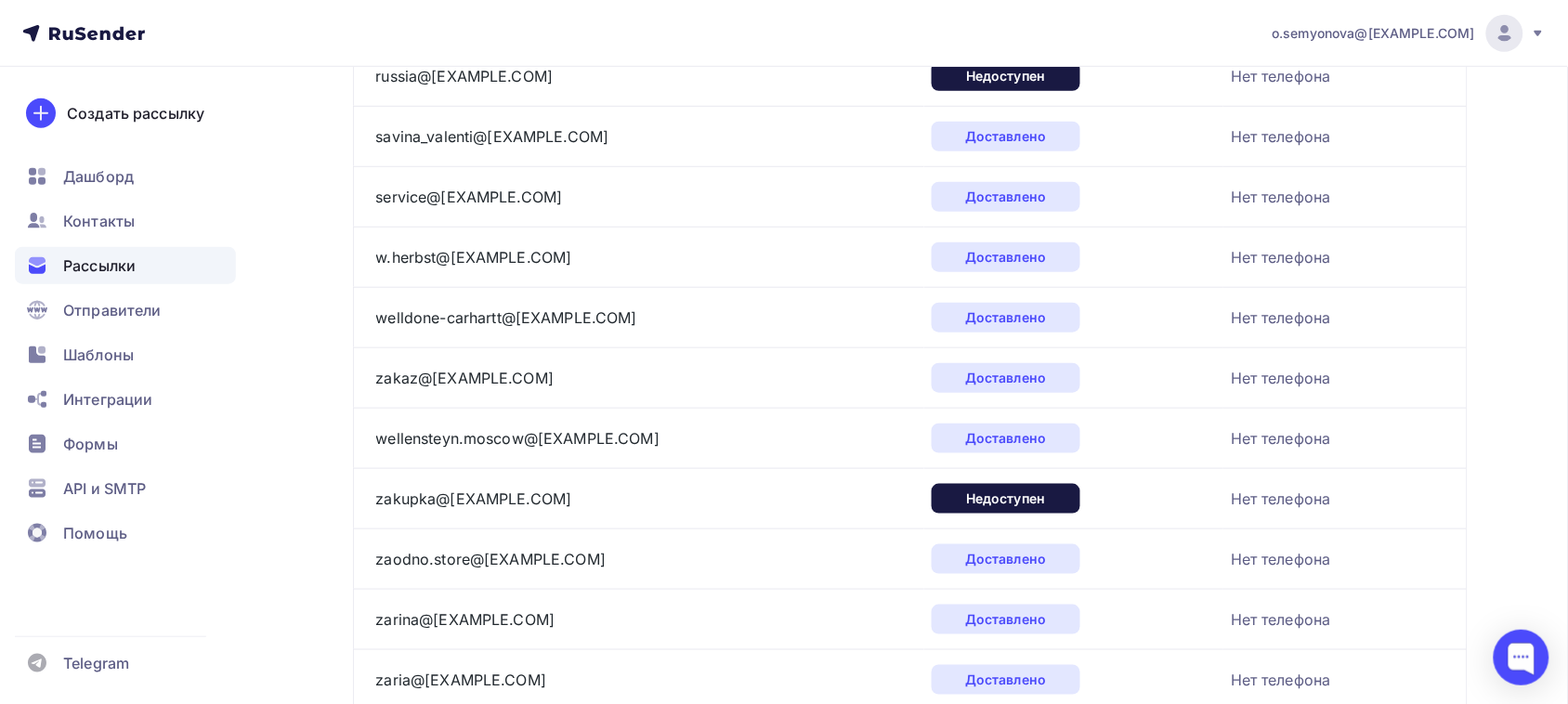 scroll, scrollTop: 232, scrollLeft: 0, axis: vertical 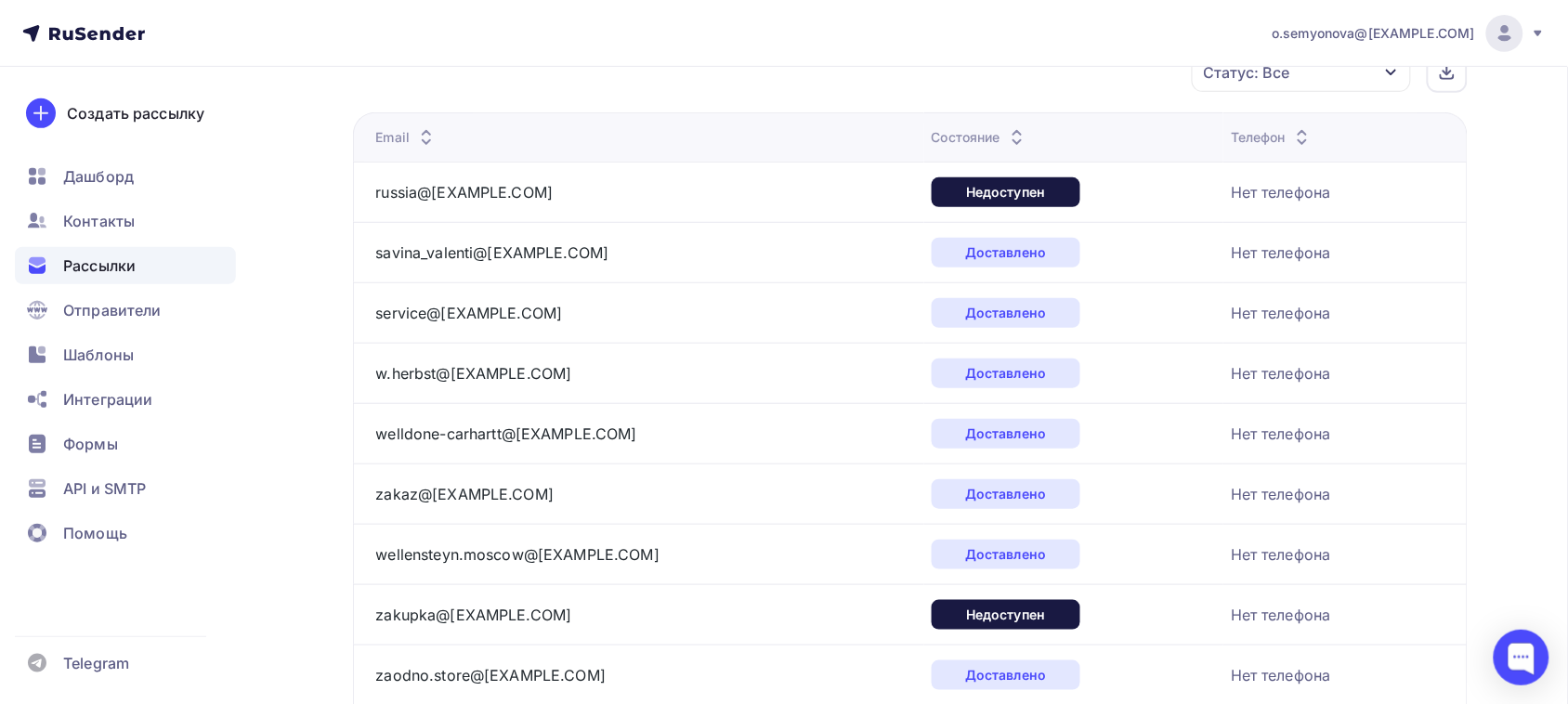 click on "Состояние" at bounding box center [1074, 137] 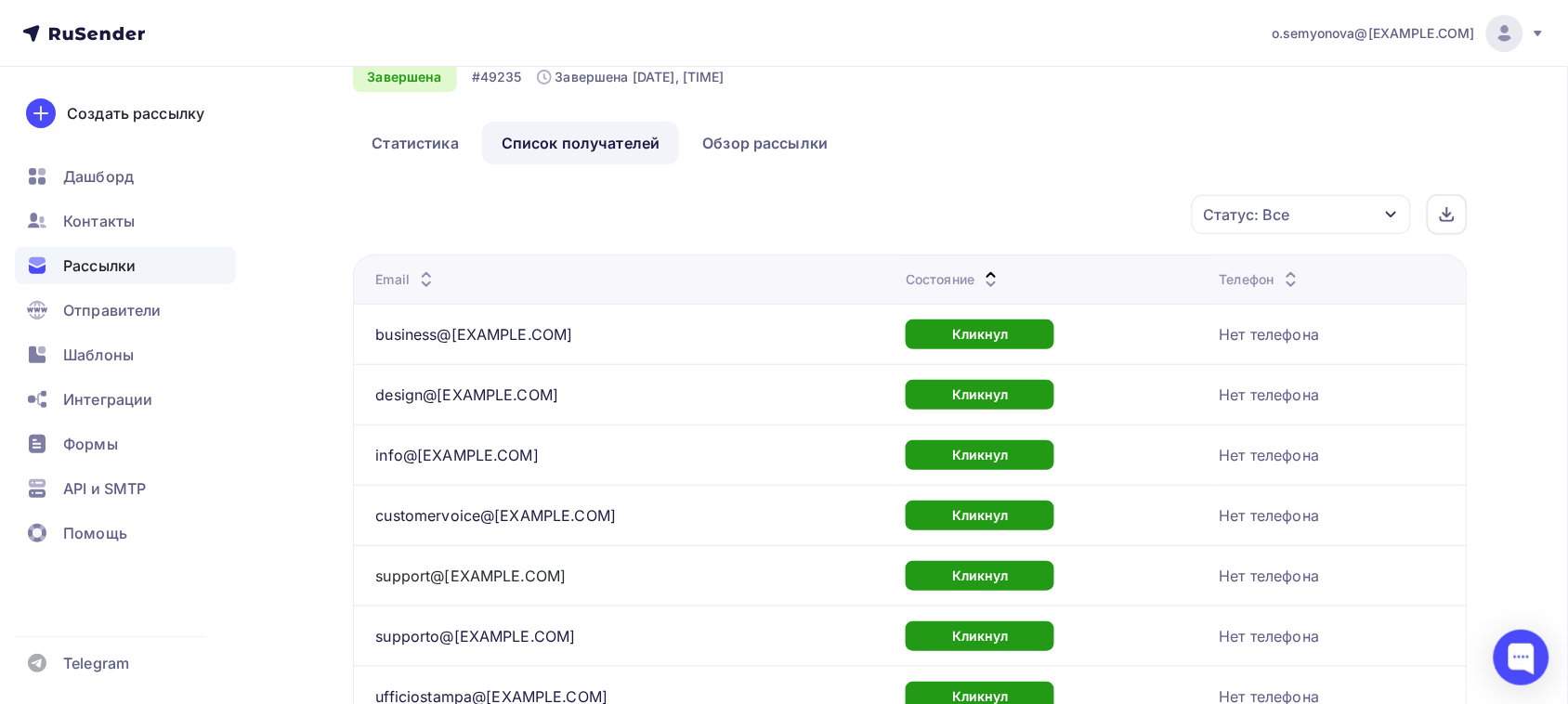 scroll, scrollTop: 0, scrollLeft: 0, axis: both 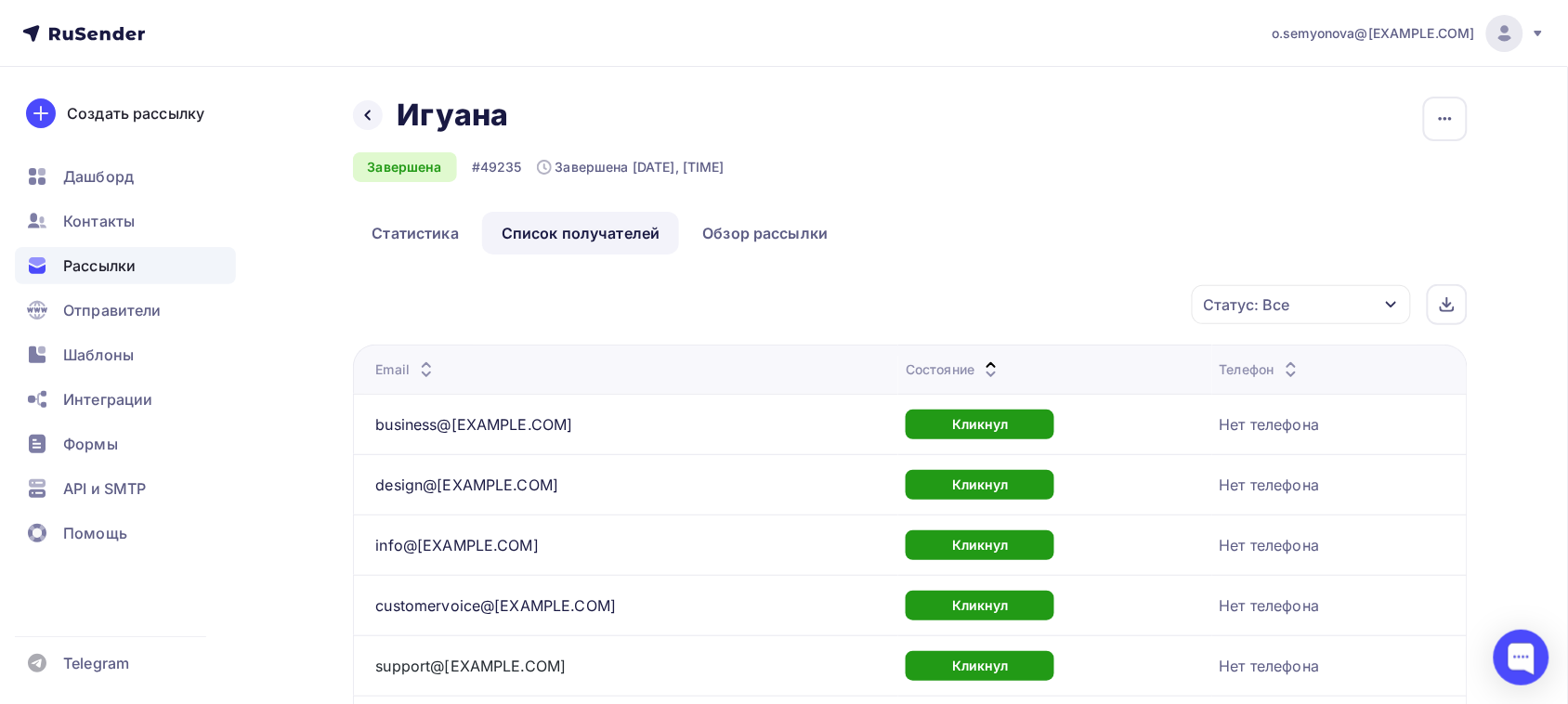 click on "[EMAIL] Аккаунт Тарифы Выйти
Создать рассылку
Дашборд
Контакты
Рассылки
Отправители
Шаблоны
Интеграции
Формы
API и SMTP
Помощь
Telegram
Аккаунт Тарифы
Помощь Выйти" at bounding box center (784, 33) 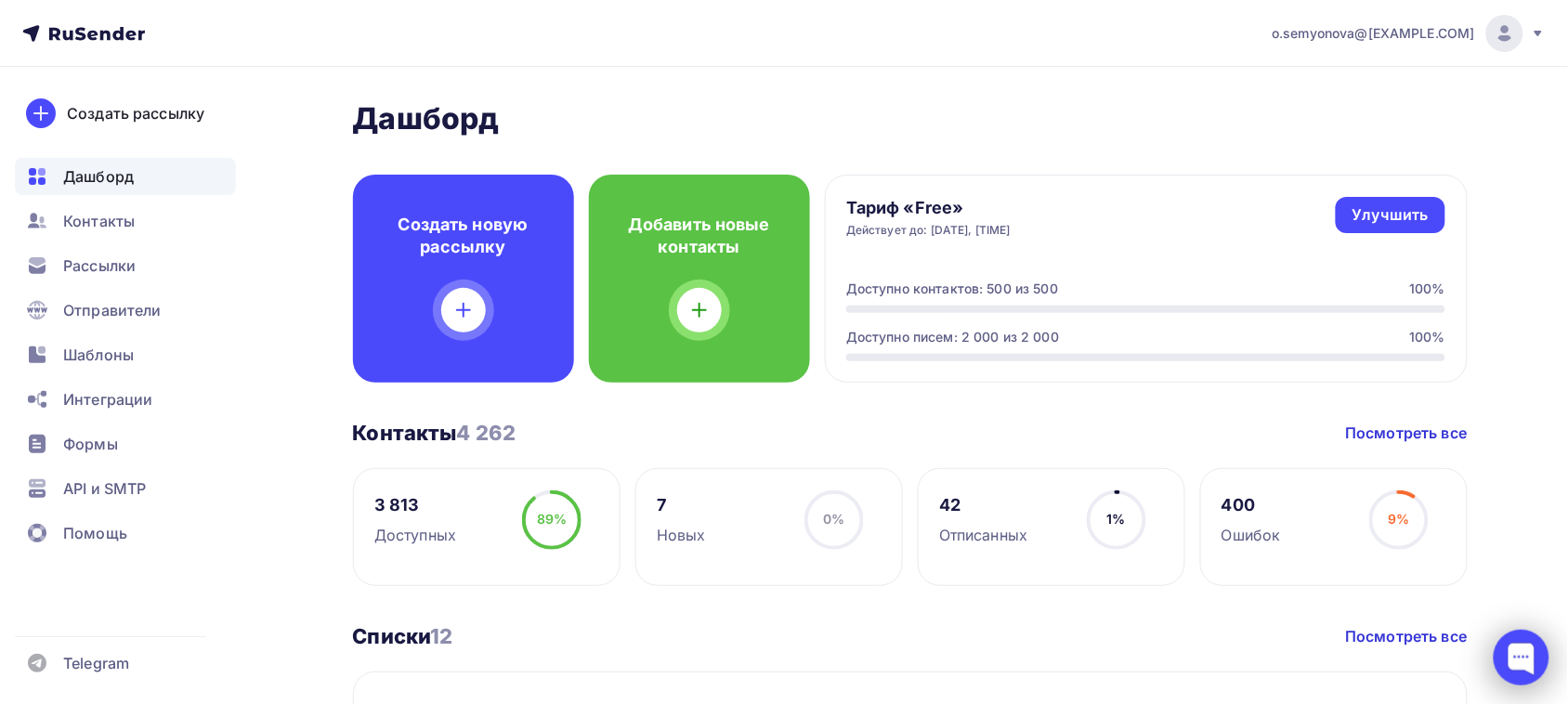 click at bounding box center (1522, 658) 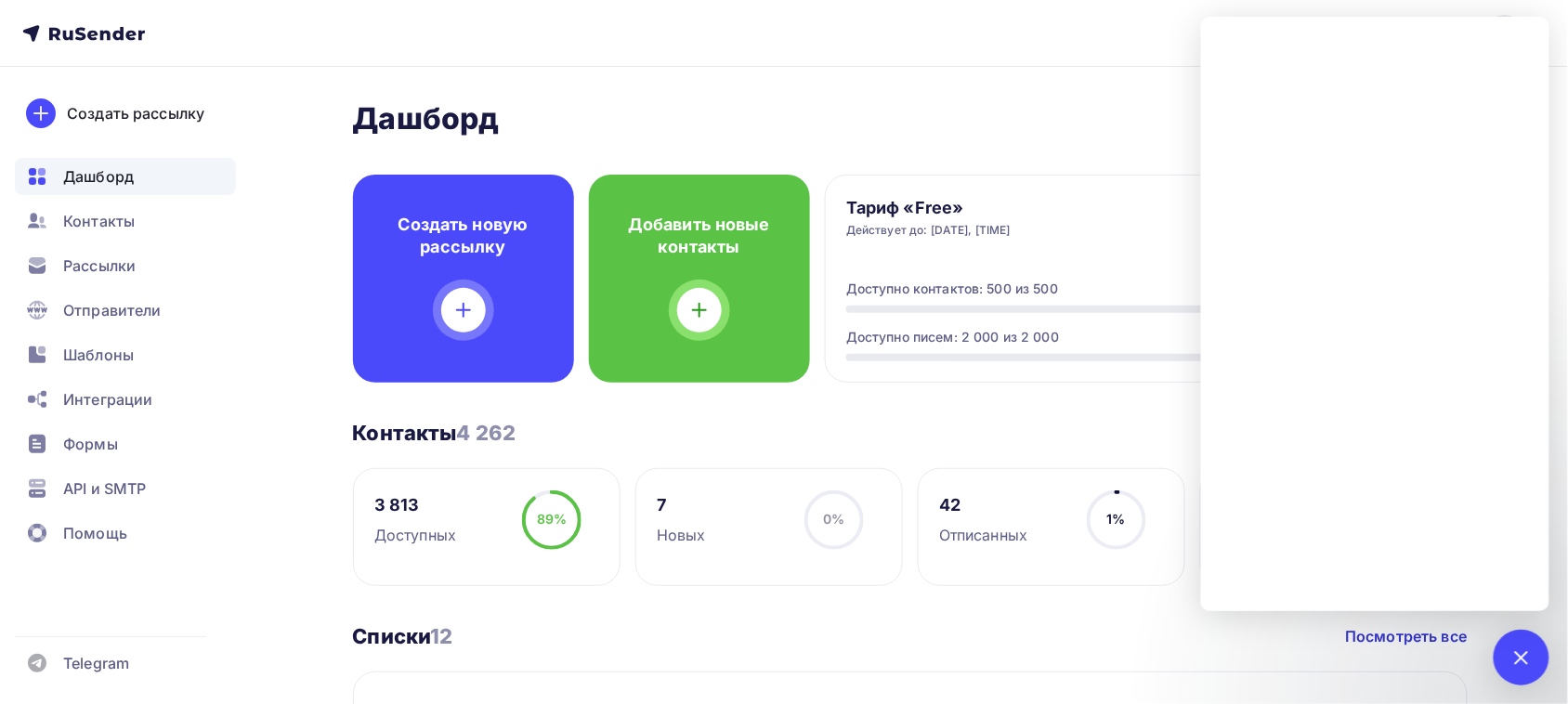 click on "[EMAIL] Аккаунт Тарифы Выйти
Создать рассылку
Дашборд
Контакты
Рассылки
Отправители
Шаблоны
Интеграции
Формы
API и SMTP
Помощь
Telegram
Аккаунт Тарифы
Помощь Выйти" at bounding box center (784, 33) 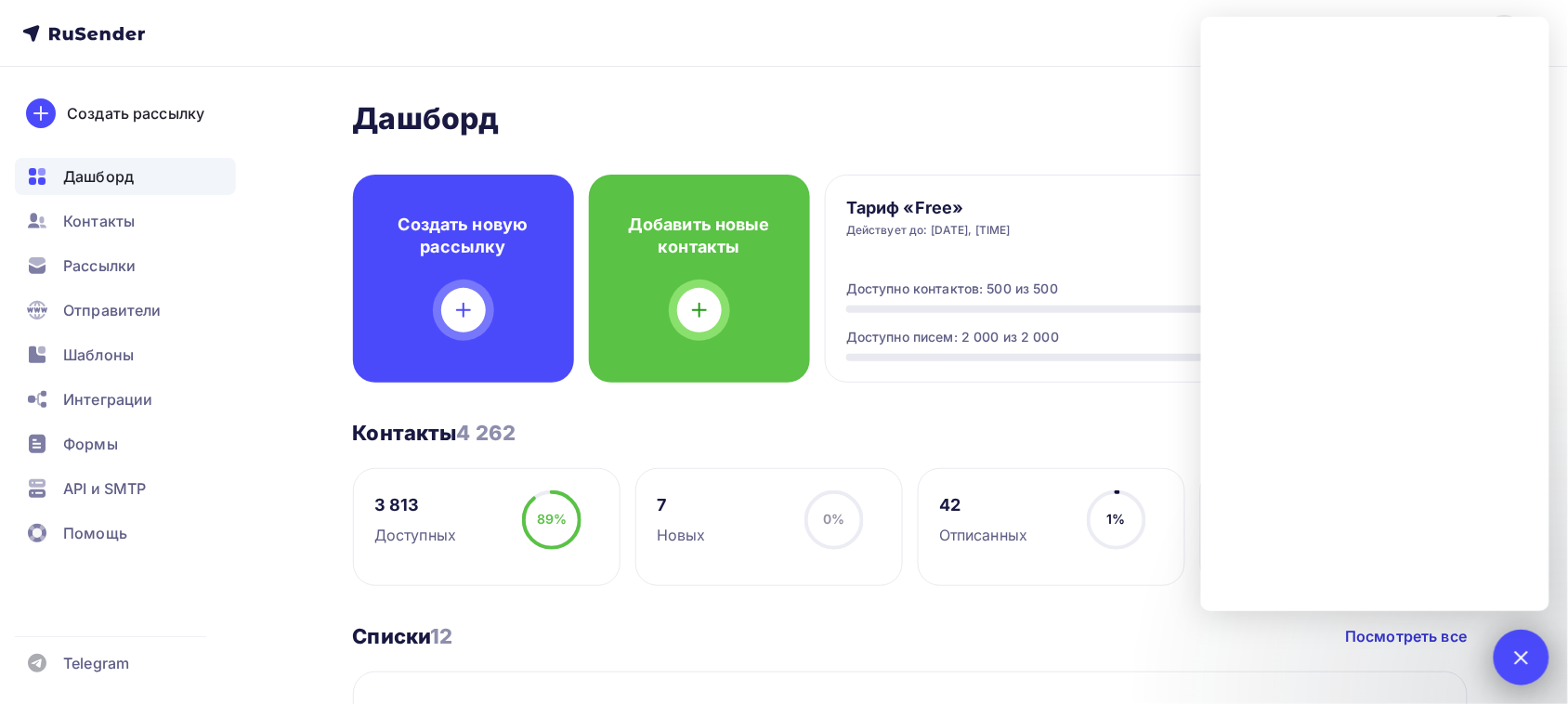 click at bounding box center (1522, 658) 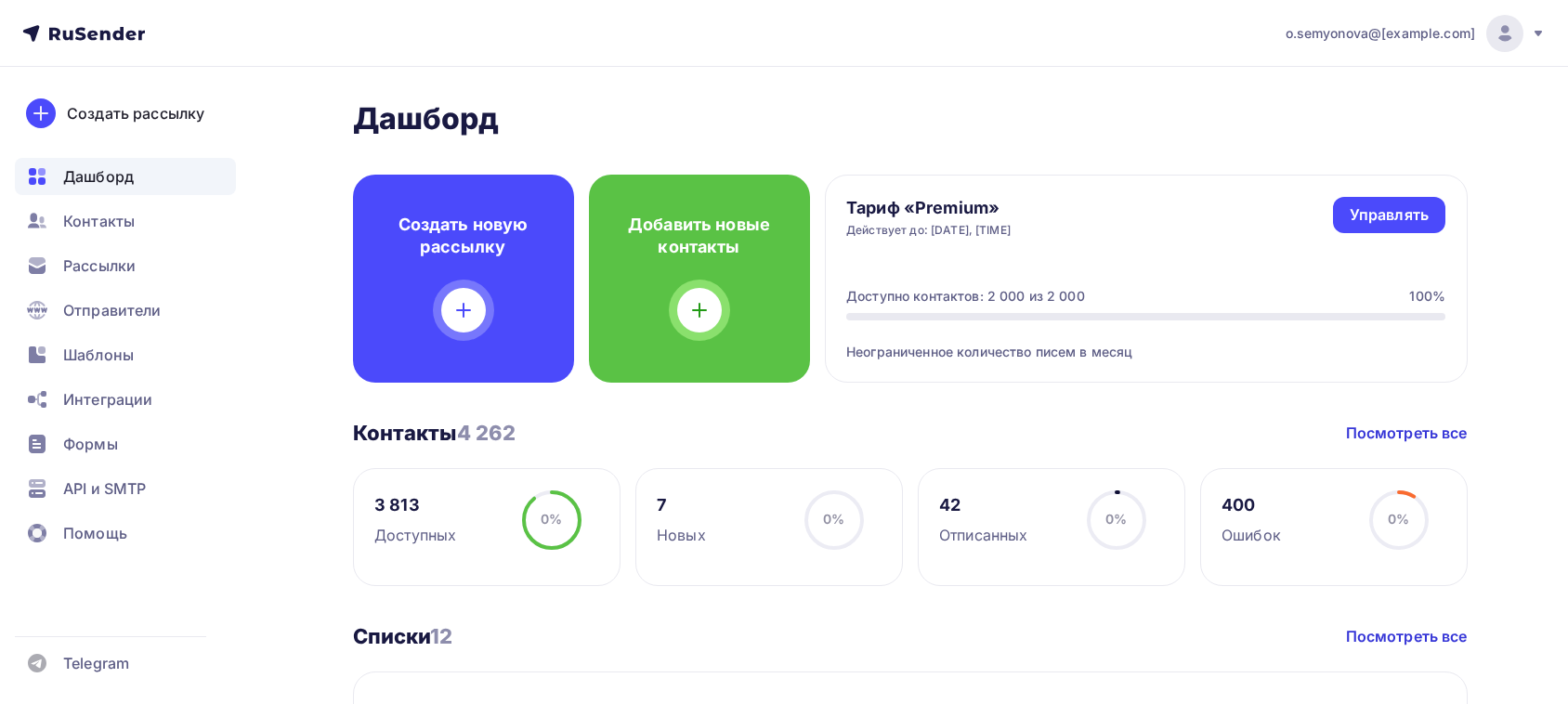 scroll, scrollTop: 0, scrollLeft: 0, axis: both 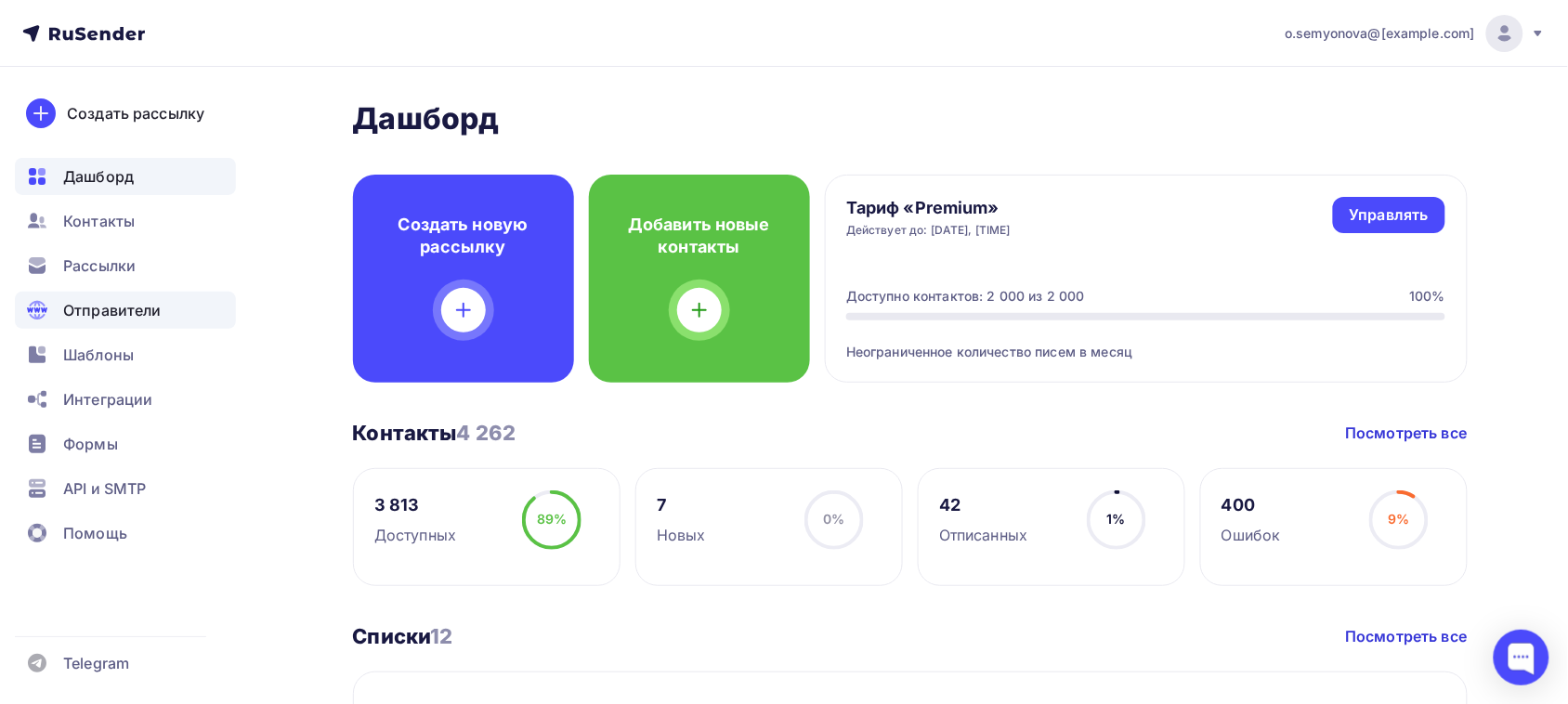click on "Отправители" at bounding box center (112, 310) 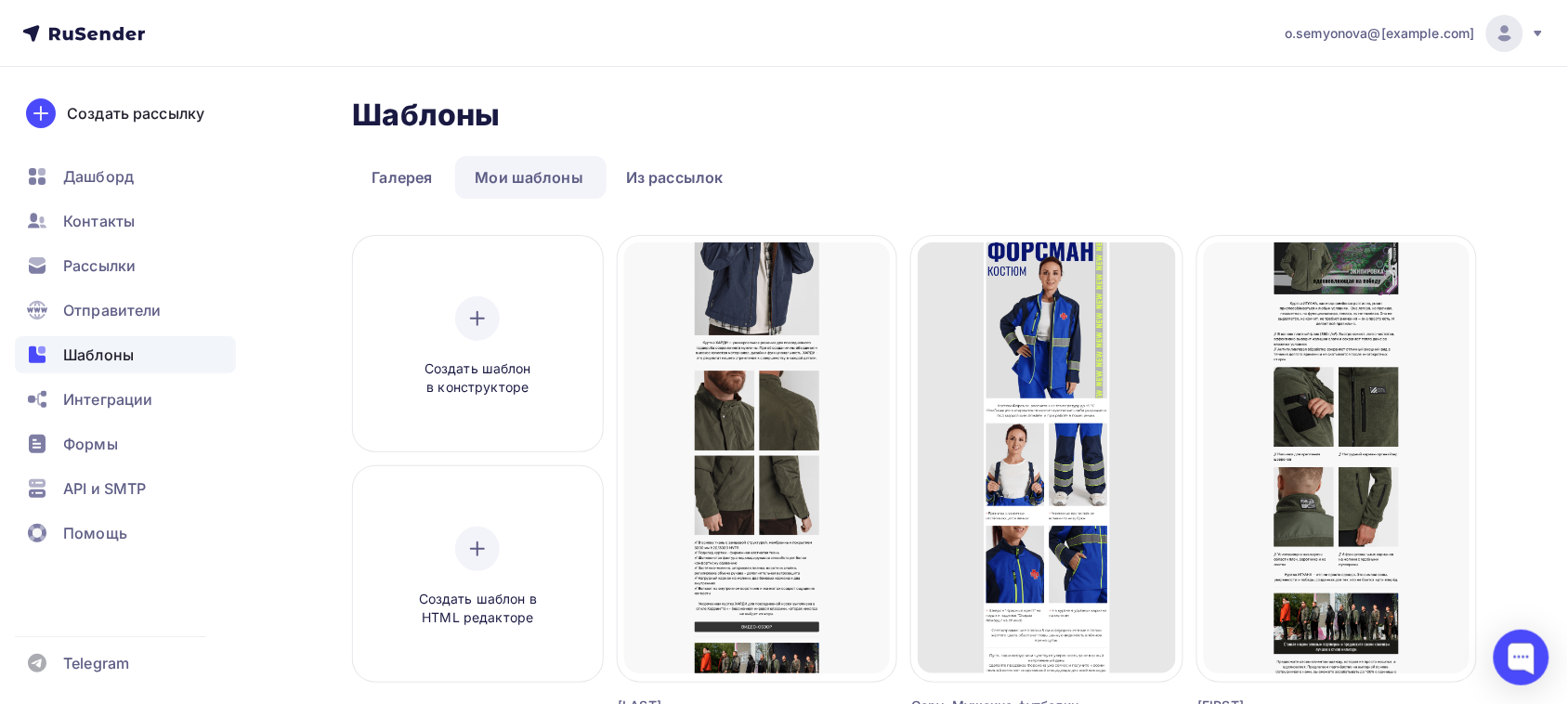 click on "[EMAIL] Аккаунт Тарифы Выйти
Создать рассылку
Дашборд
Контакты
Рассылки
Отправители
Шаблоны
Интеграции
Формы
API и SMTP
Помощь
Telegram
Аккаунт Тарифы
Помощь Выйти" at bounding box center (784, 33) 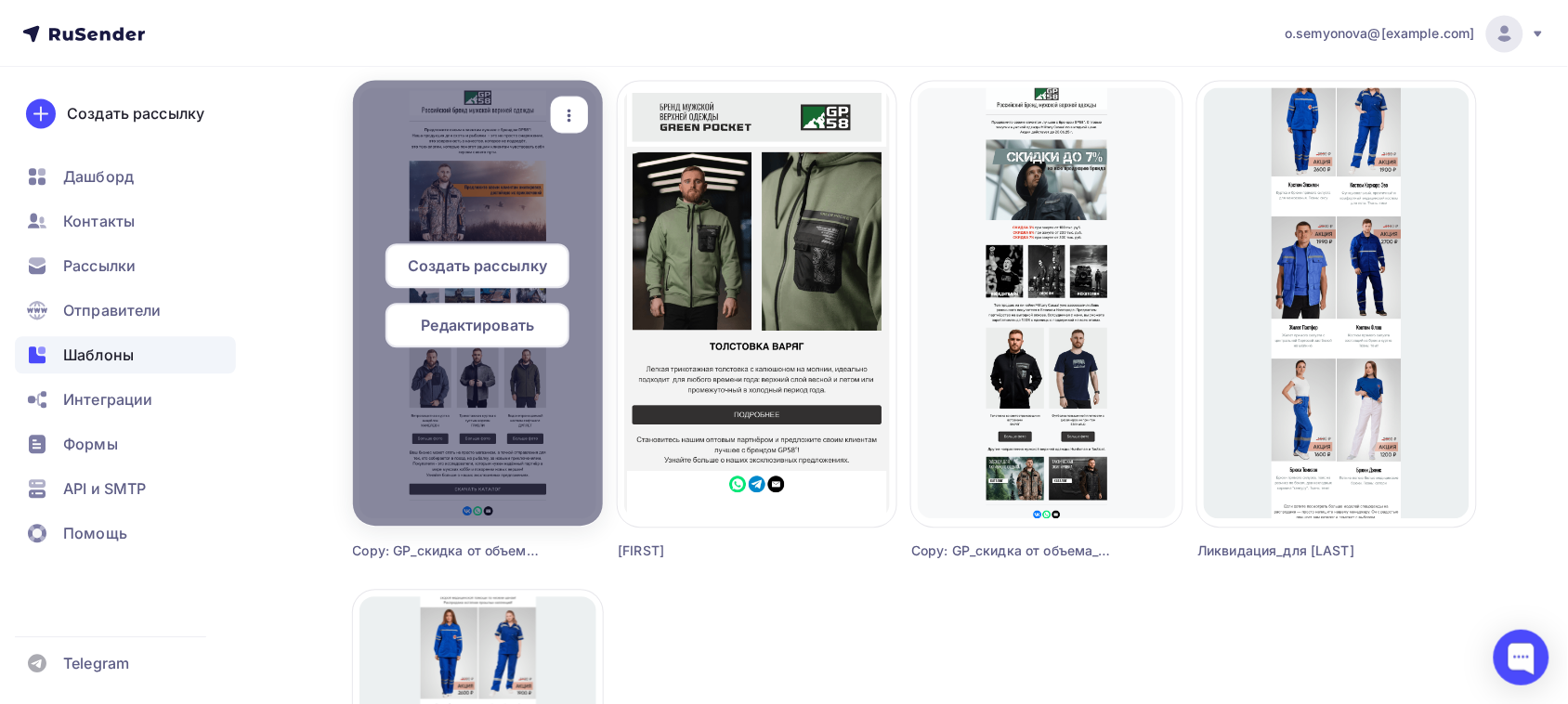 scroll, scrollTop: 1166, scrollLeft: 0, axis: vertical 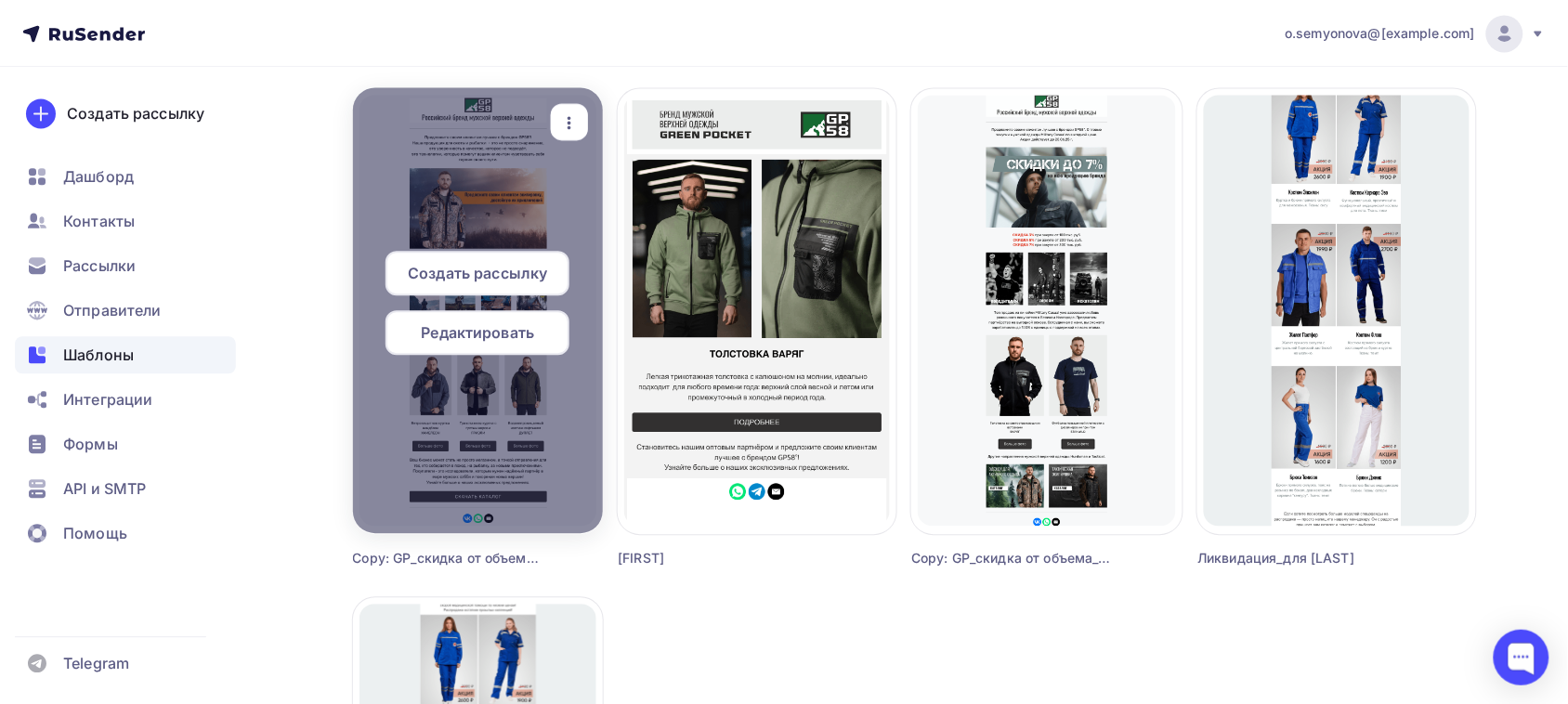 click on "Редактировать" at bounding box center (477, 332) 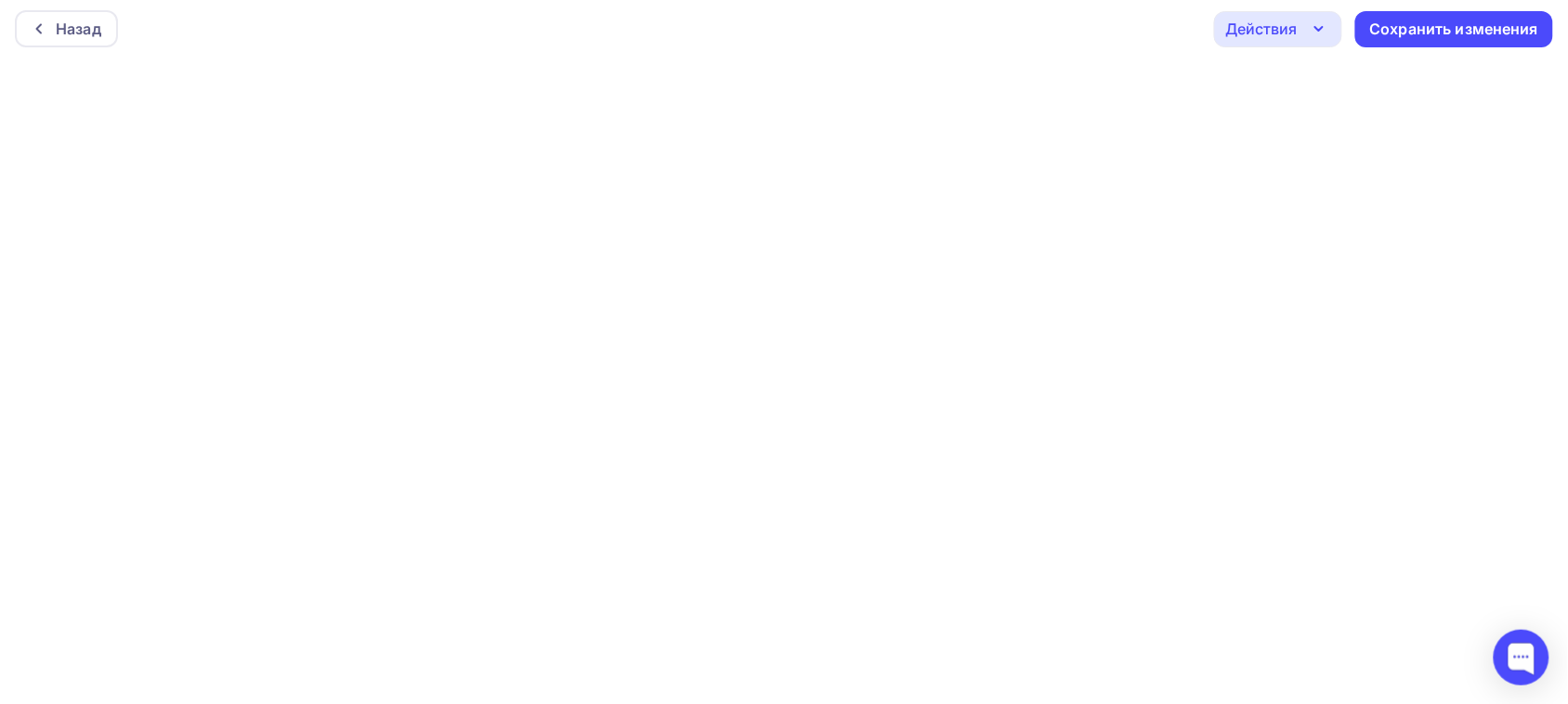 scroll, scrollTop: 0, scrollLeft: 0, axis: both 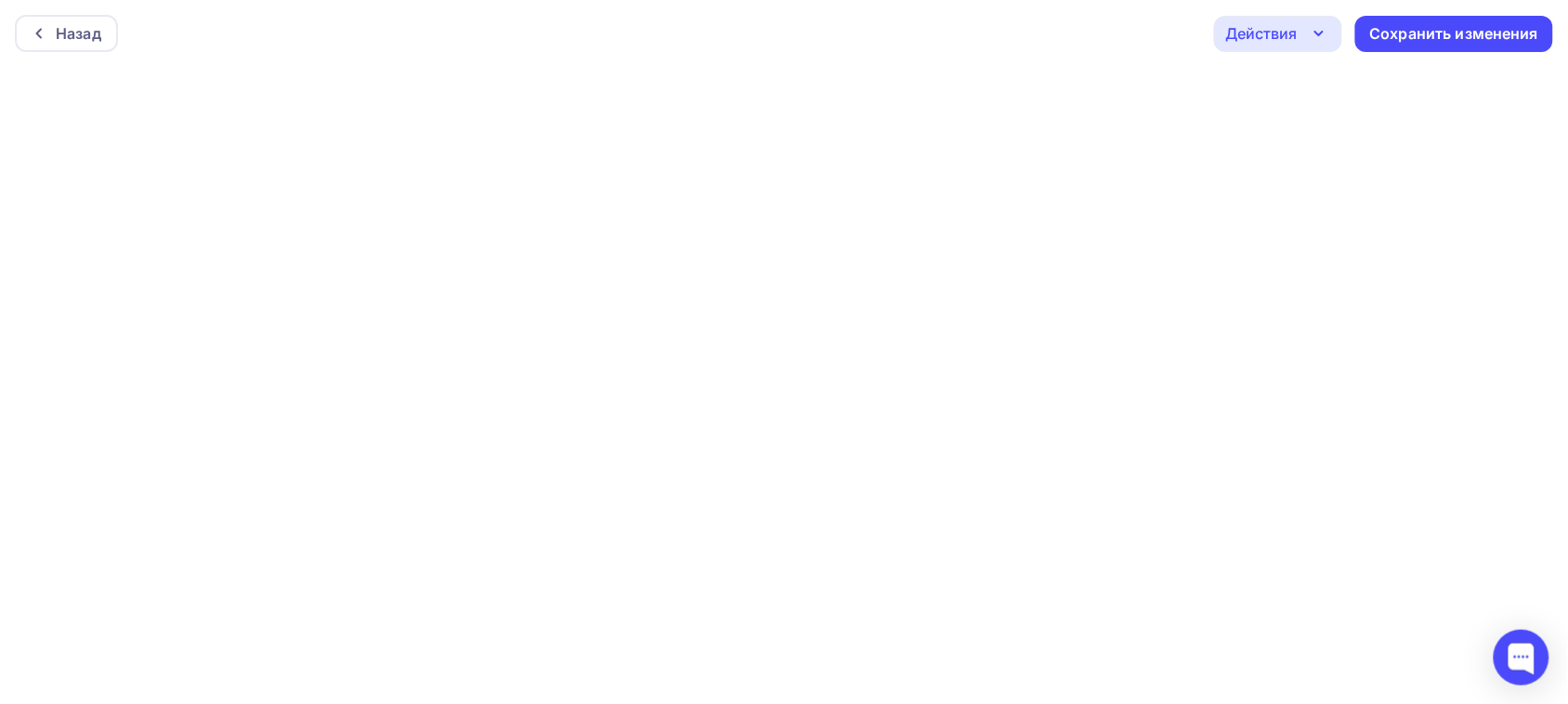 click on "Действия" at bounding box center (1261, 33) 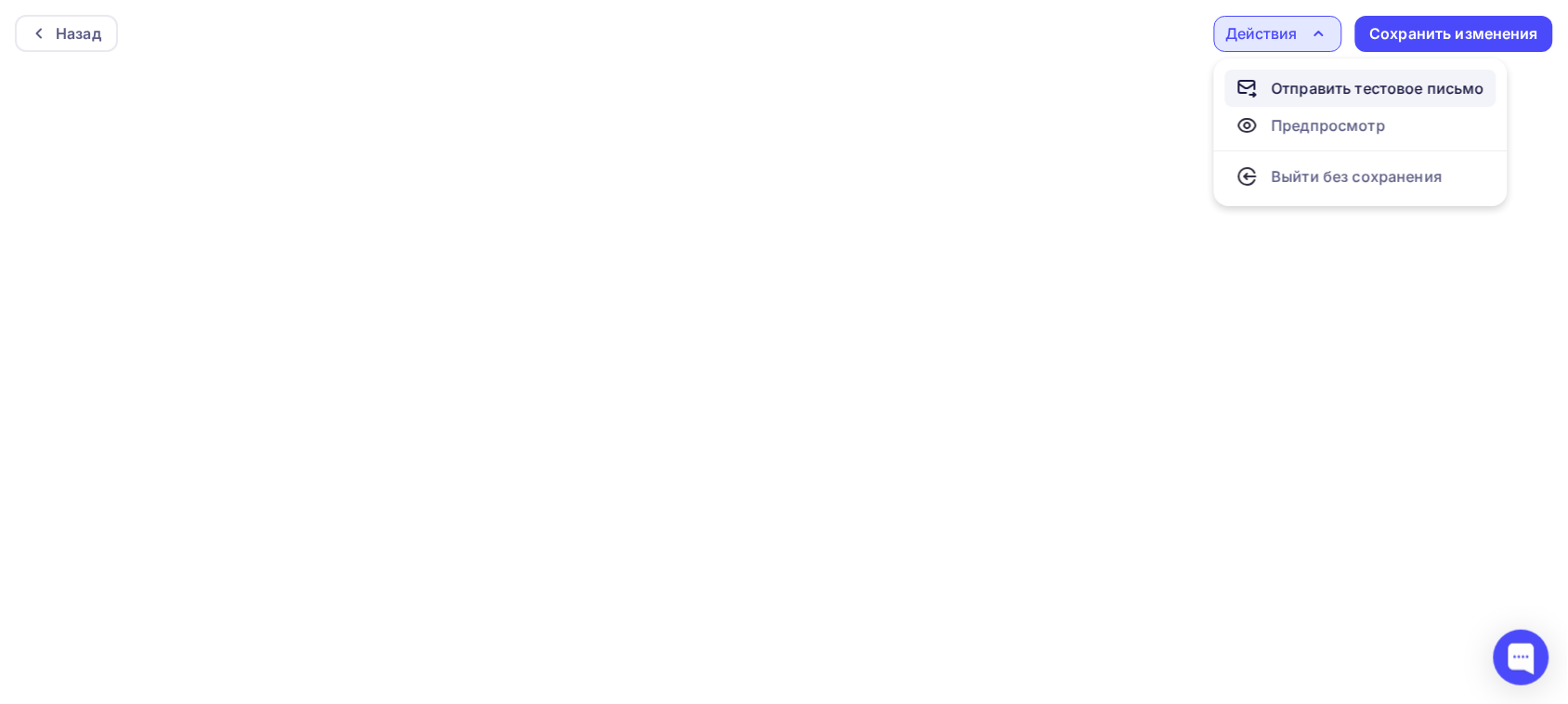 click on "Отправить тестовое письмо" at bounding box center [1379, 88] 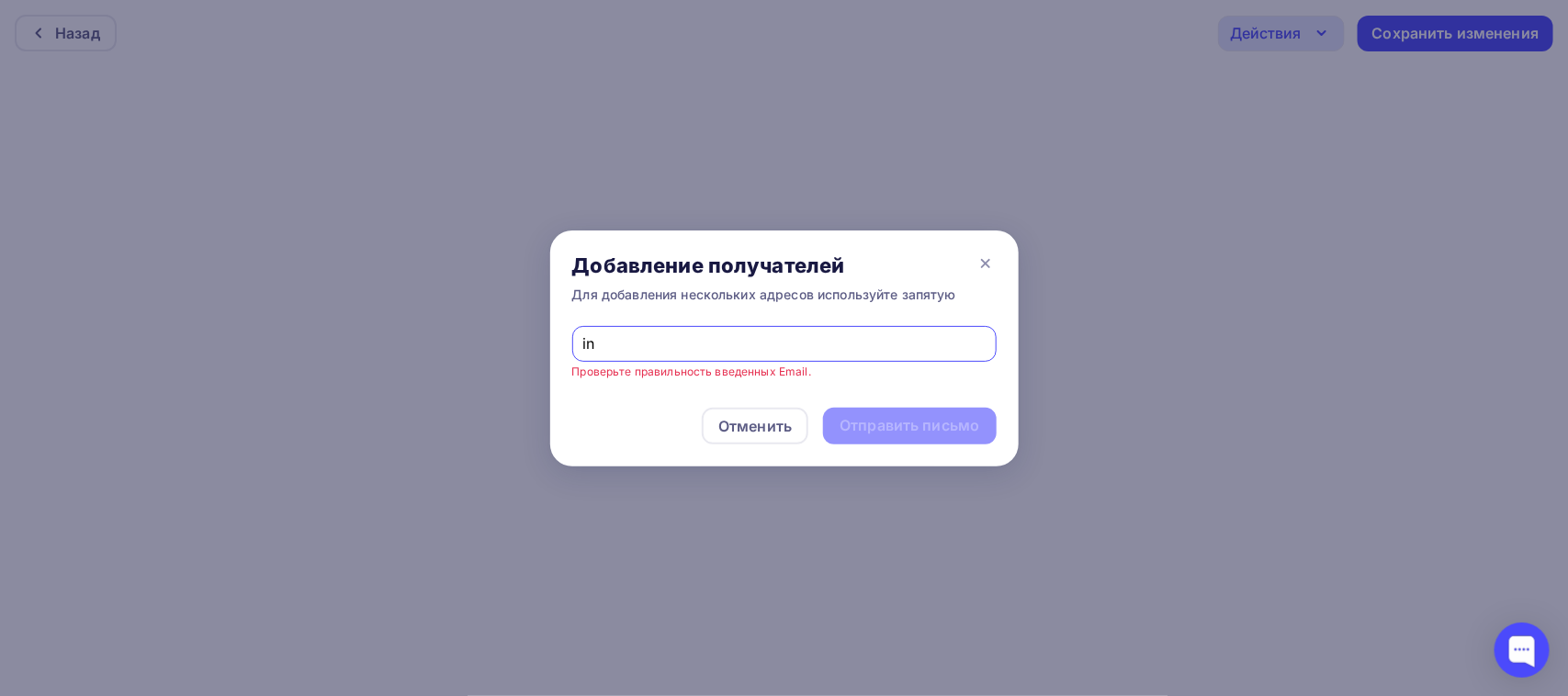 type on "[EMAIL]" 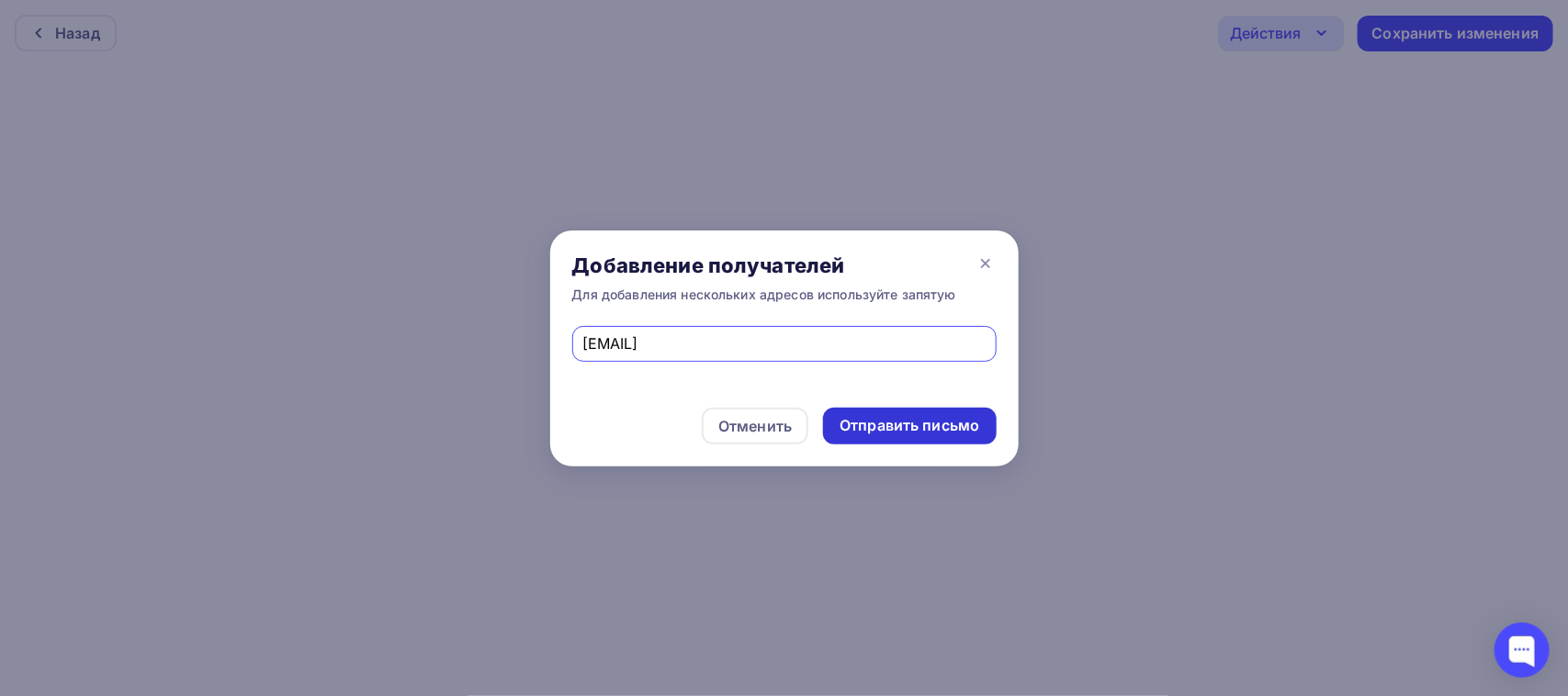 click on "Отправить письмо" at bounding box center (909, 425) 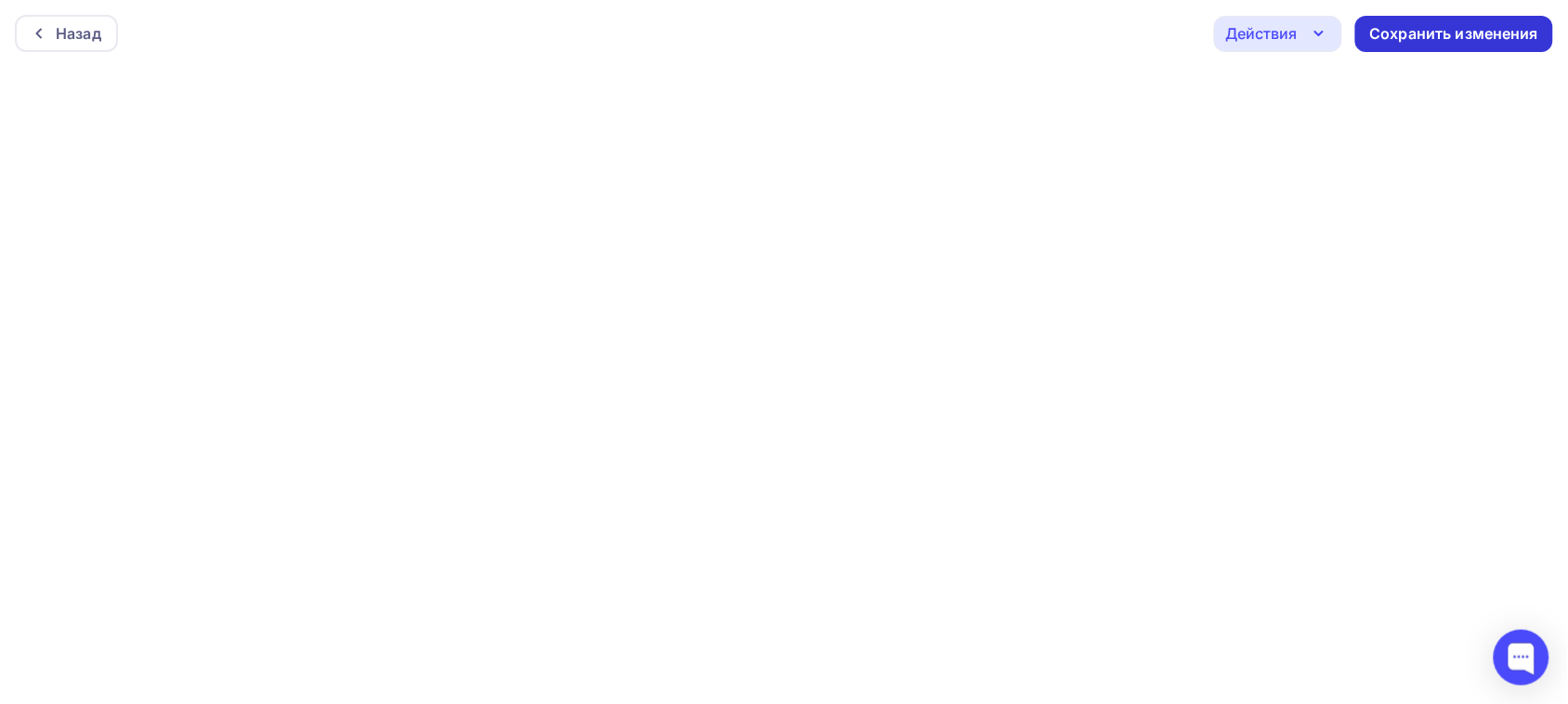 click on "Сохранить изменения" at bounding box center (1455, 33) 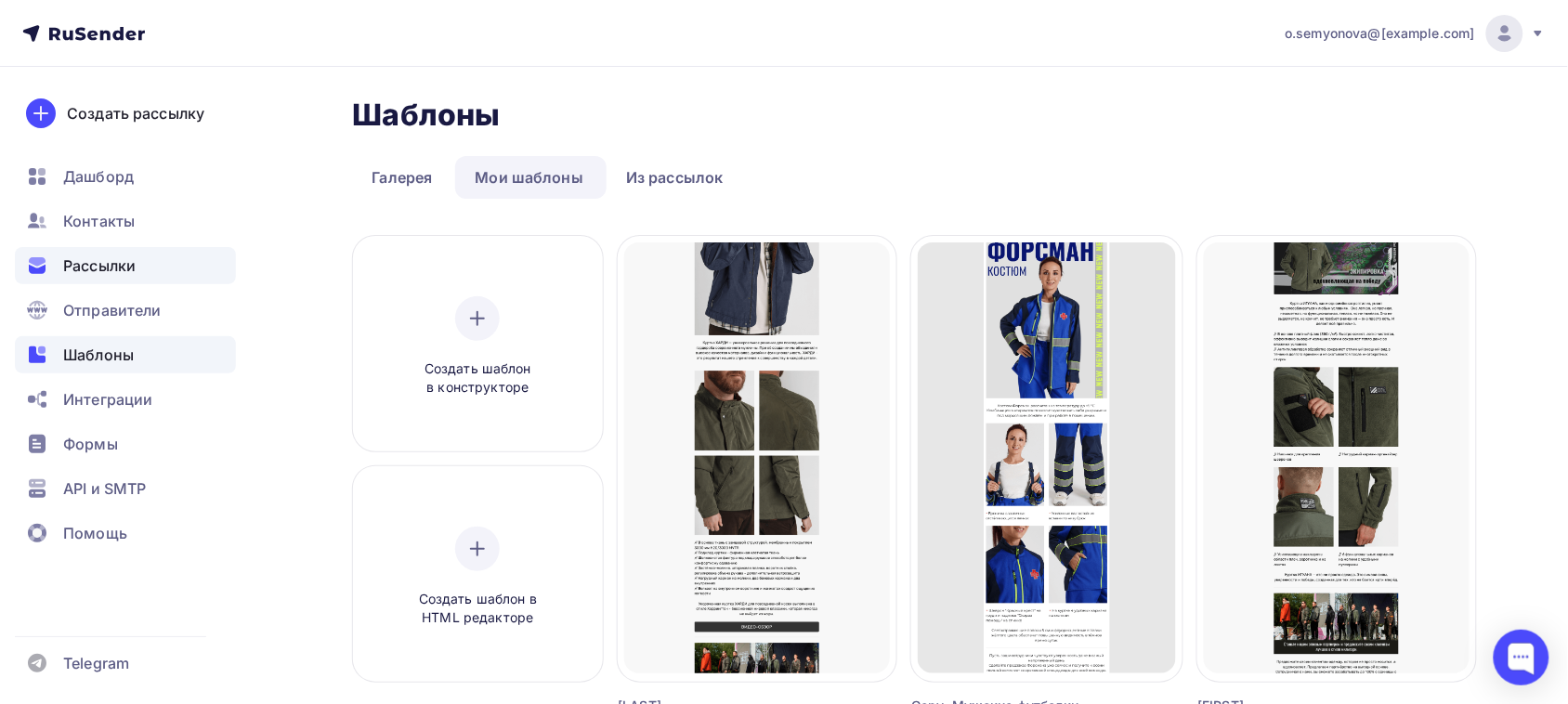 click on "Рассылки" at bounding box center [99, 266] 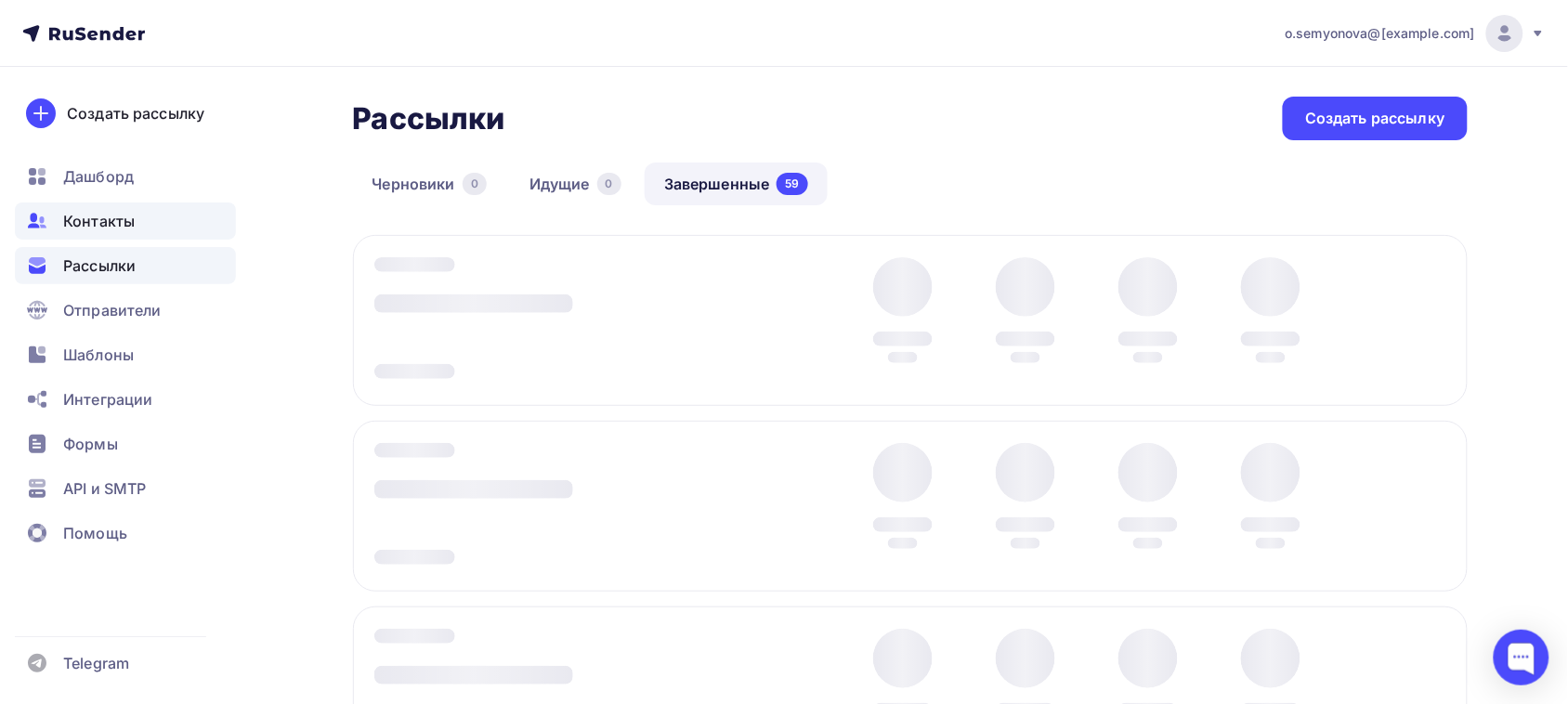 click on "Контакты" at bounding box center (98, 221) 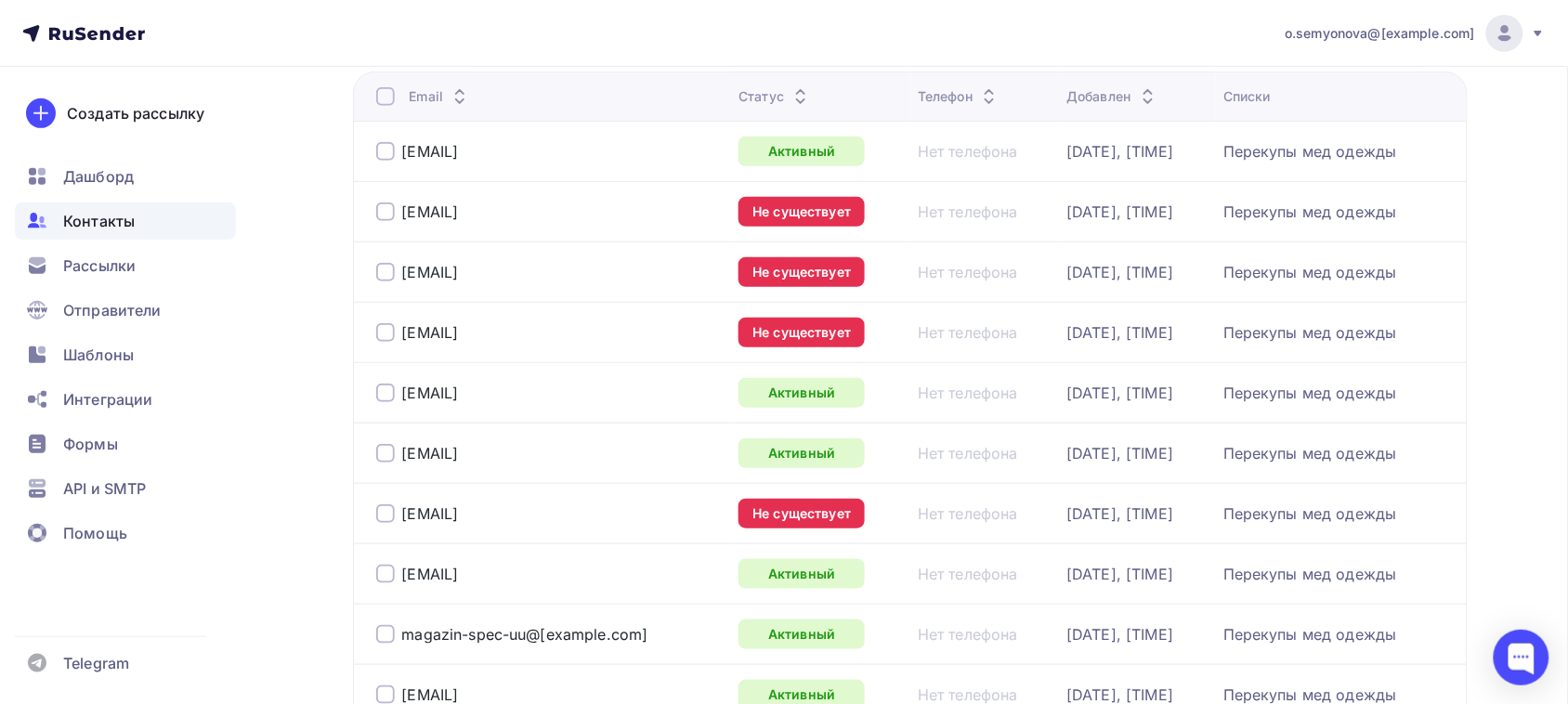 scroll, scrollTop: 0, scrollLeft: 0, axis: both 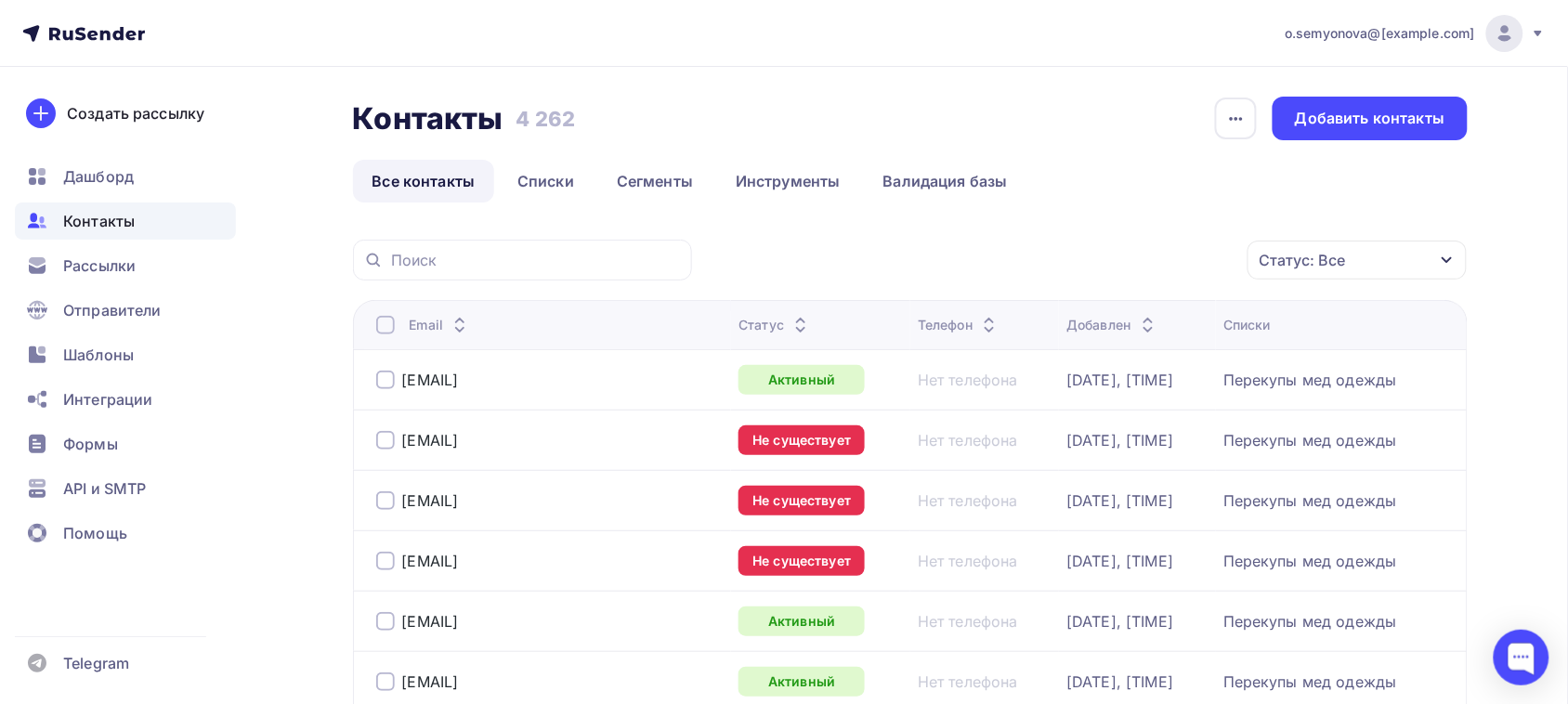 click 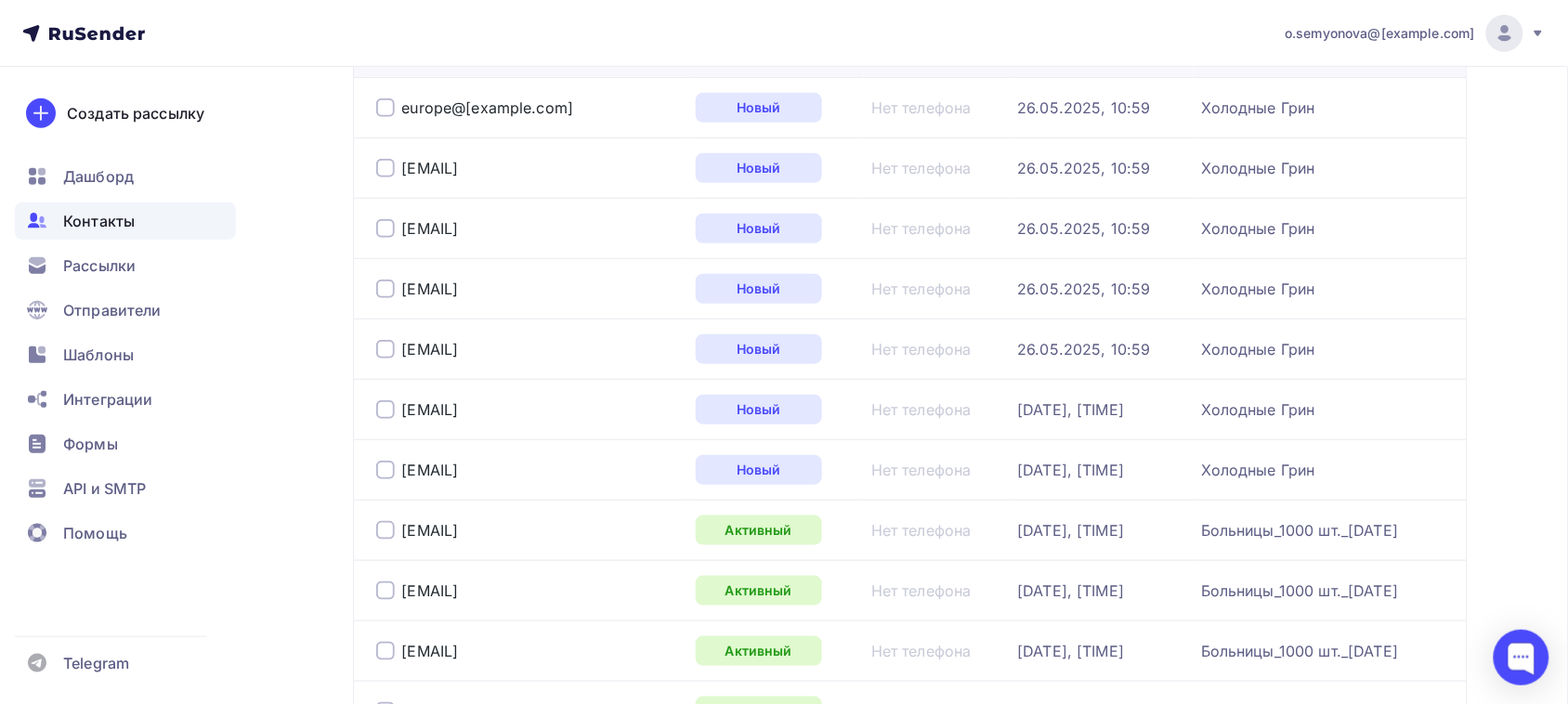 scroll, scrollTop: 0, scrollLeft: 0, axis: both 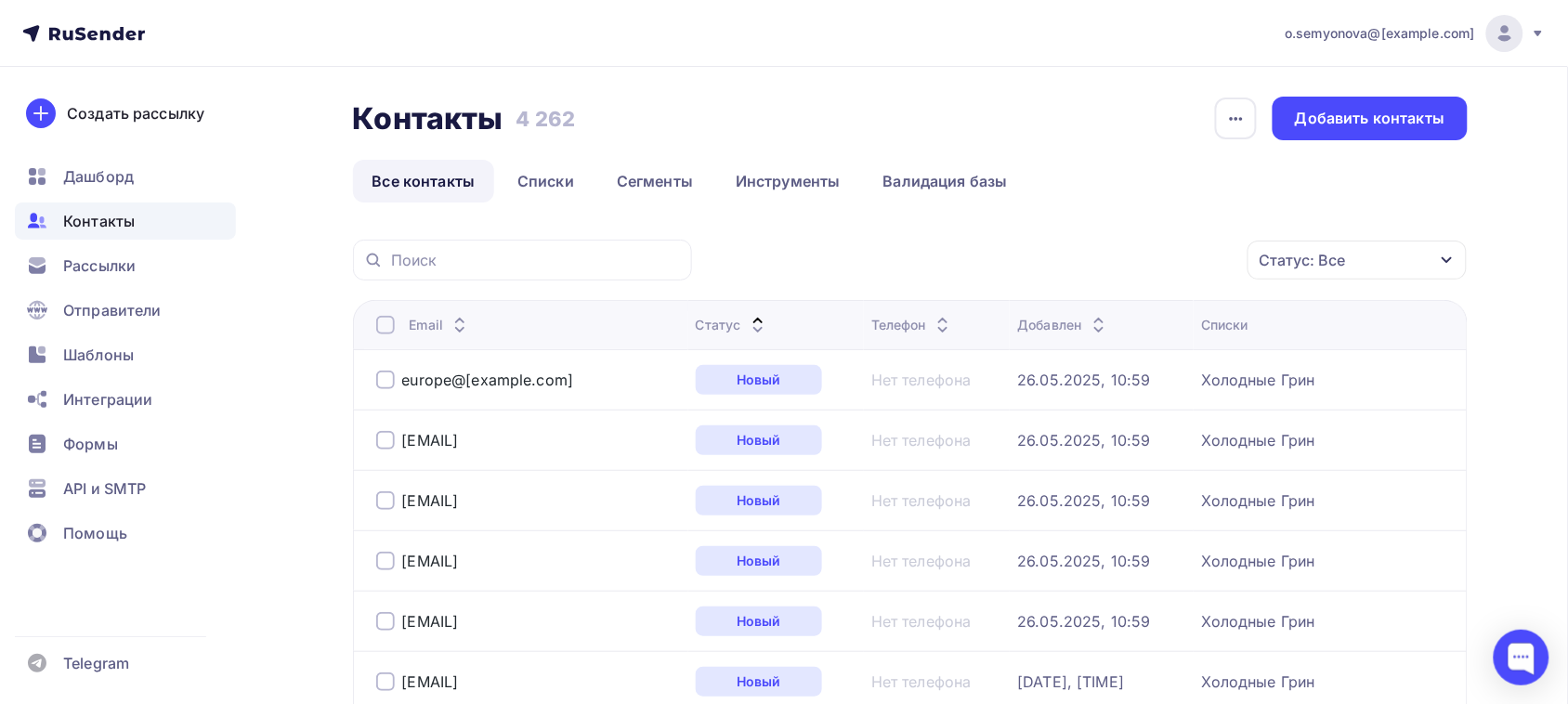 click at bounding box center [385, 380] 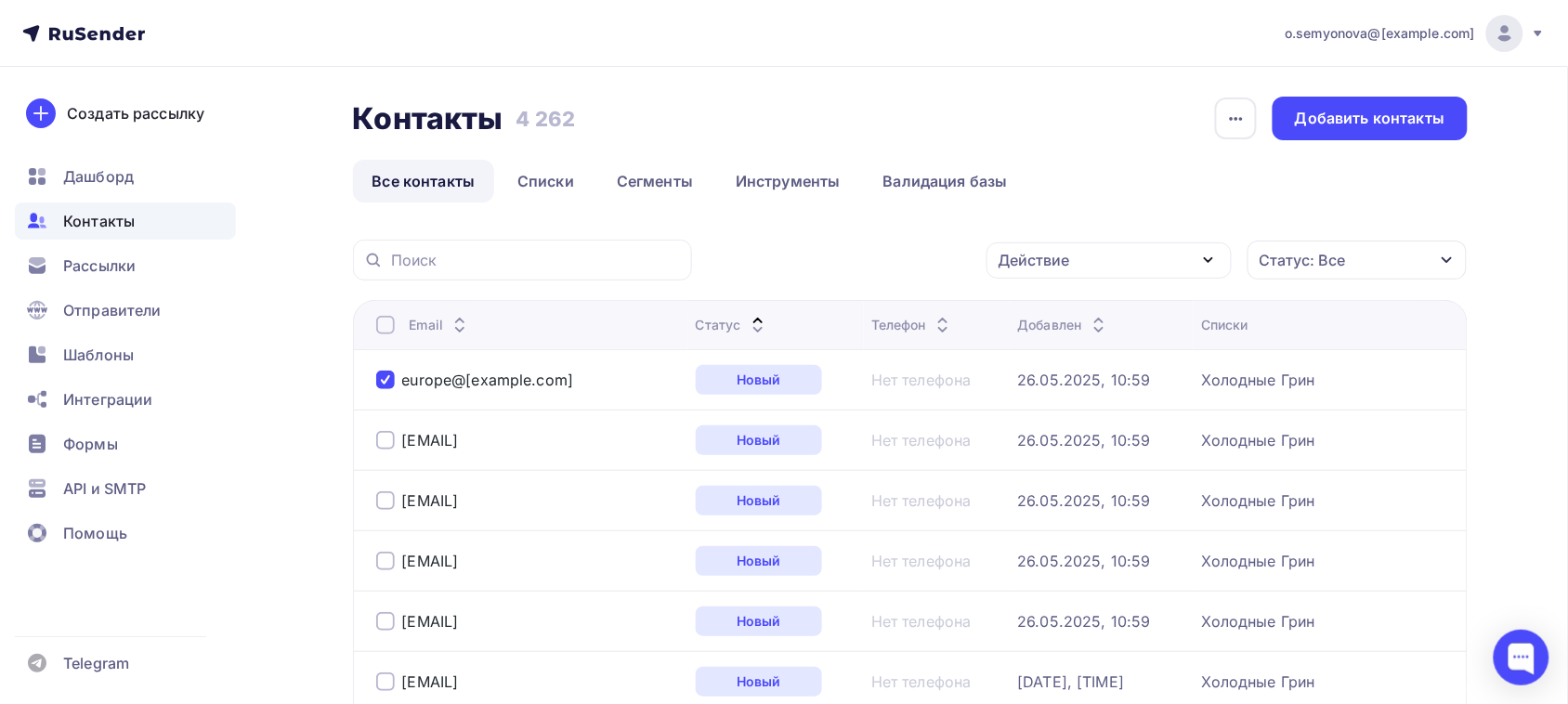 click on "[EMAIL]" at bounding box center [529, 440] 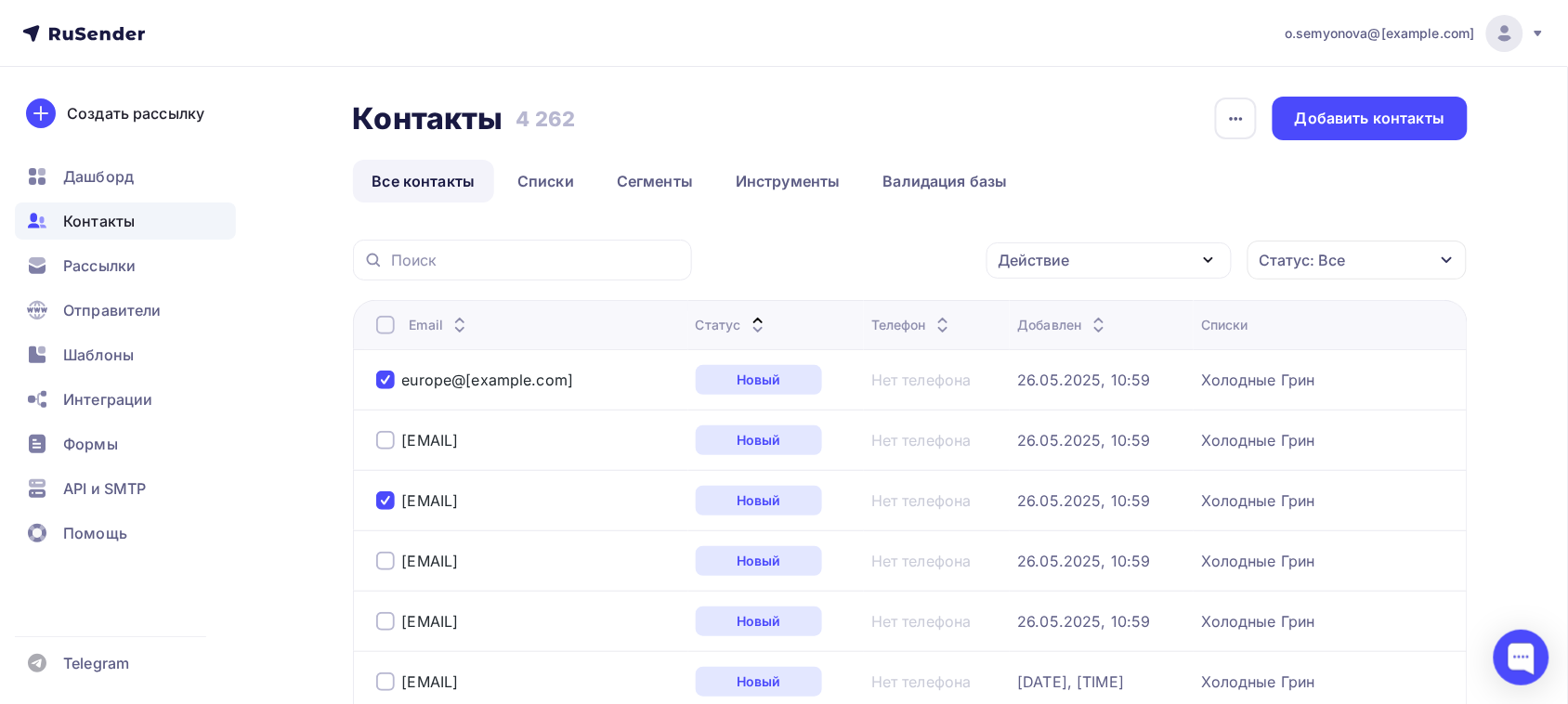 click at bounding box center (385, 440) 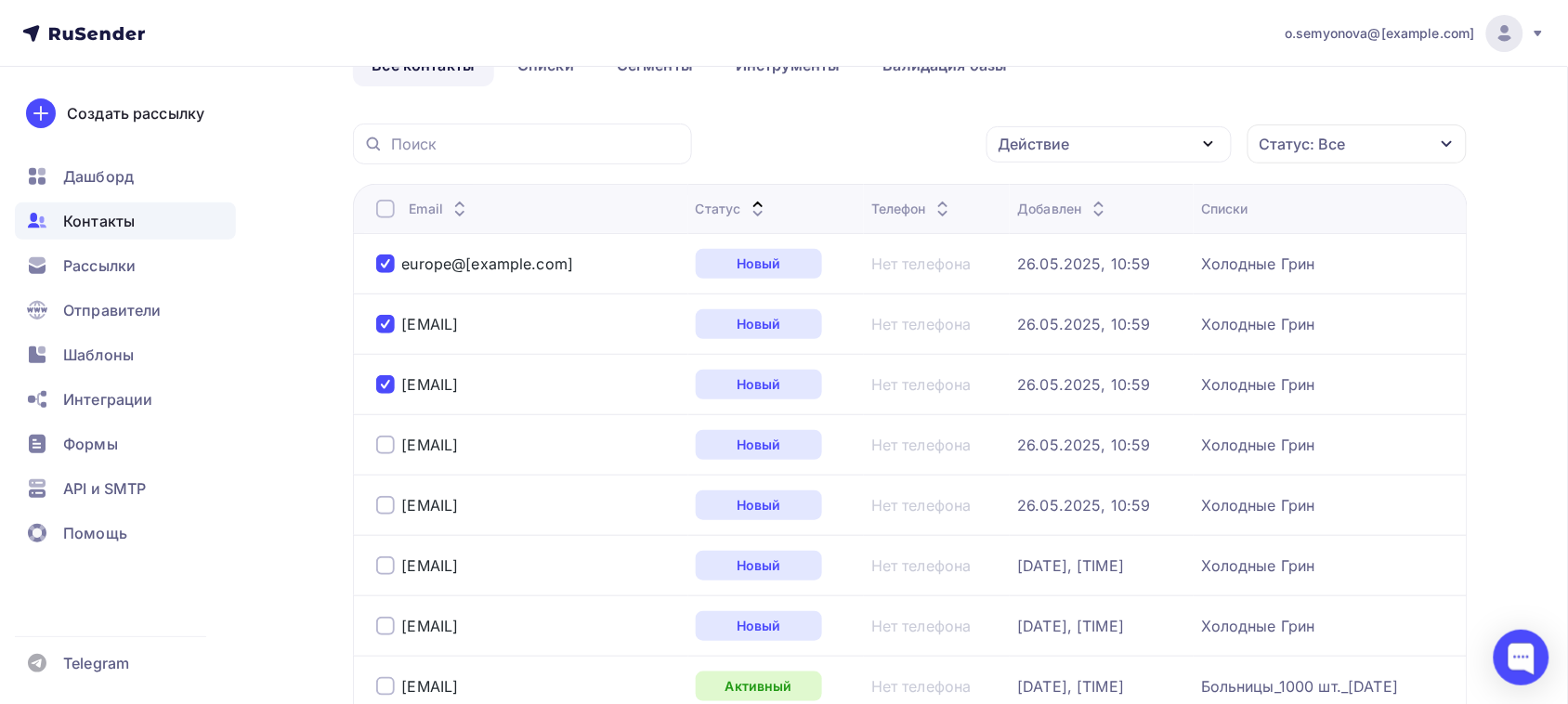 scroll, scrollTop: 232, scrollLeft: 0, axis: vertical 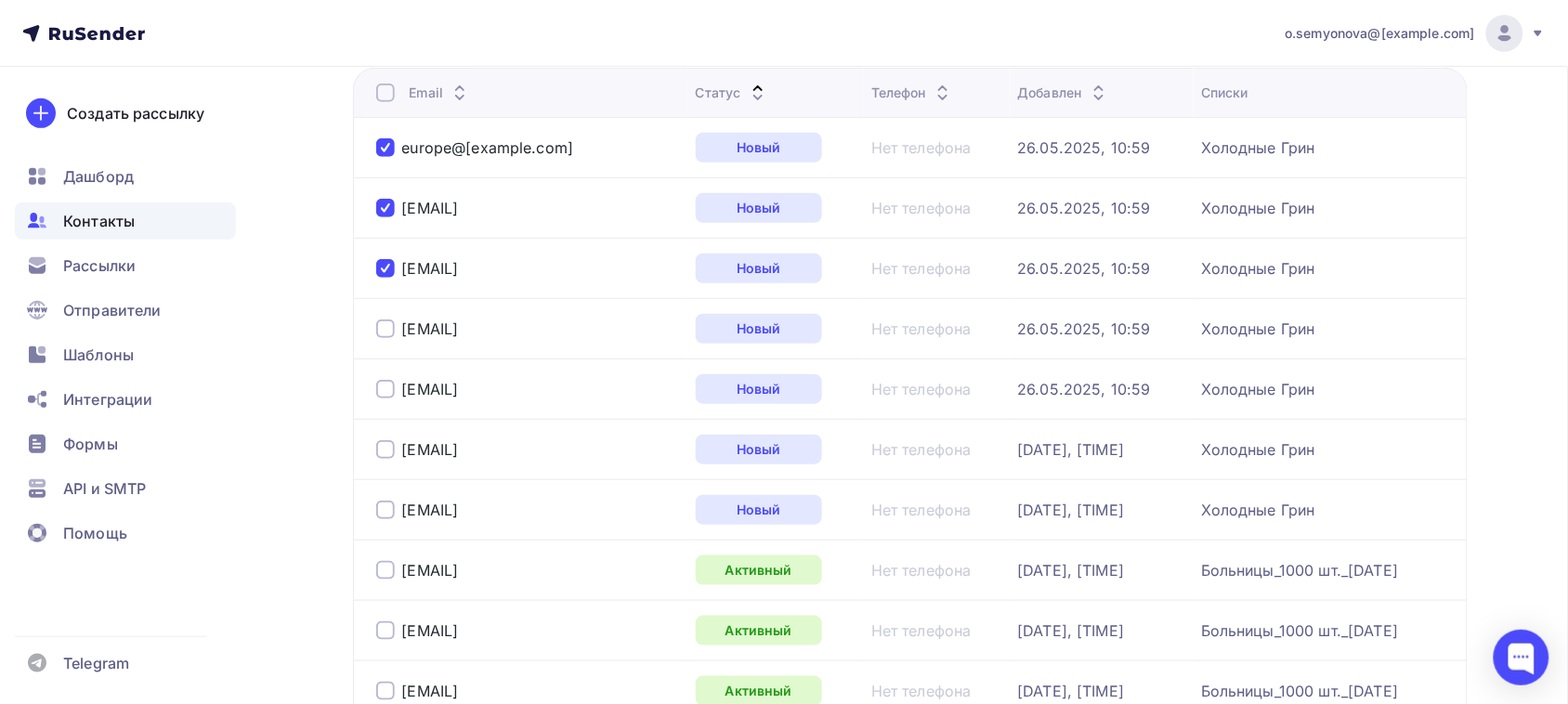 click at bounding box center [385, 510] 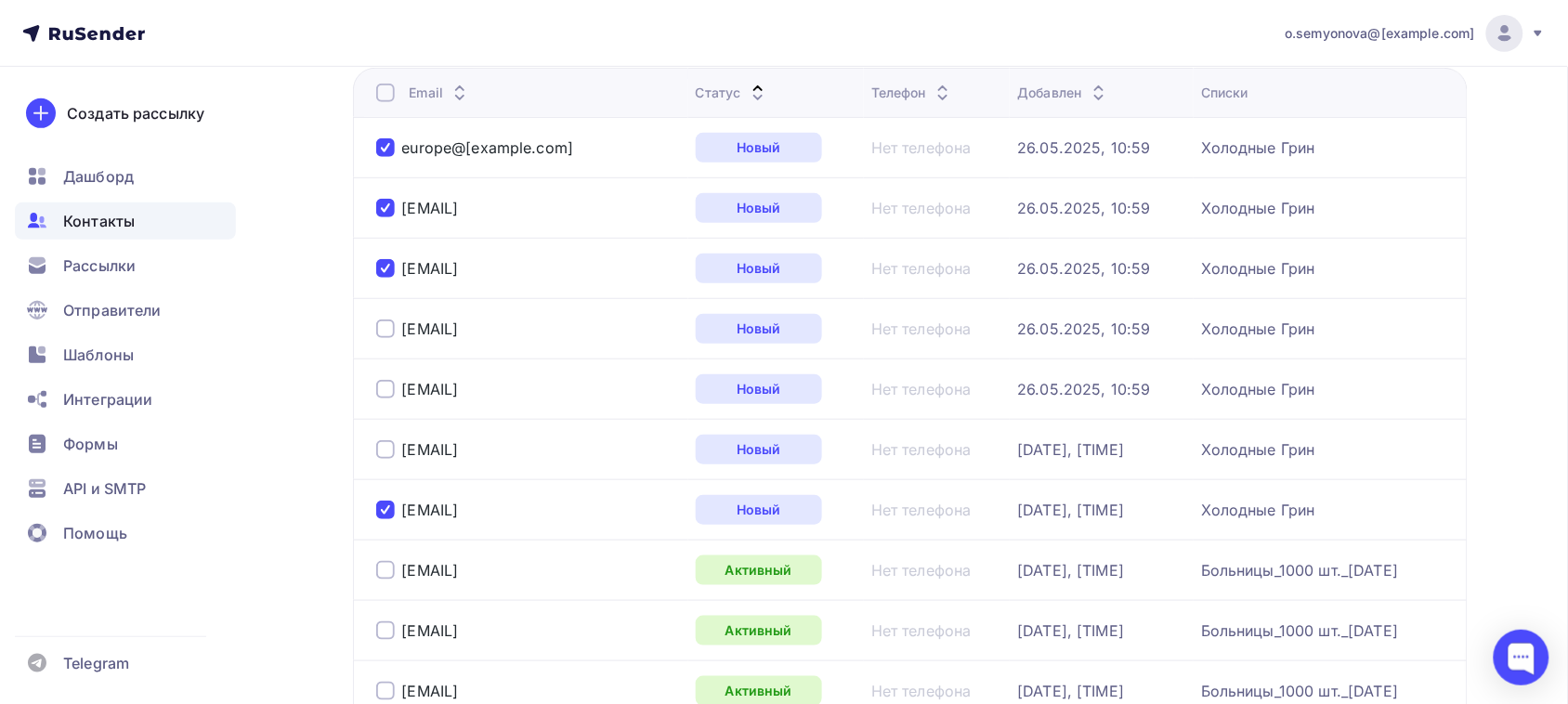 click at bounding box center (385, 450) 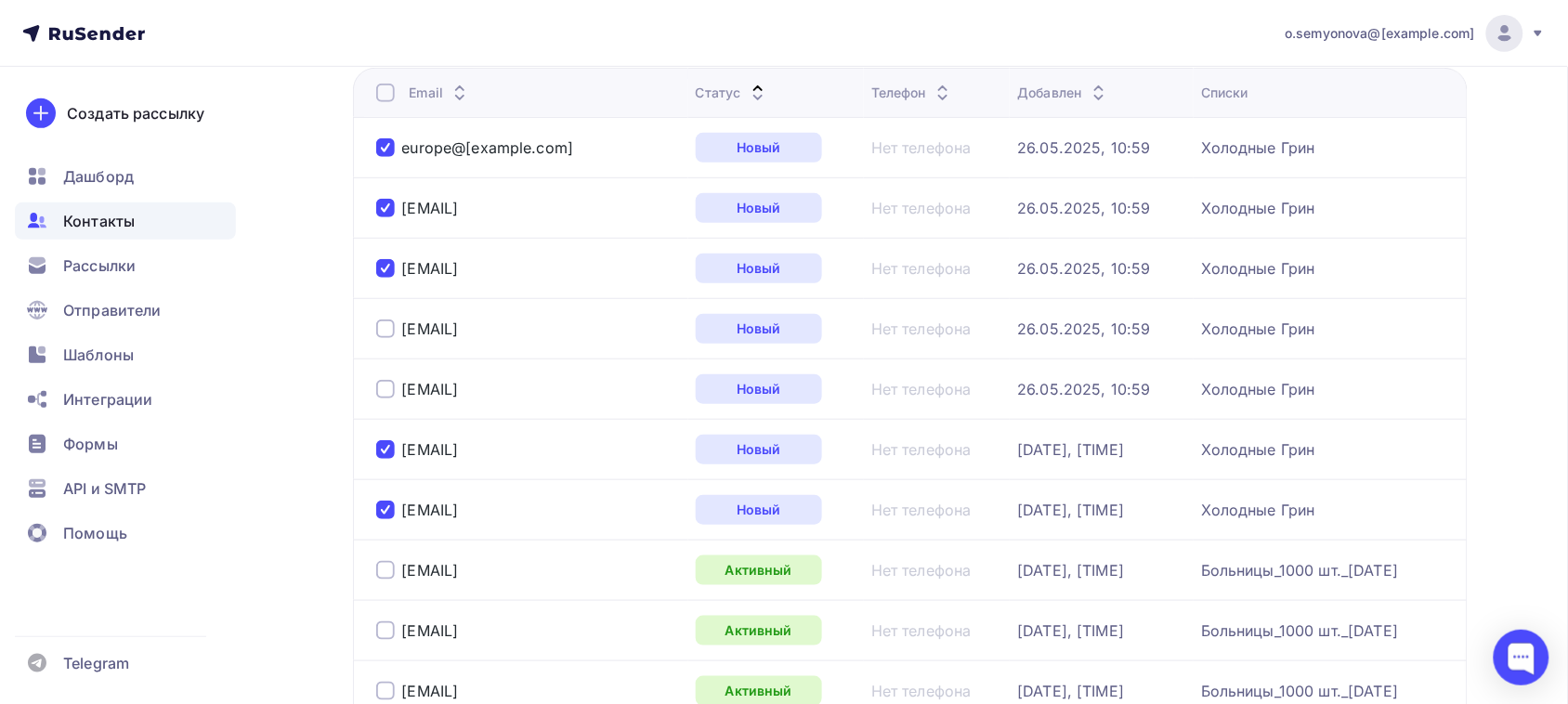 click on "[EMAIL]" at bounding box center (529, 389) 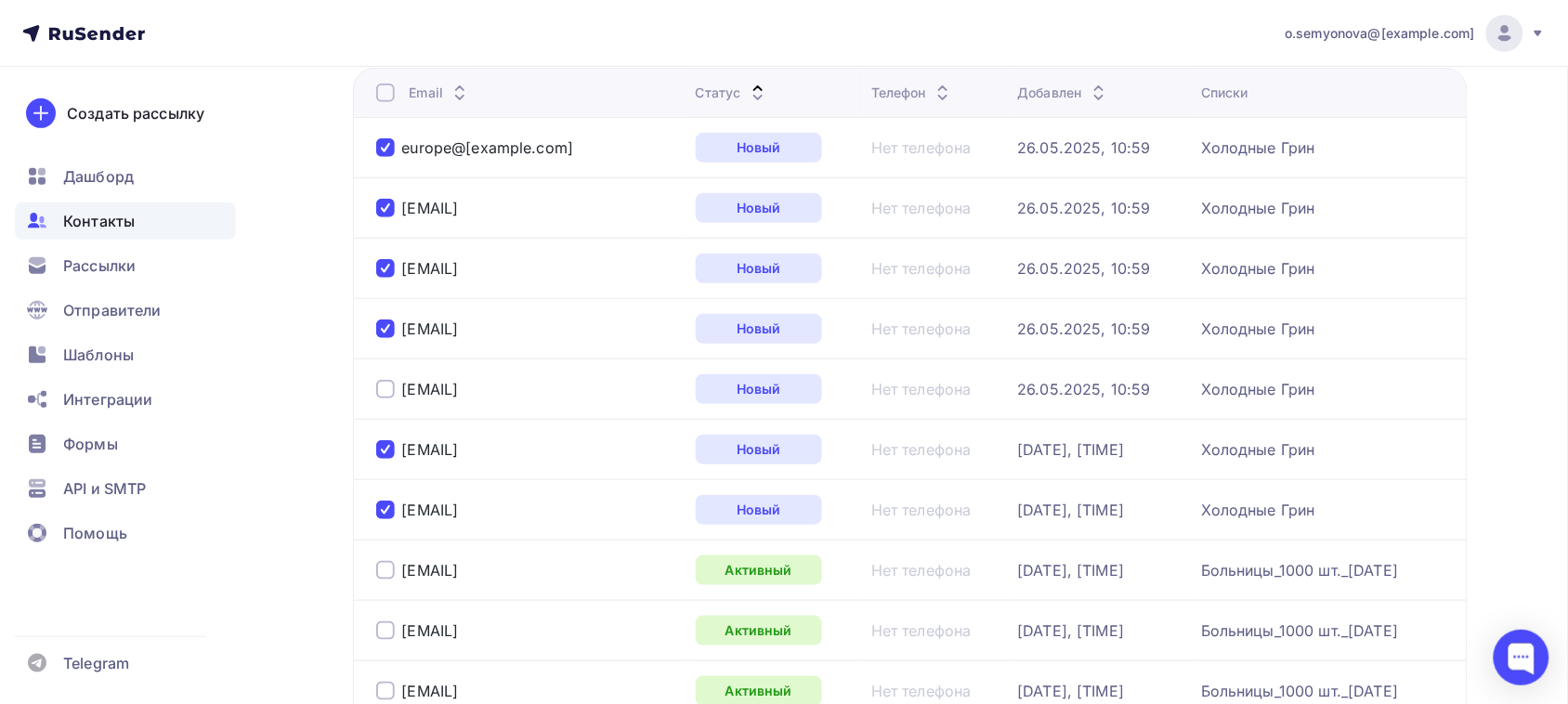 click at bounding box center [385, 389] 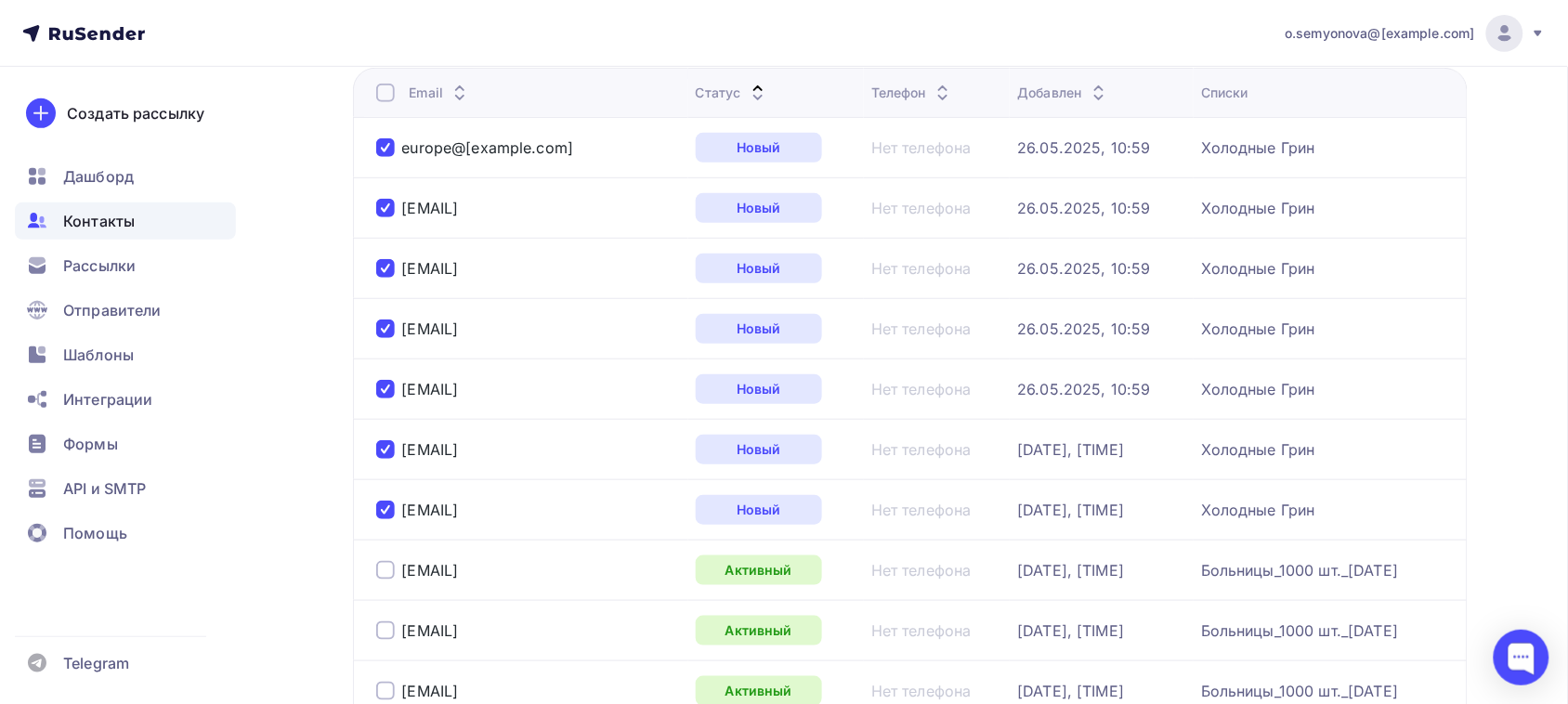scroll, scrollTop: 0, scrollLeft: 0, axis: both 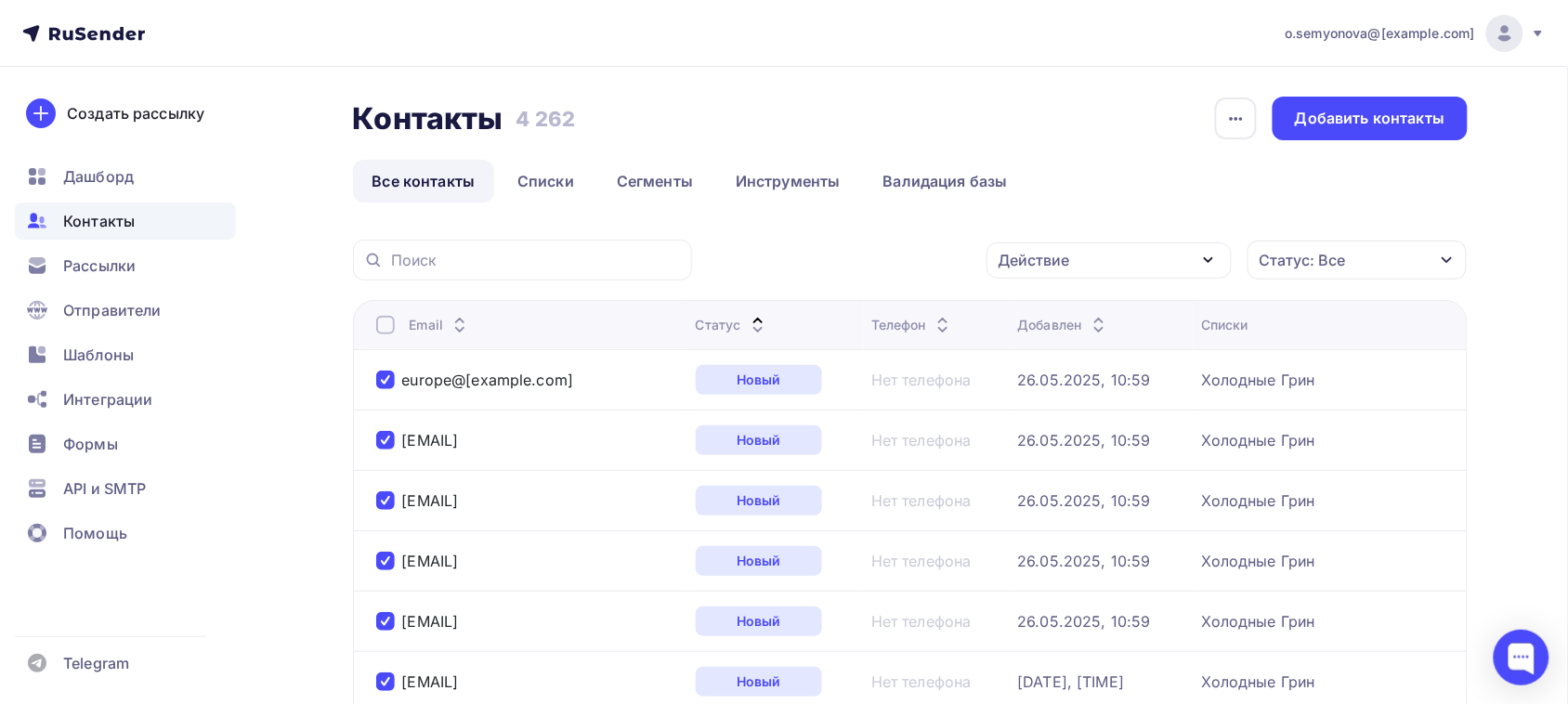 click on "Статус: Все" at bounding box center [1357, 260] 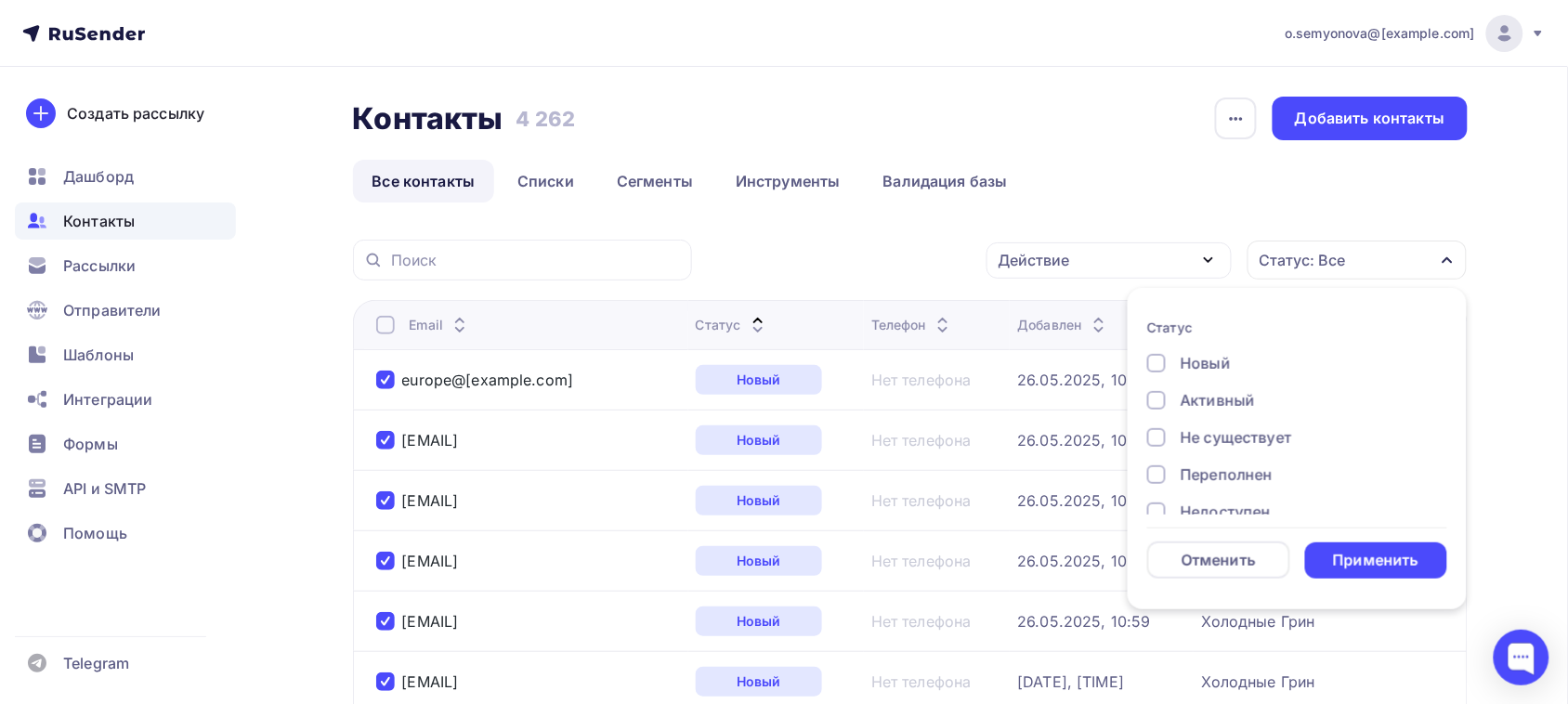 scroll, scrollTop: 135, scrollLeft: 0, axis: vertical 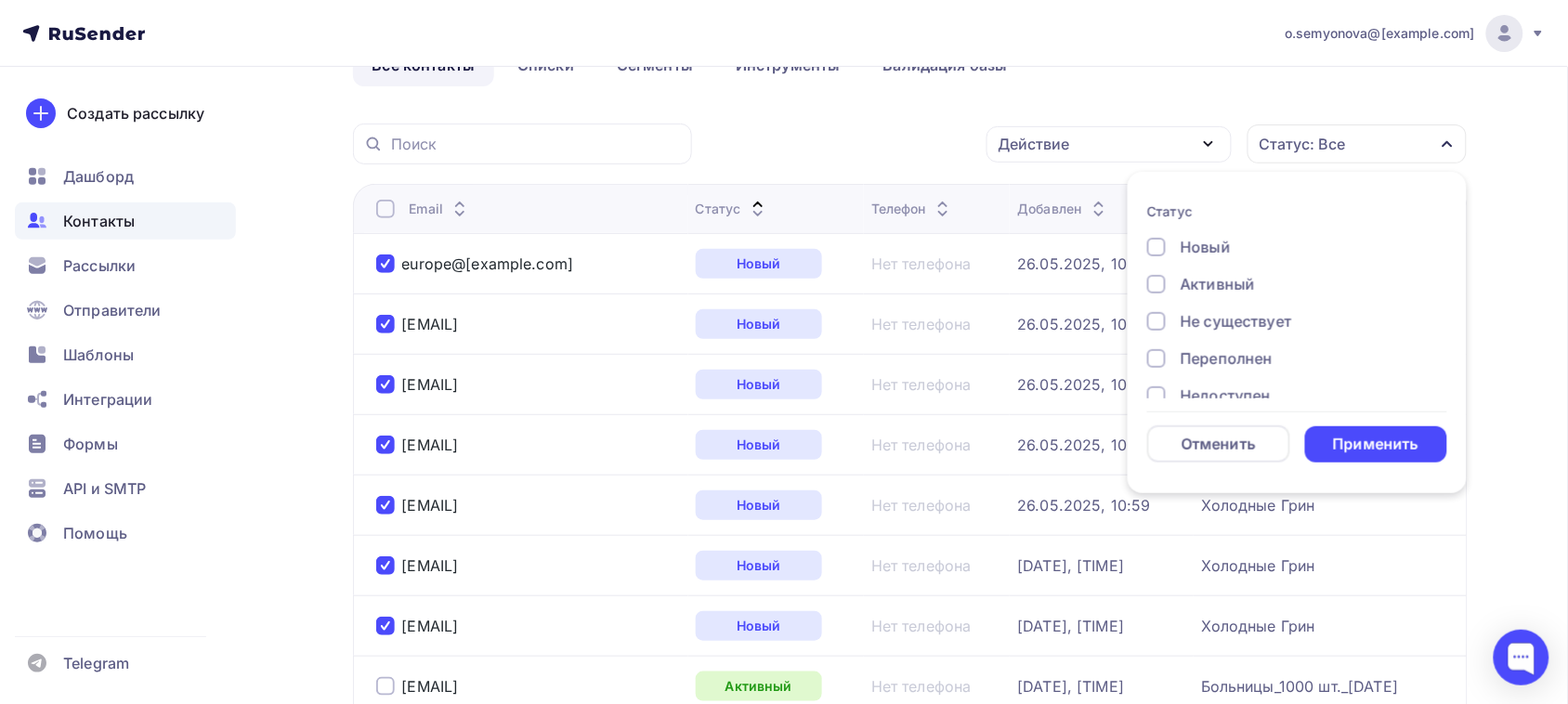 click on "Действие" at bounding box center (1109, 144) 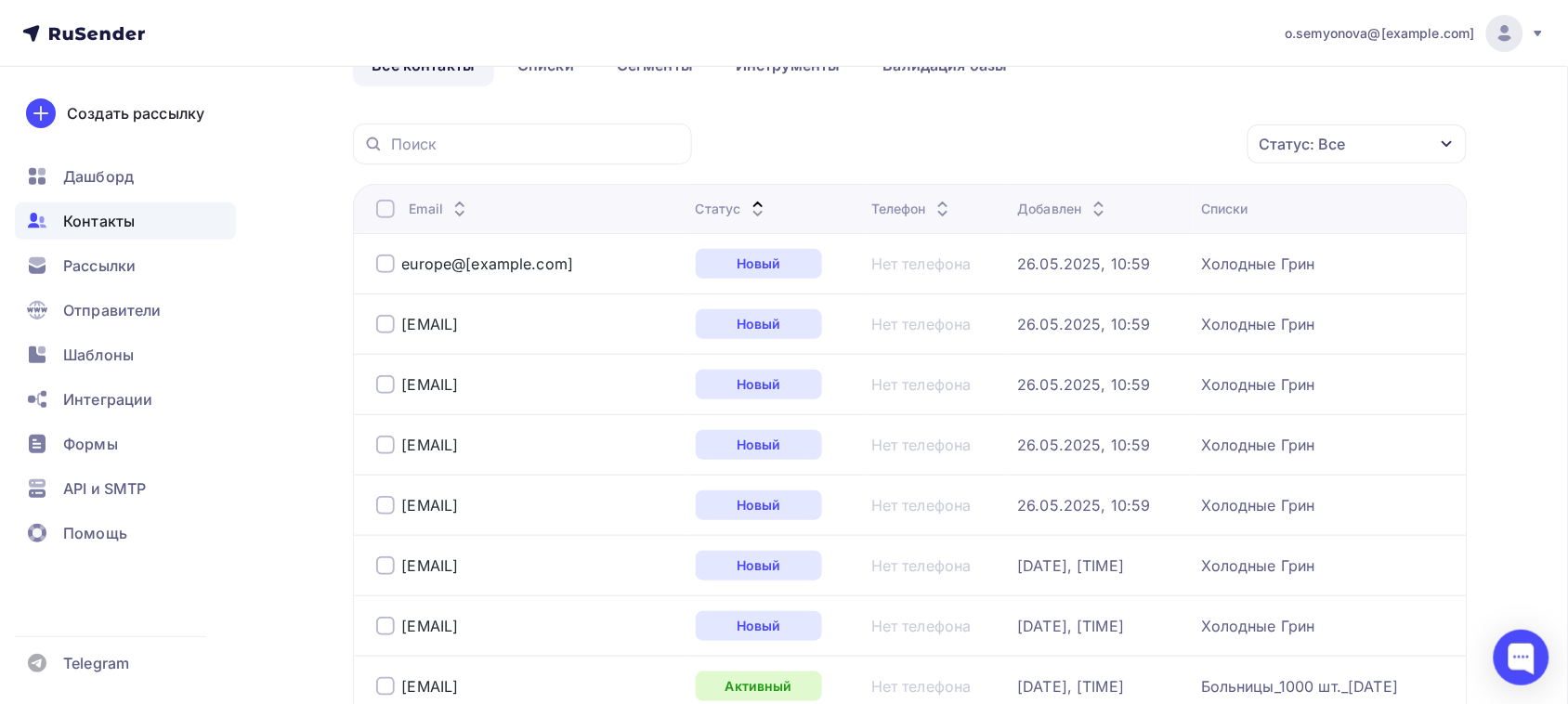scroll, scrollTop: 0, scrollLeft: 0, axis: both 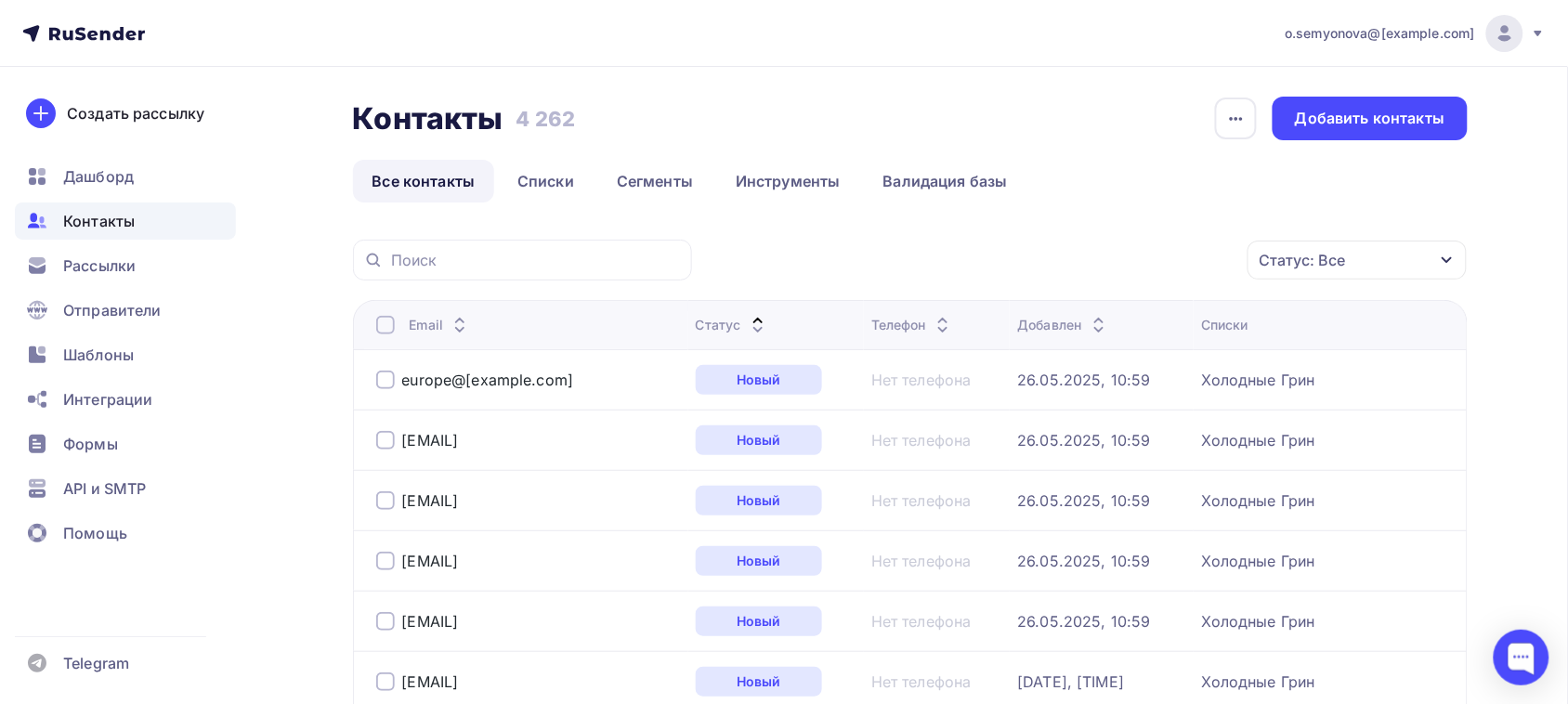 click at bounding box center (385, 380) 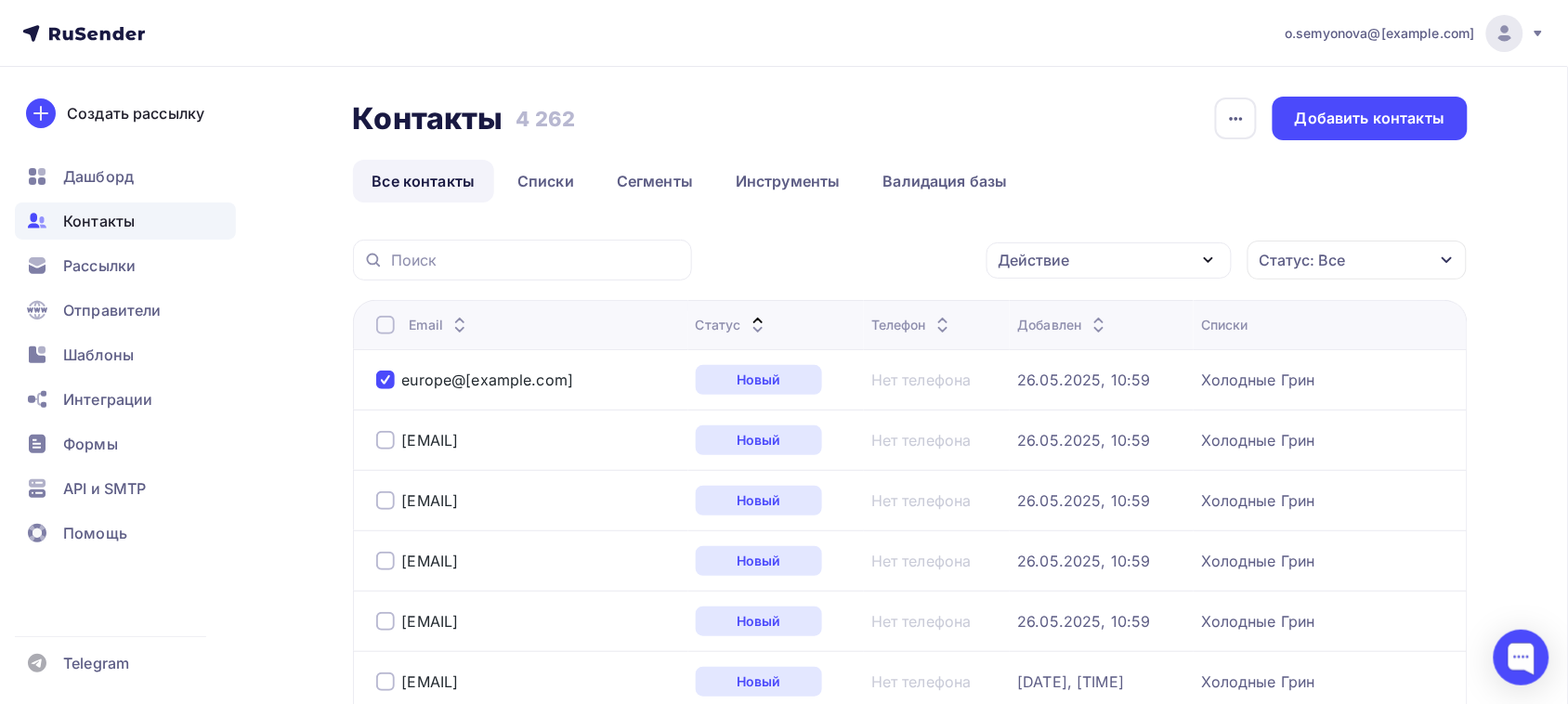 click at bounding box center (385, 440) 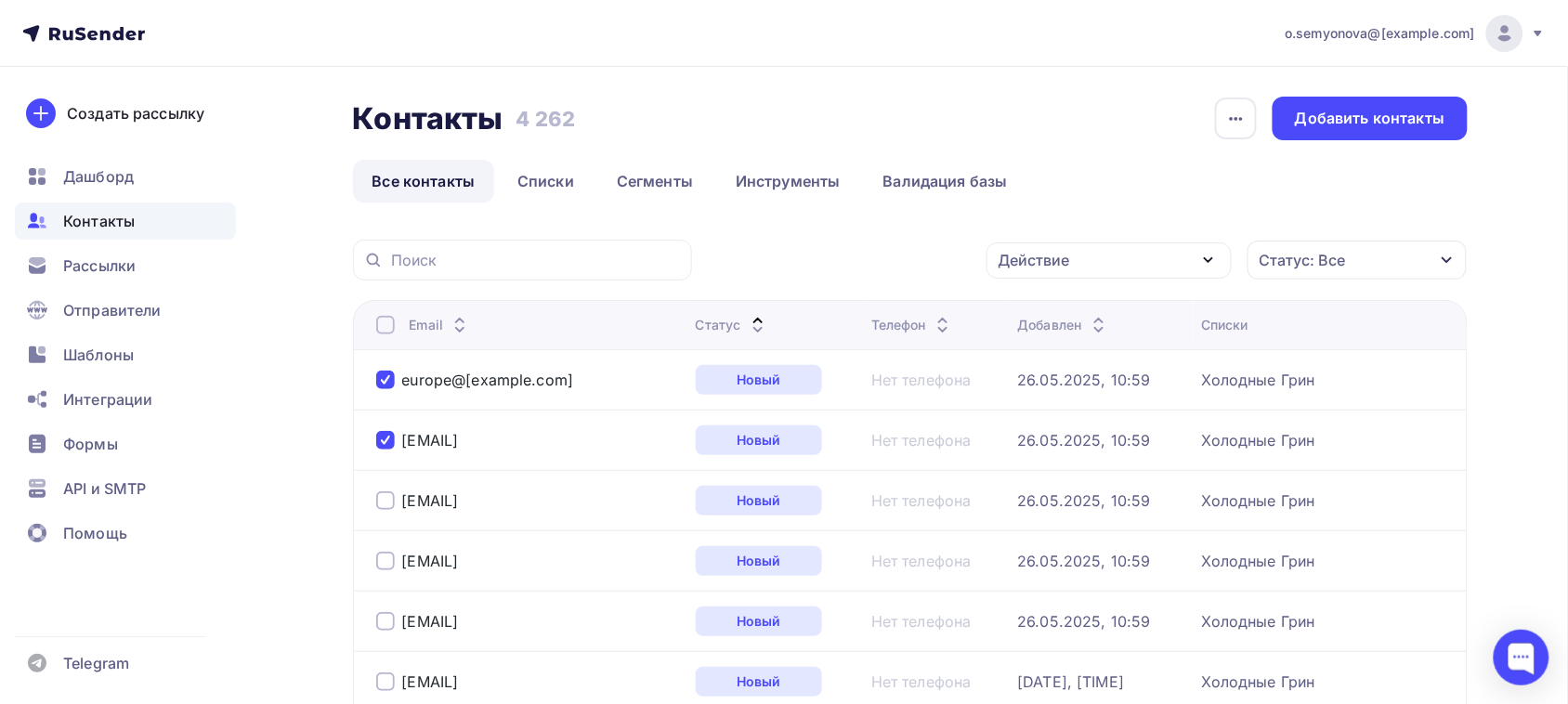 click at bounding box center (385, 501) 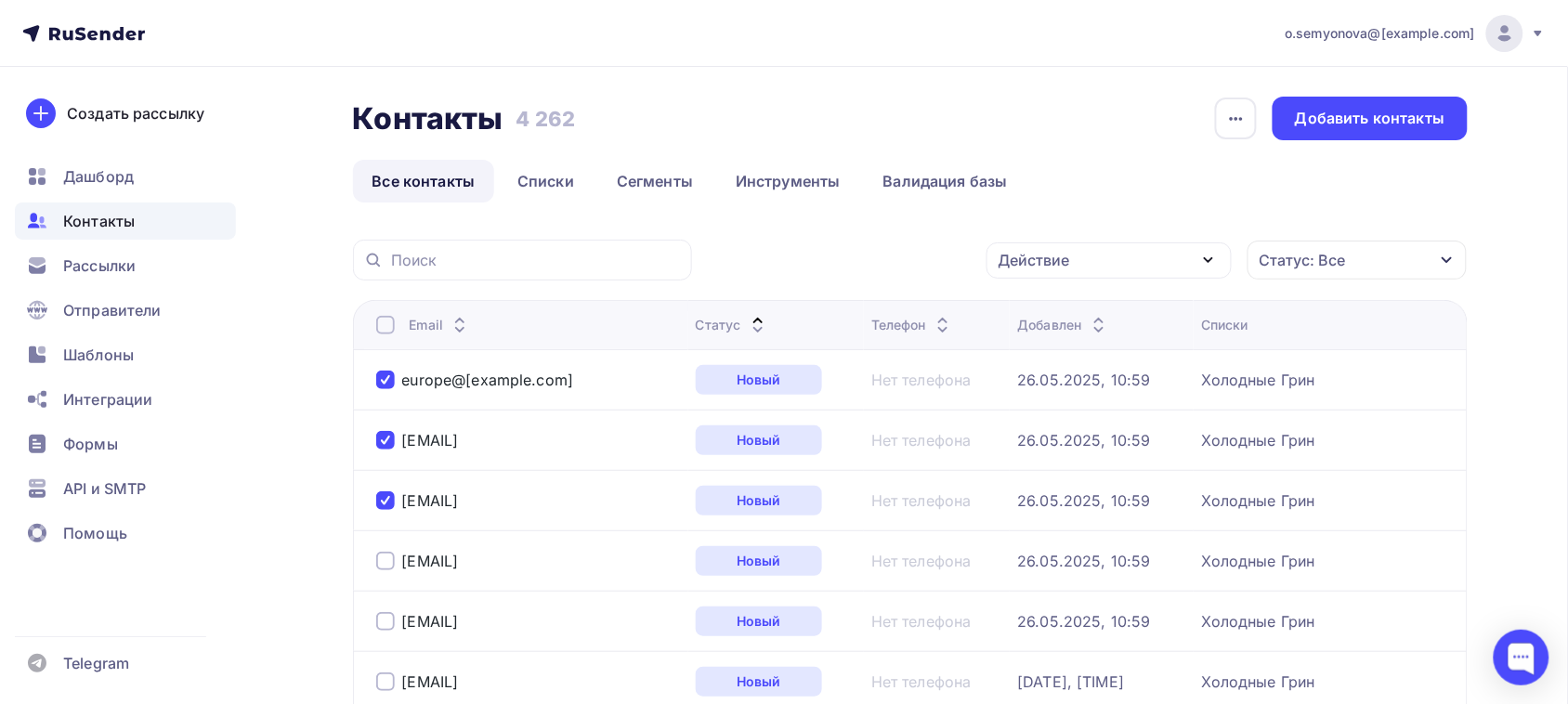 click at bounding box center [385, 561] 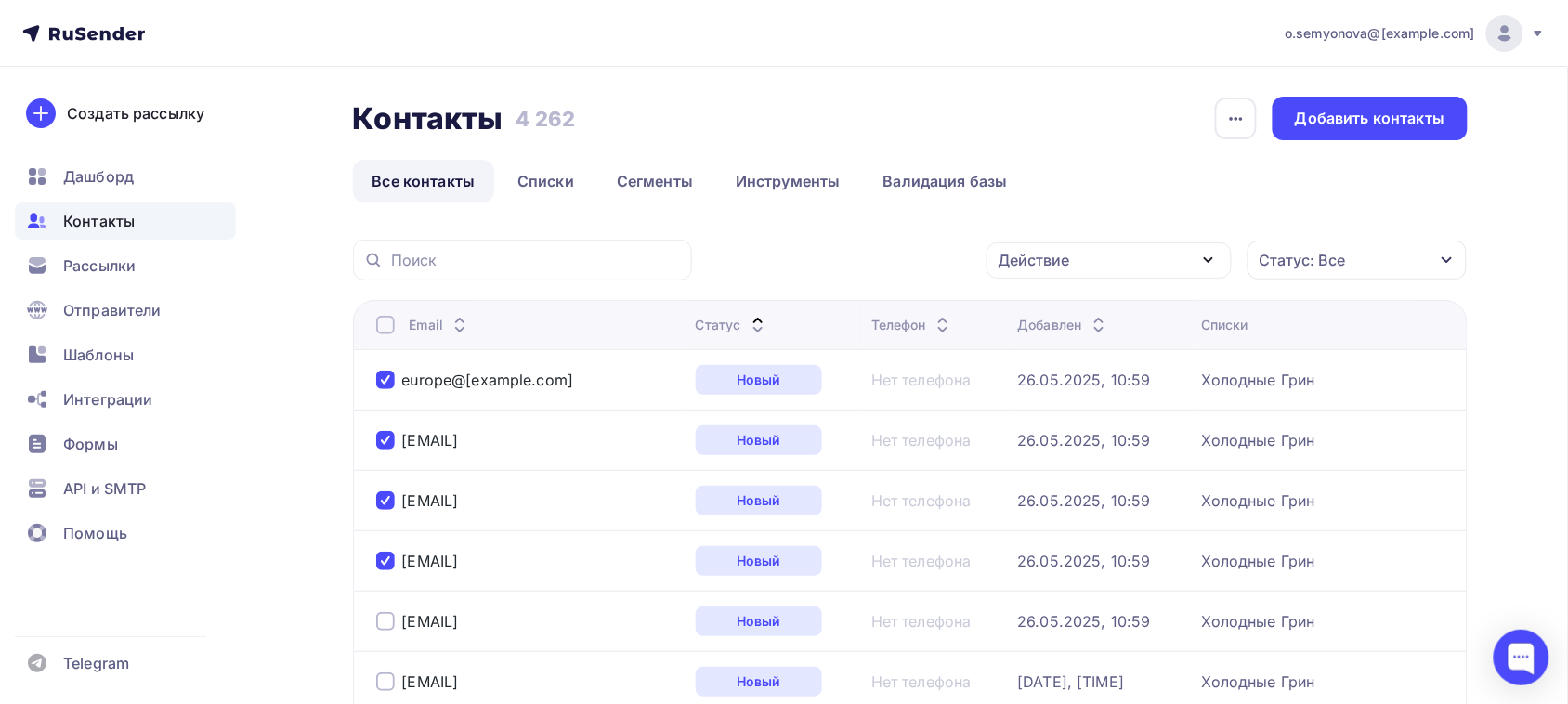 click at bounding box center (385, 621) 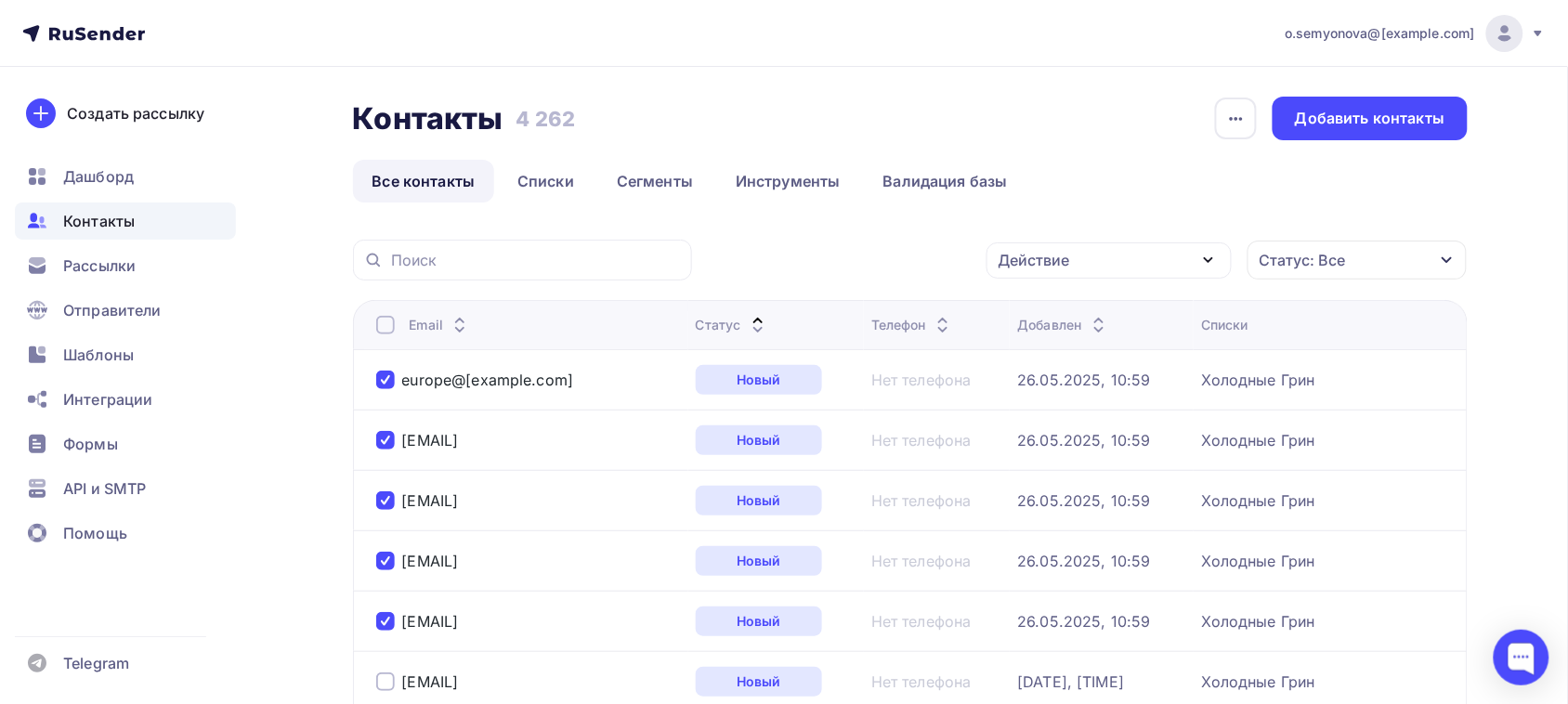 click at bounding box center (385, 682) 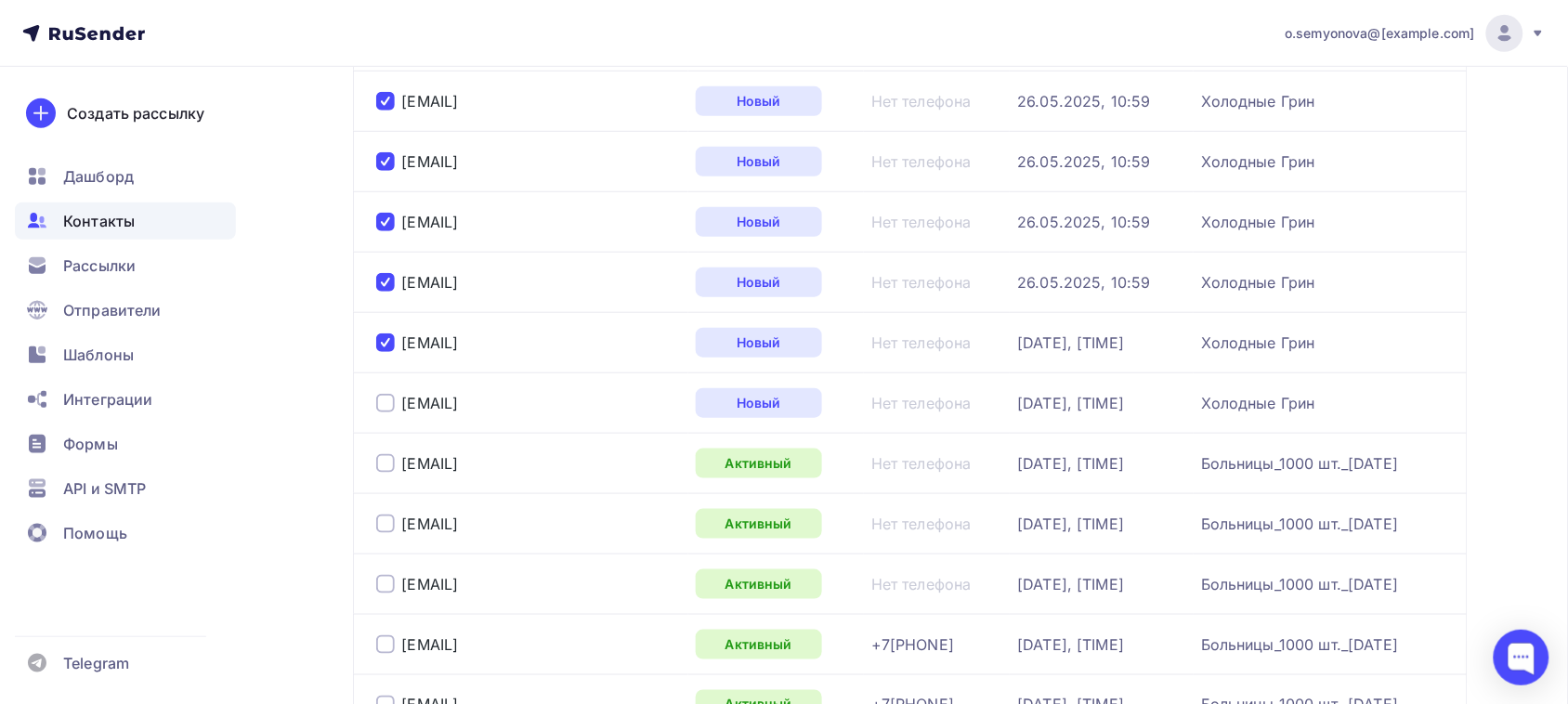 scroll, scrollTop: 348, scrollLeft: 0, axis: vertical 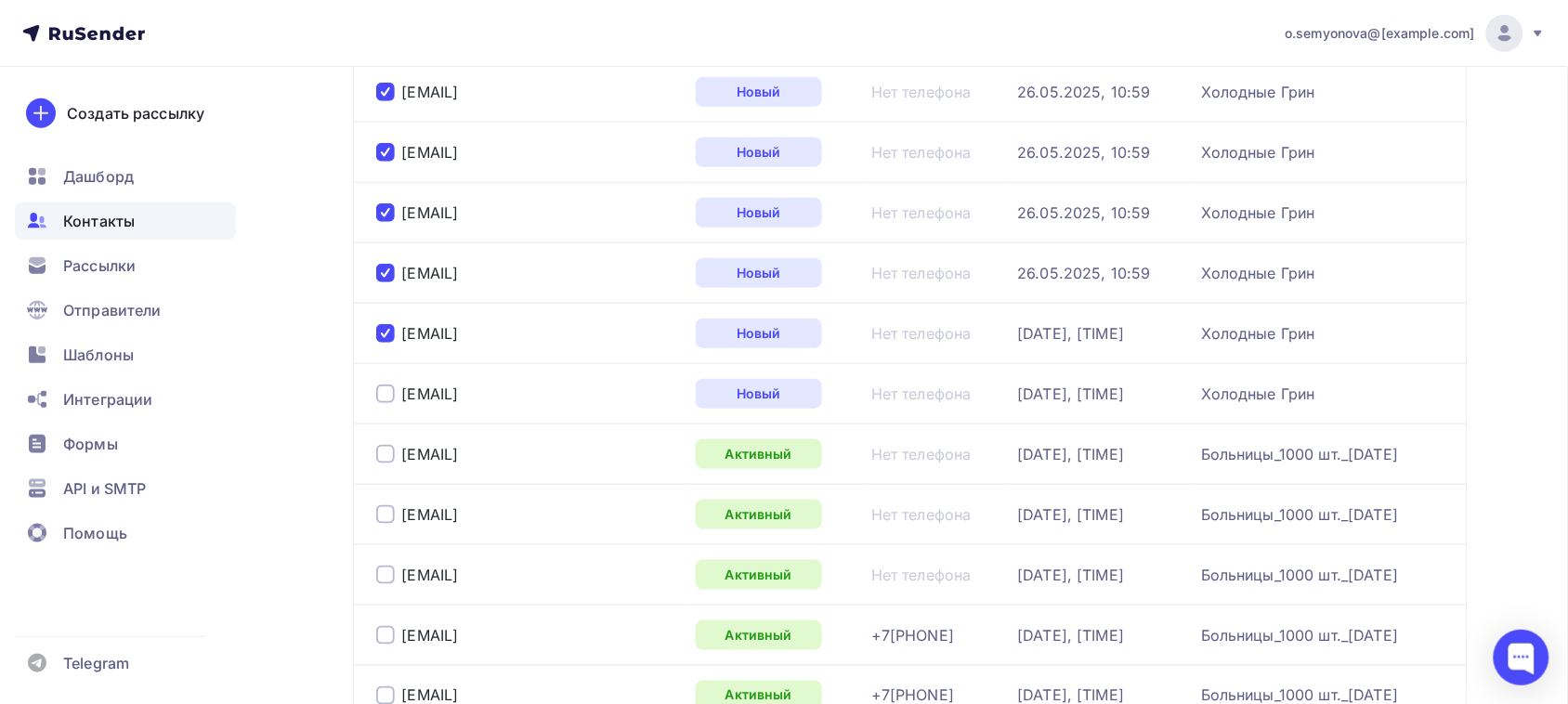 click at bounding box center [385, 394] 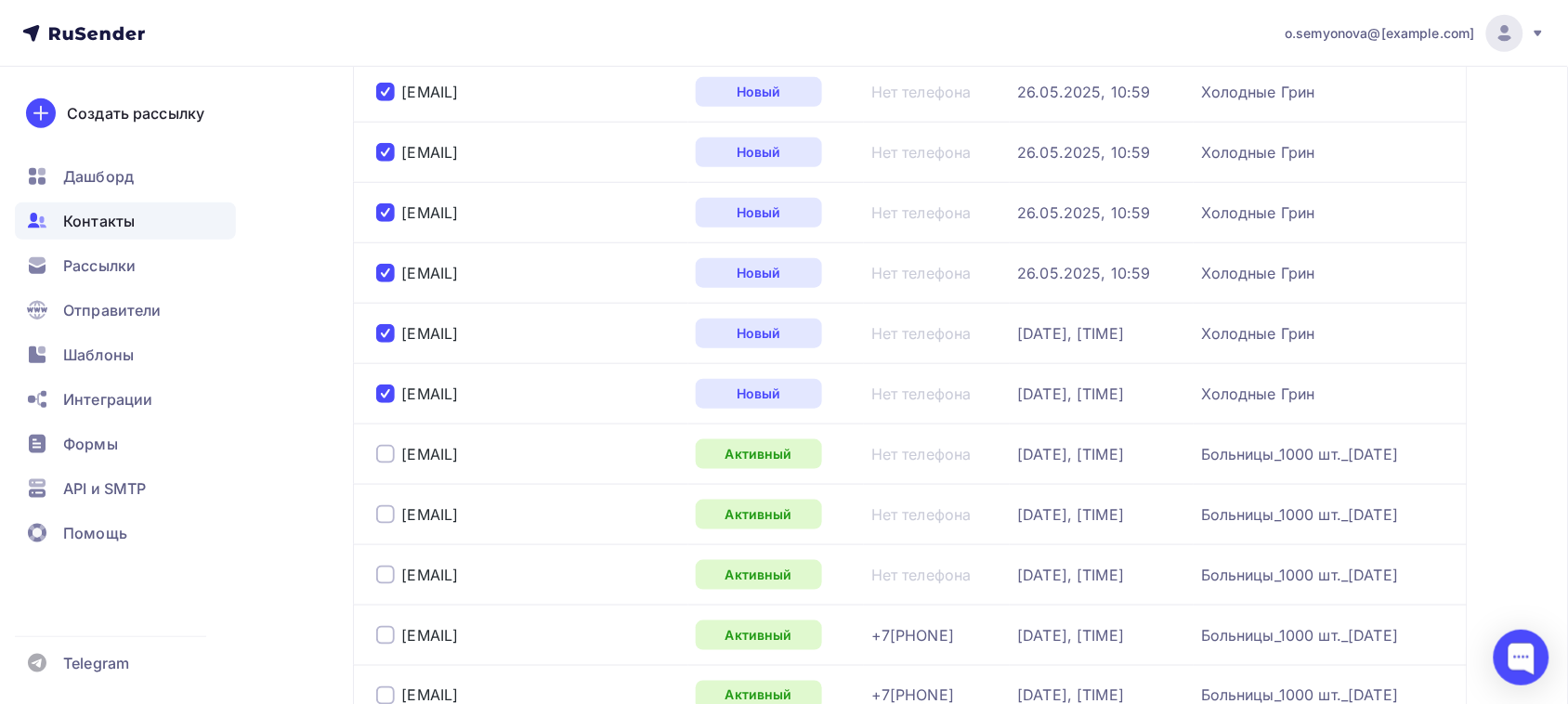 scroll, scrollTop: 0, scrollLeft: 0, axis: both 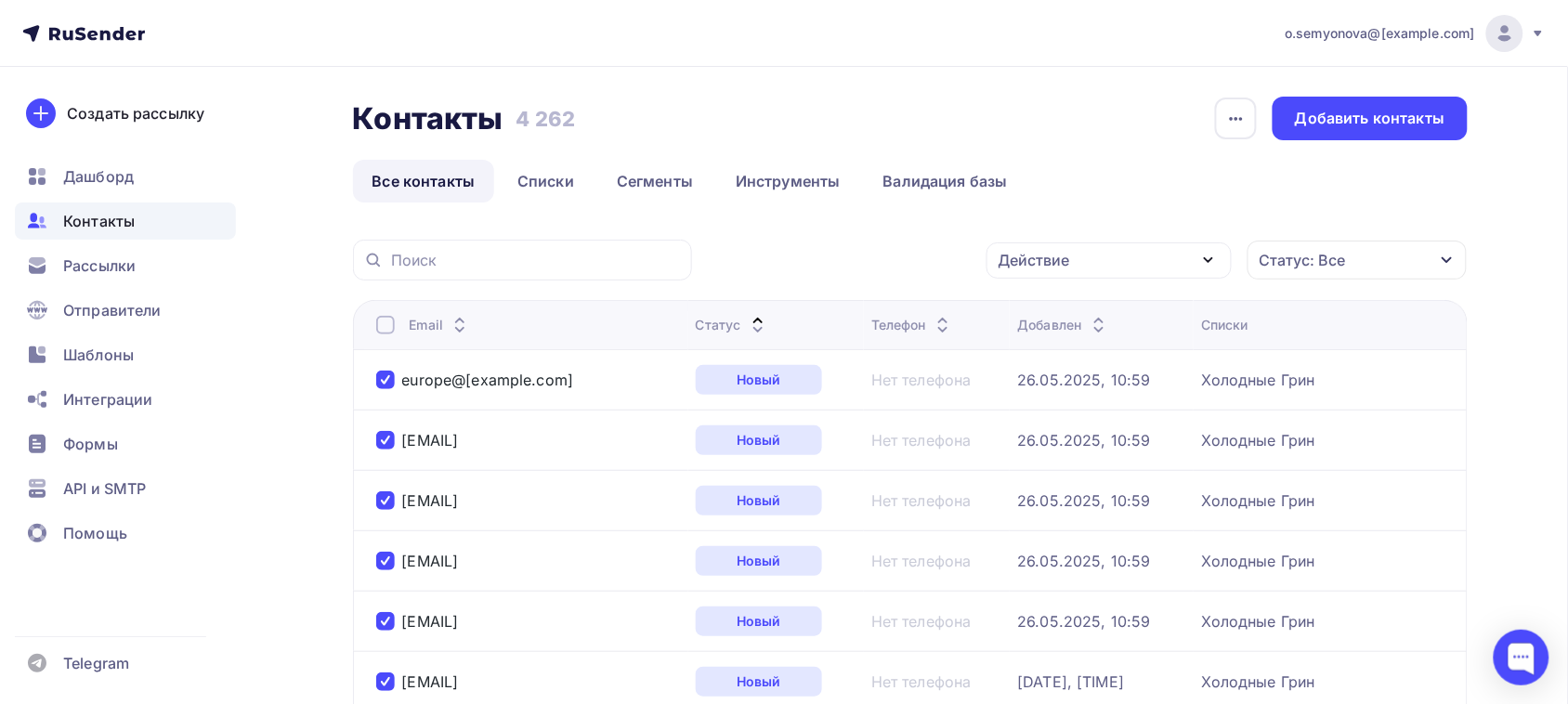 click on "Действие" at bounding box center (1109, 260) 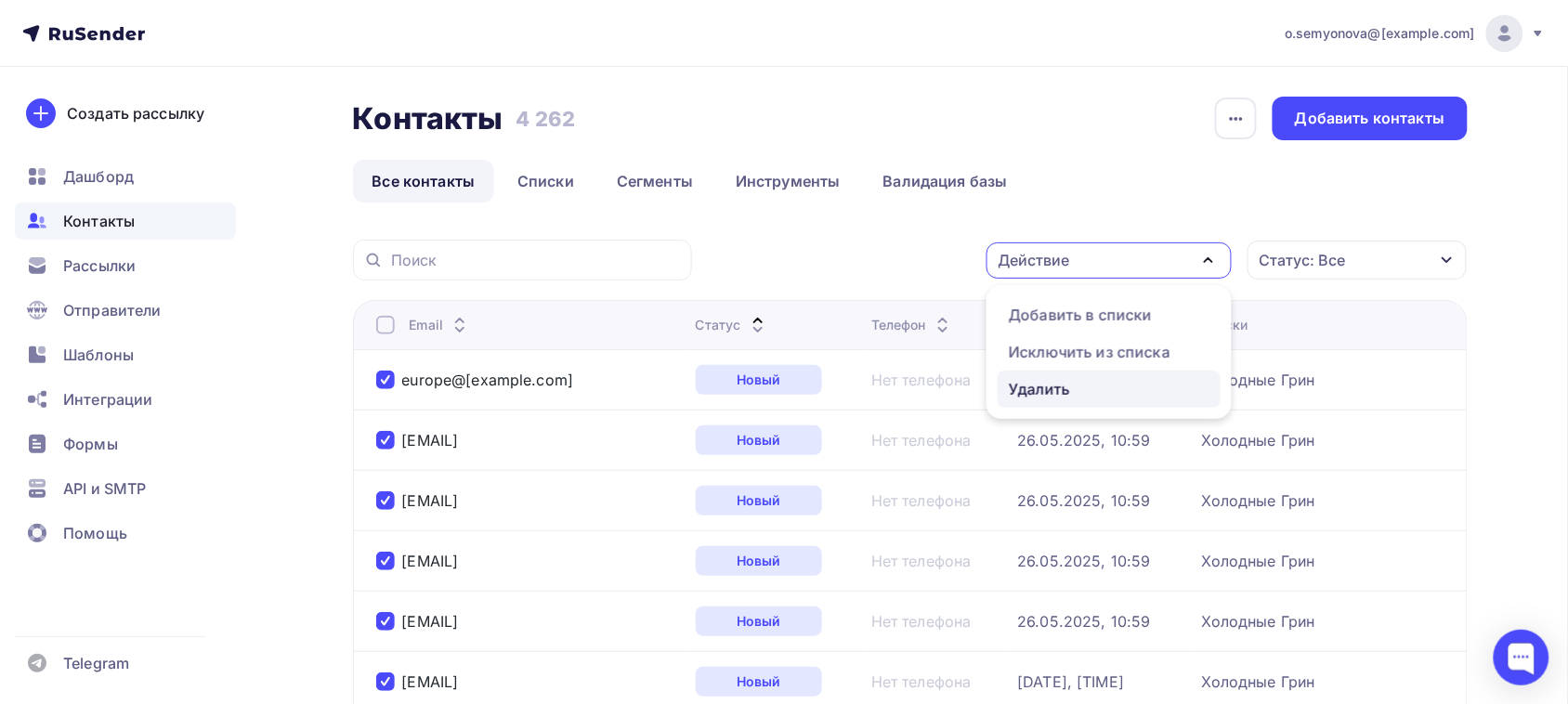 click on "Удалить" at bounding box center (1039, 389) 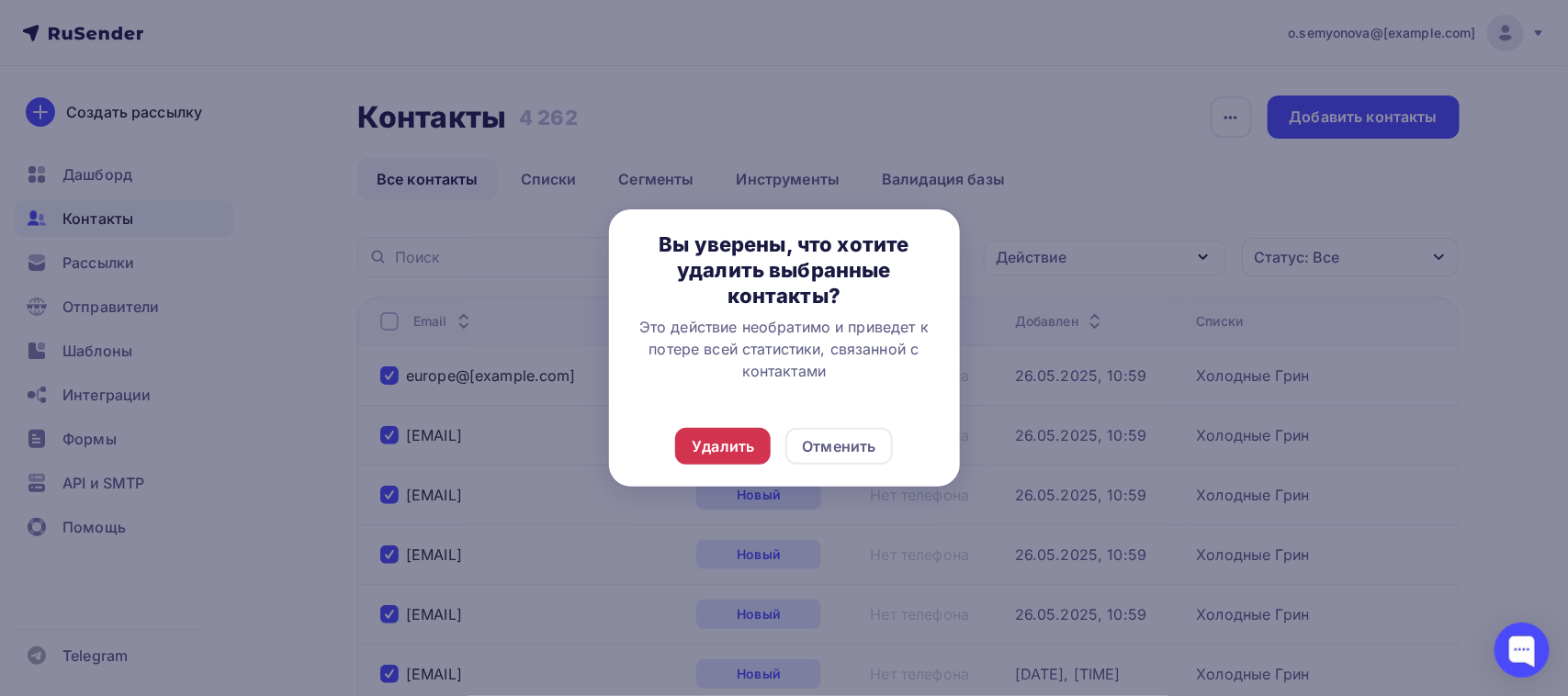 click on "Удалить" at bounding box center [723, 446] 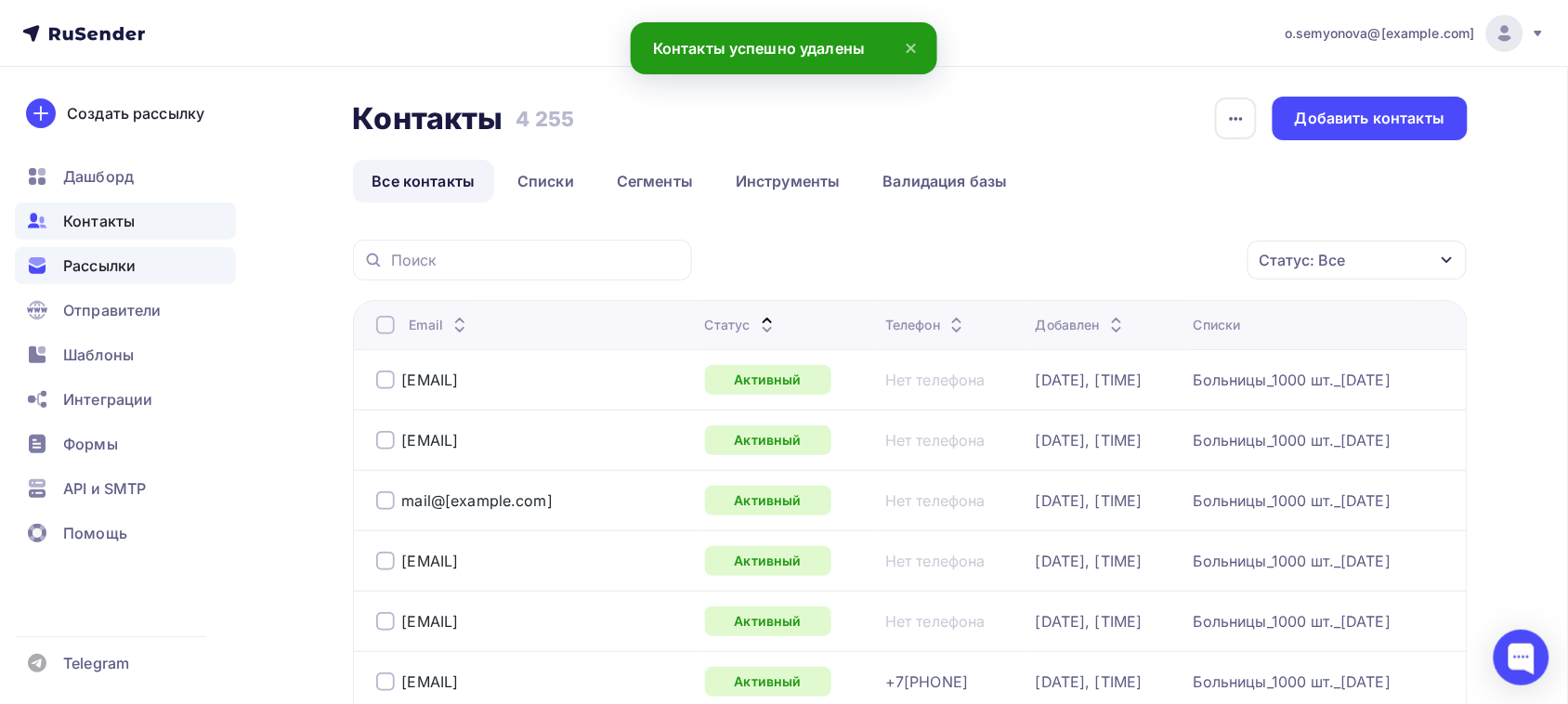 click on "Рассылки" at bounding box center [99, 266] 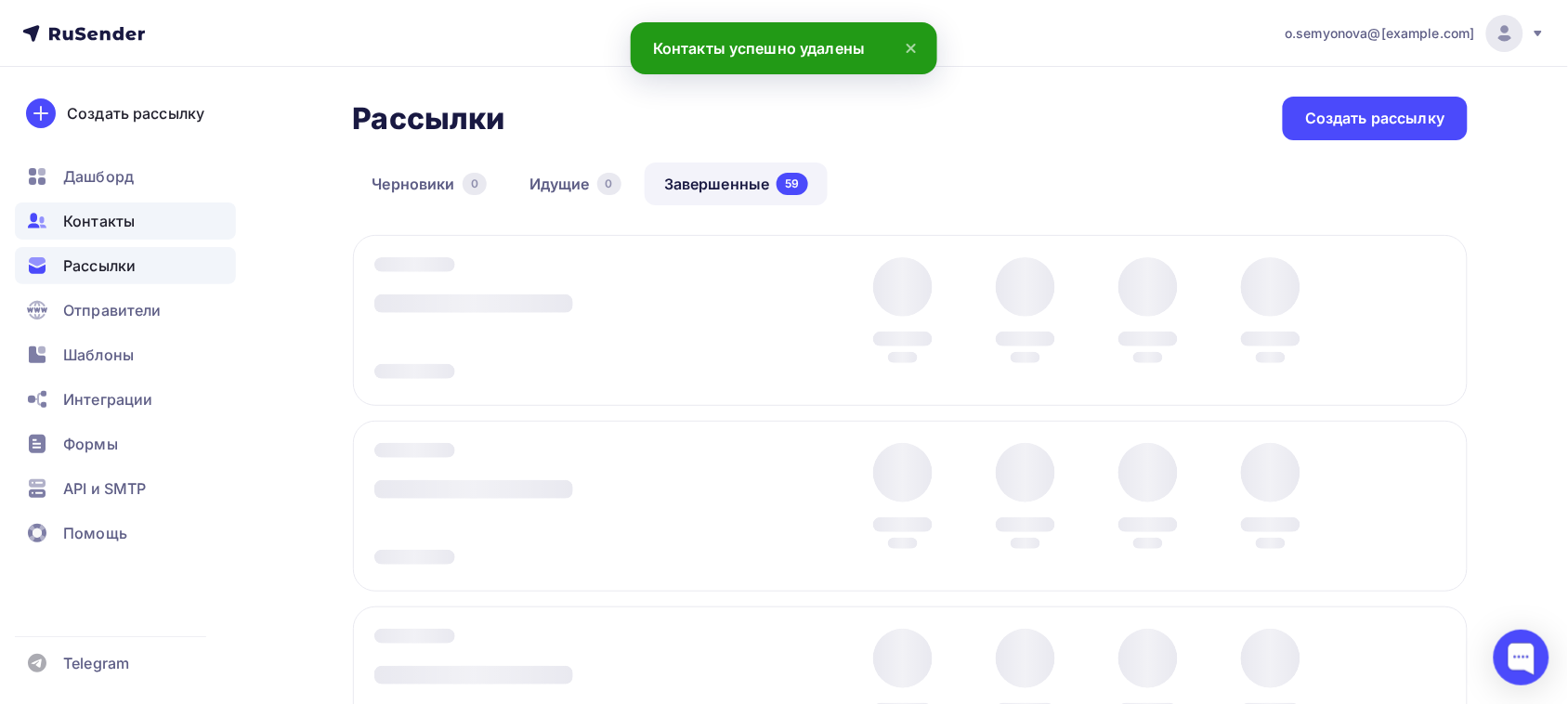 click on "Контакты" at bounding box center [98, 221] 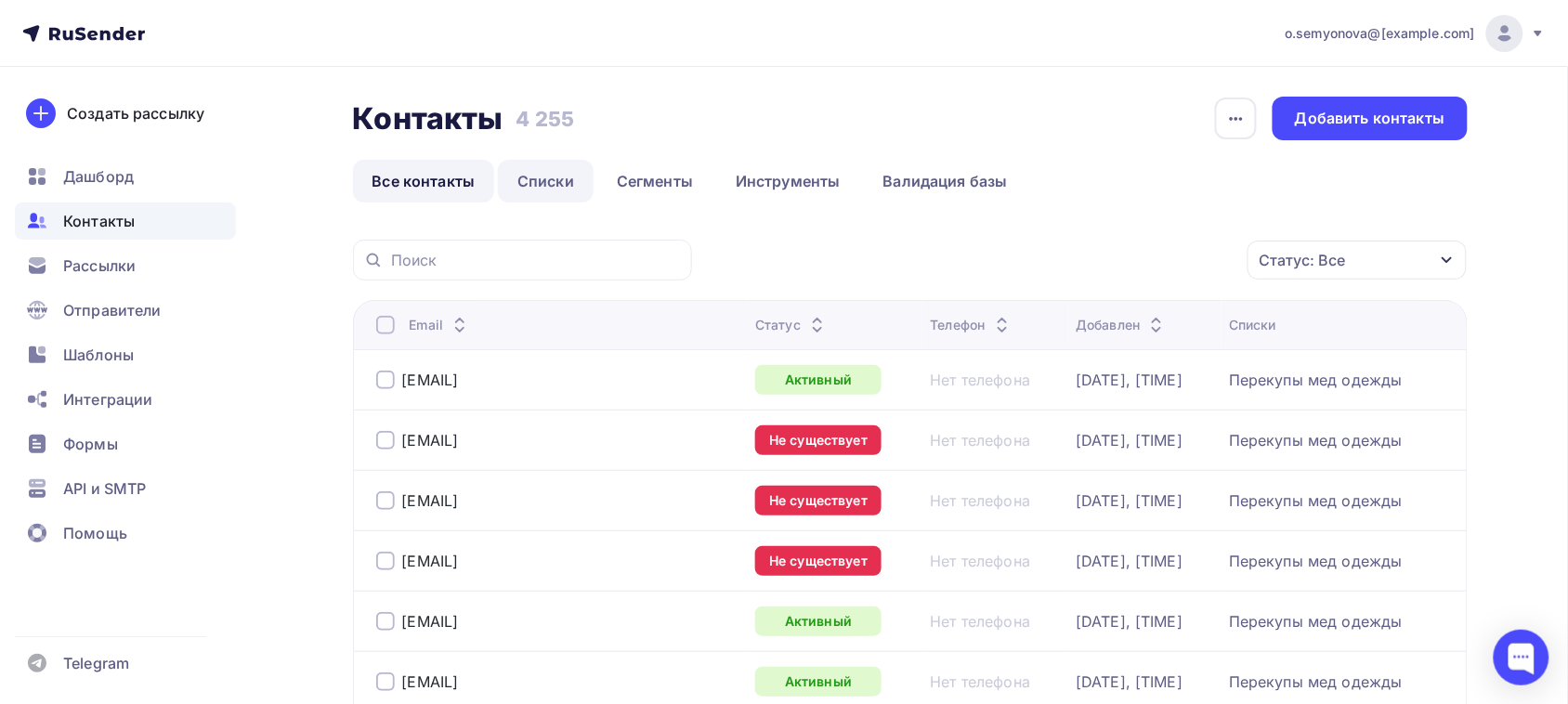 click on "Списки" at bounding box center [545, 181] 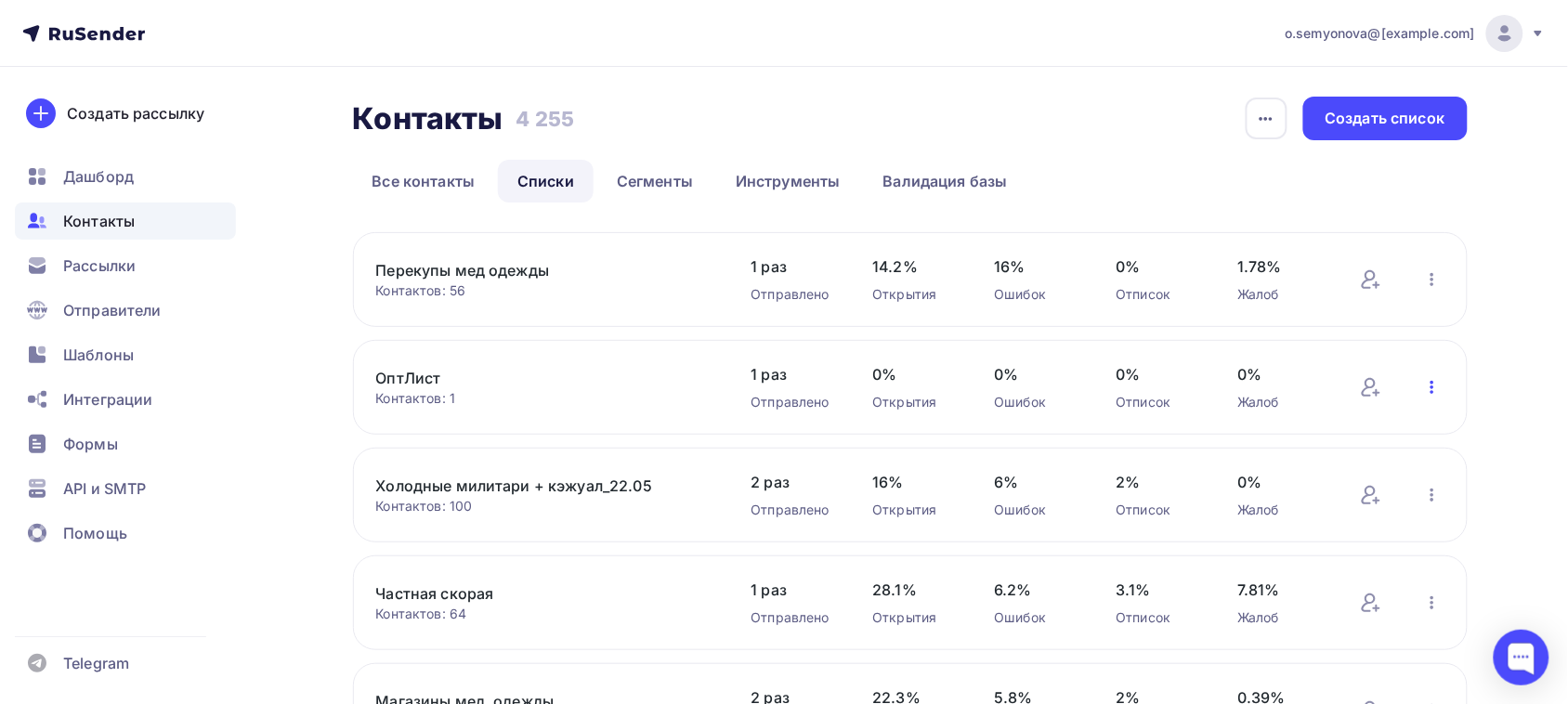 click 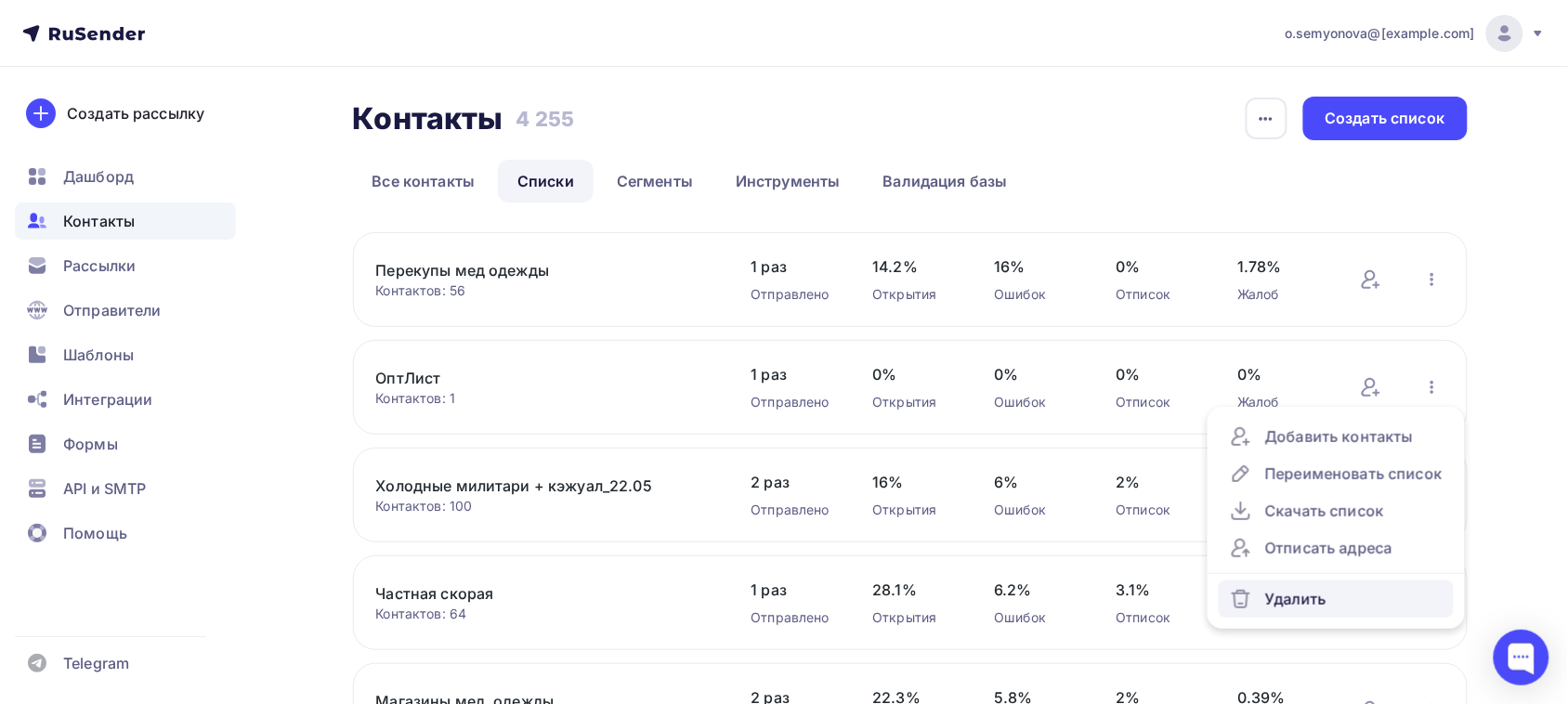 click on "Удалить" at bounding box center (1336, 599) 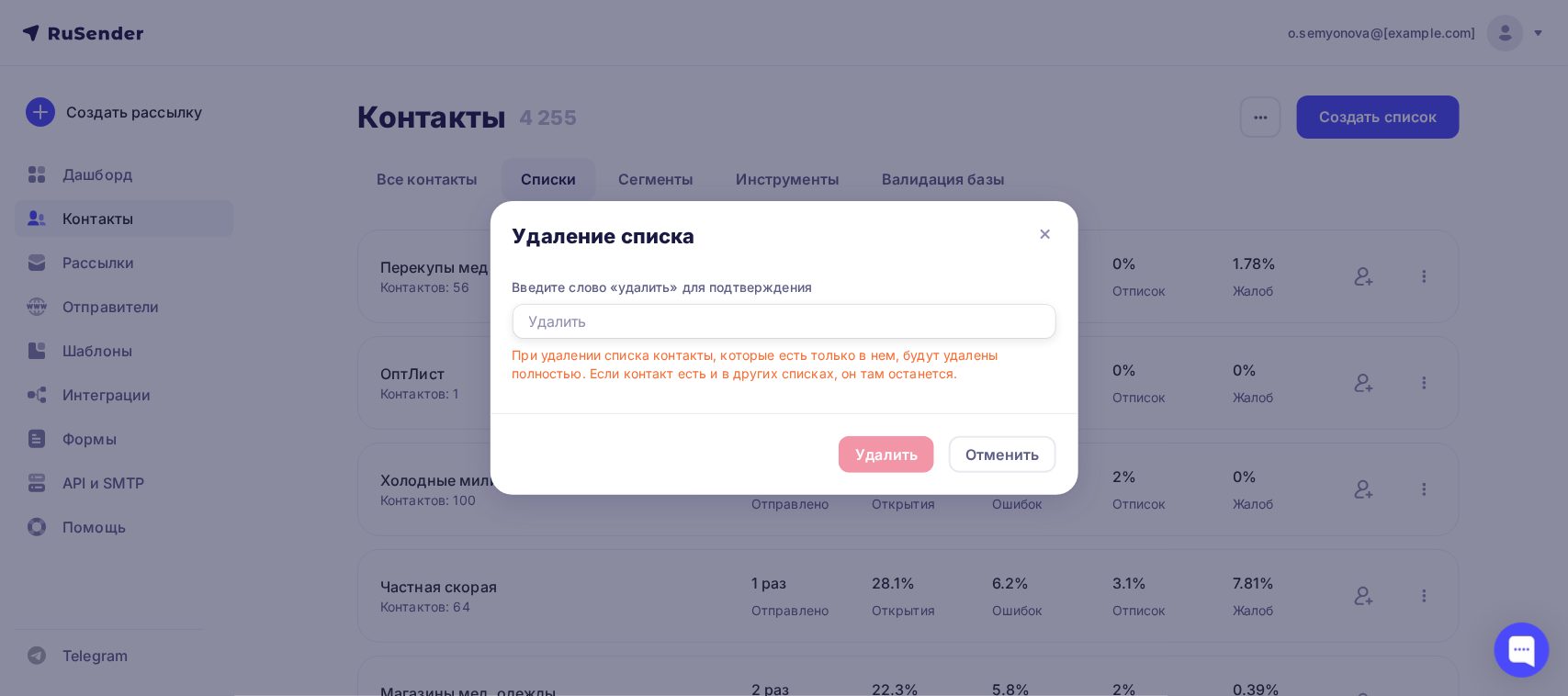 click at bounding box center [784, 321] 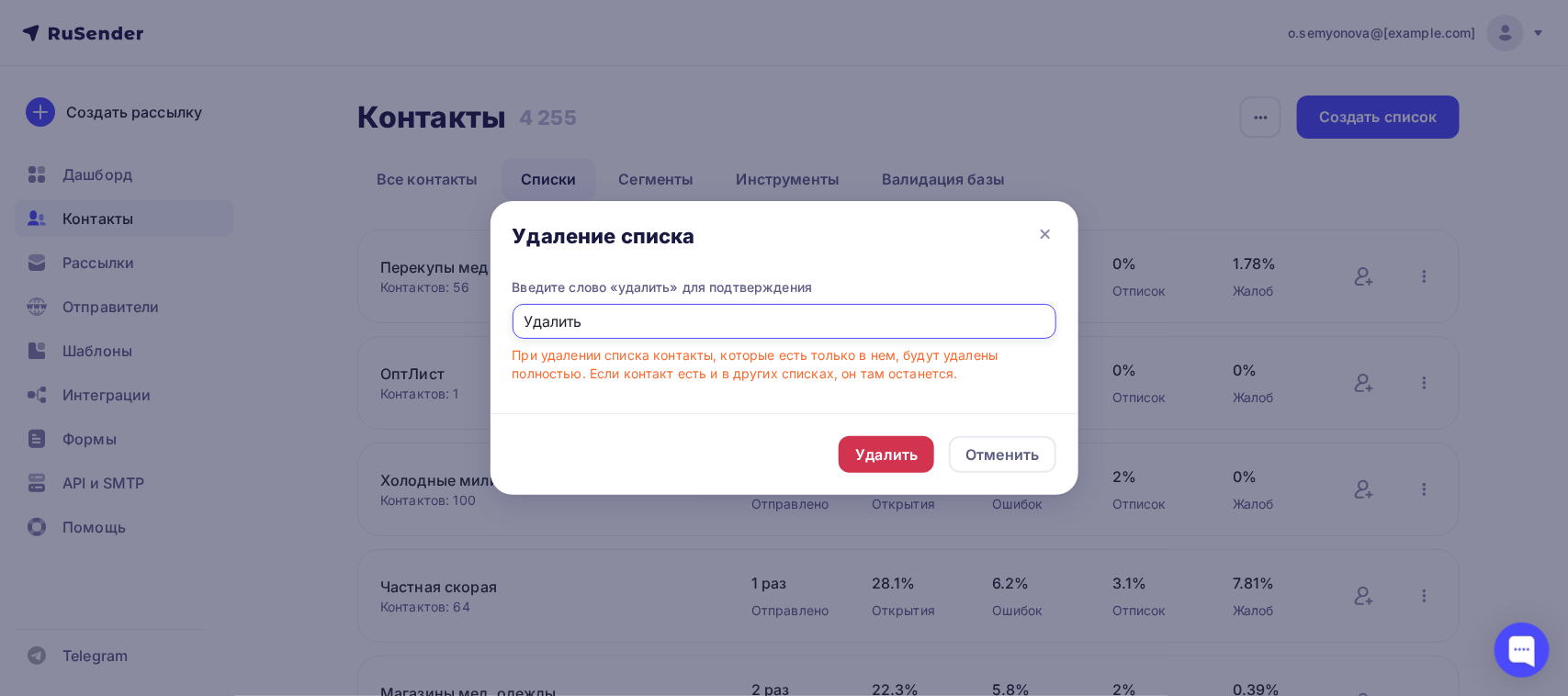 type on "Удалить" 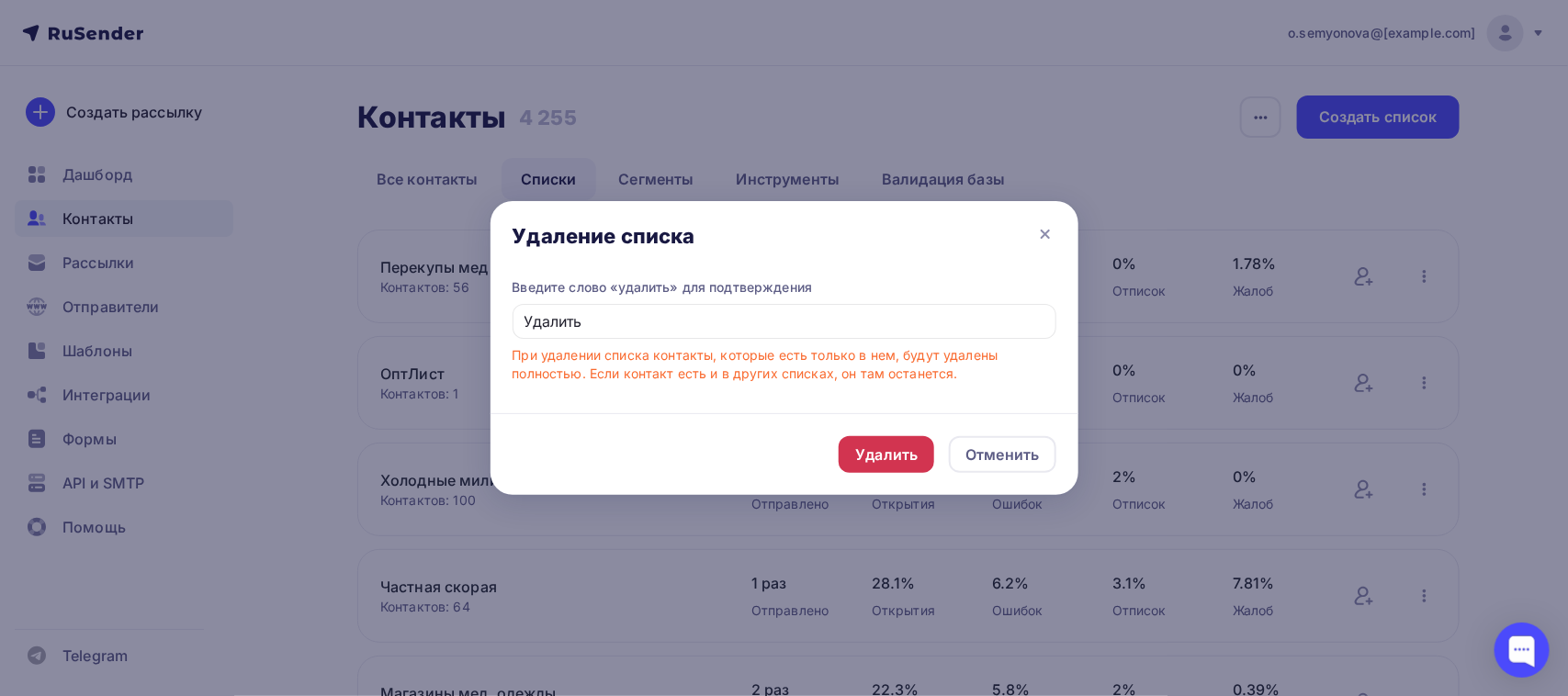click on "Удалить" at bounding box center (886, 455) 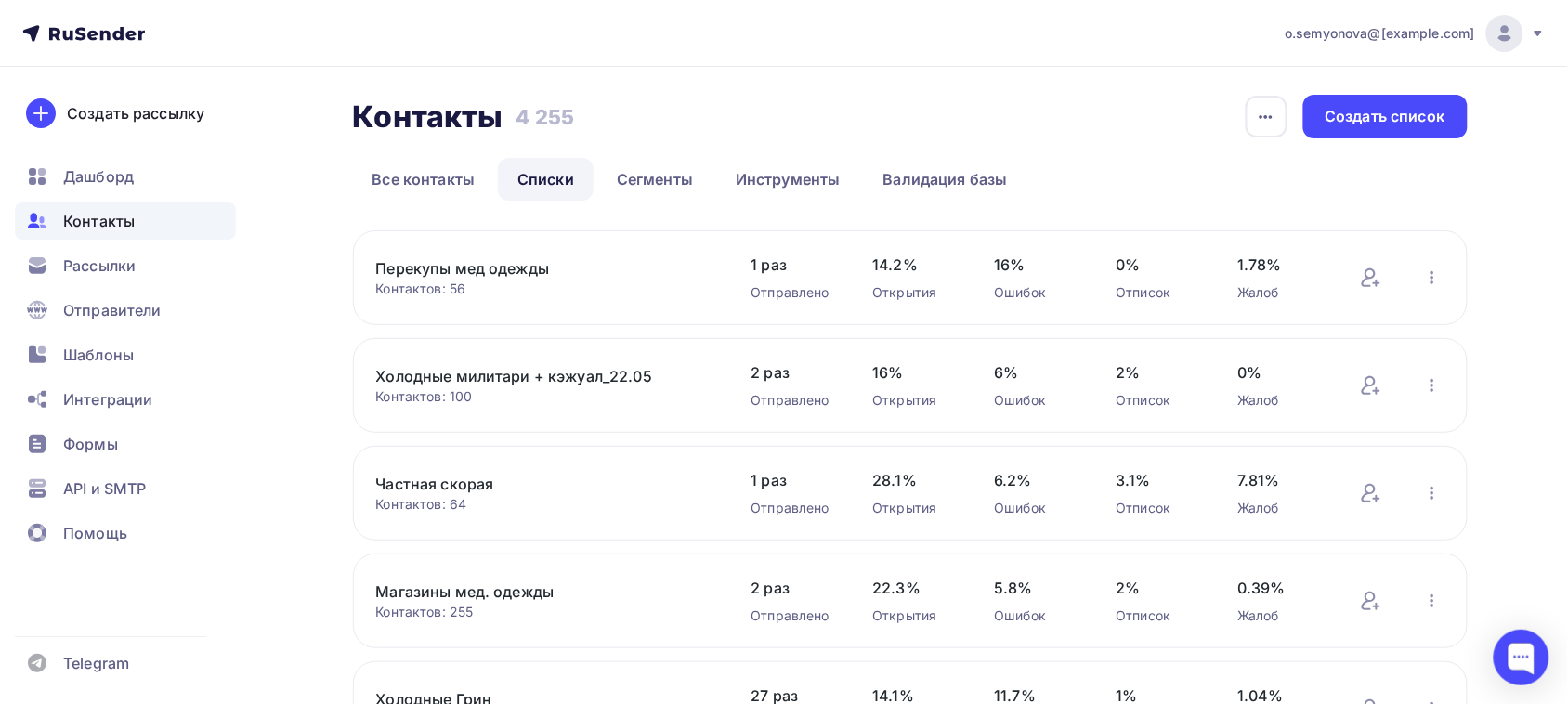 scroll, scrollTop: 0, scrollLeft: 0, axis: both 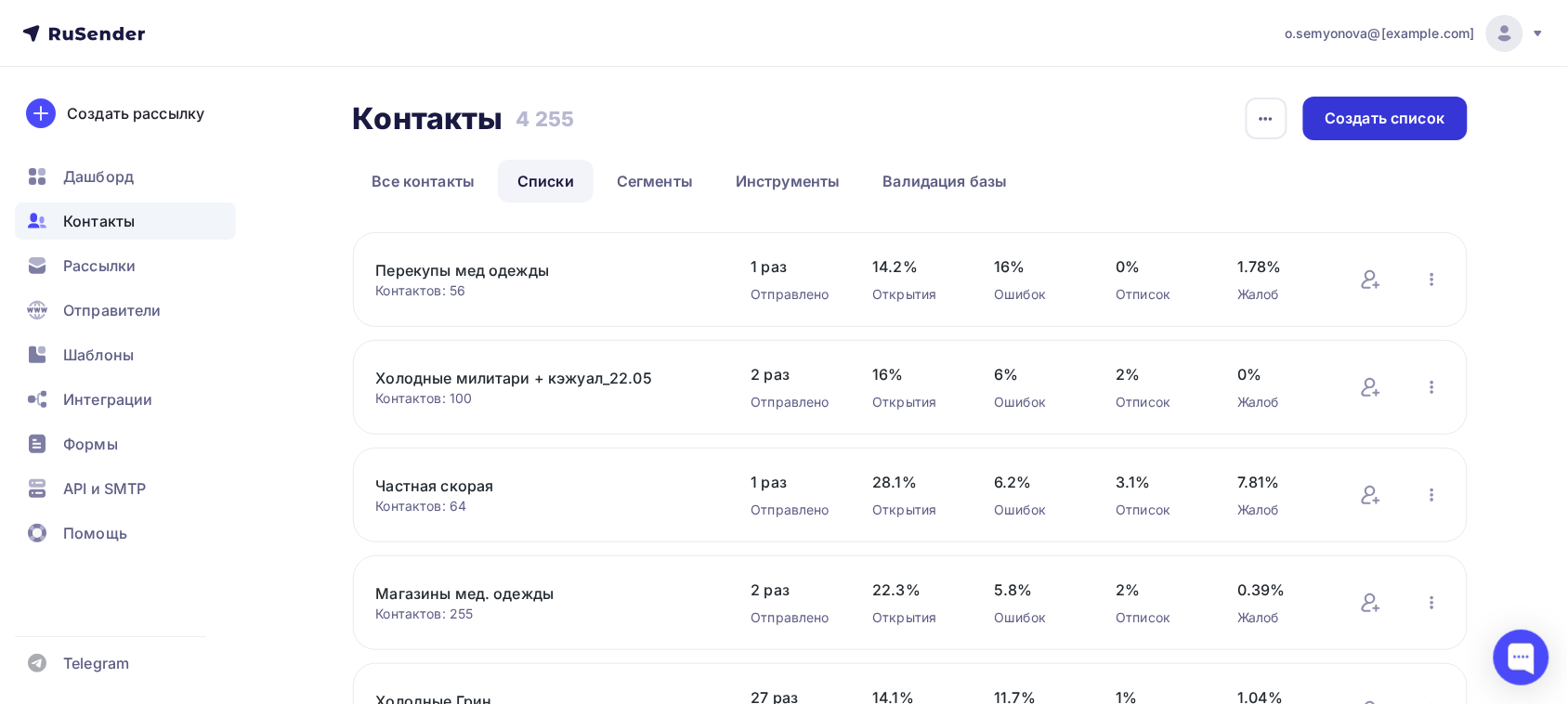 click on "Создать список" at bounding box center (1385, 118) 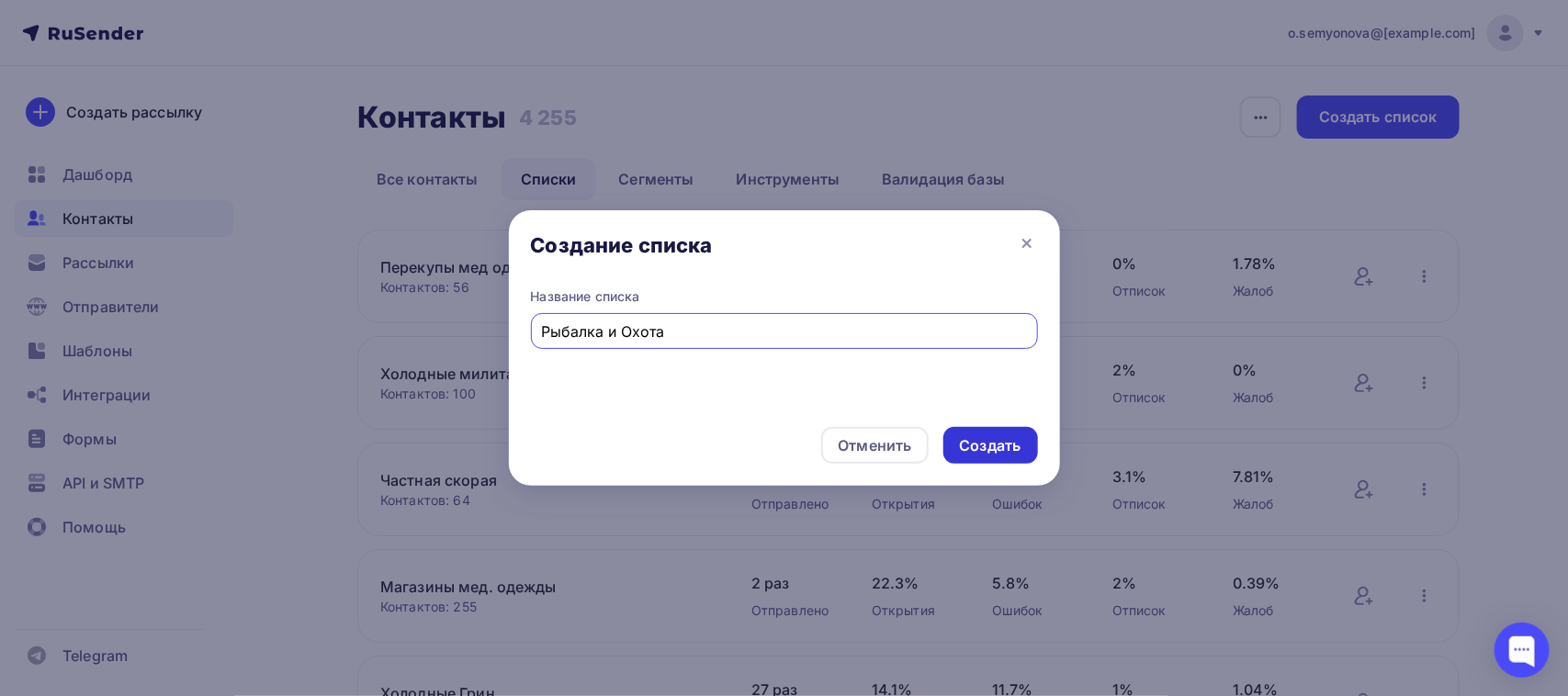 type on "Рыбалка и Охота" 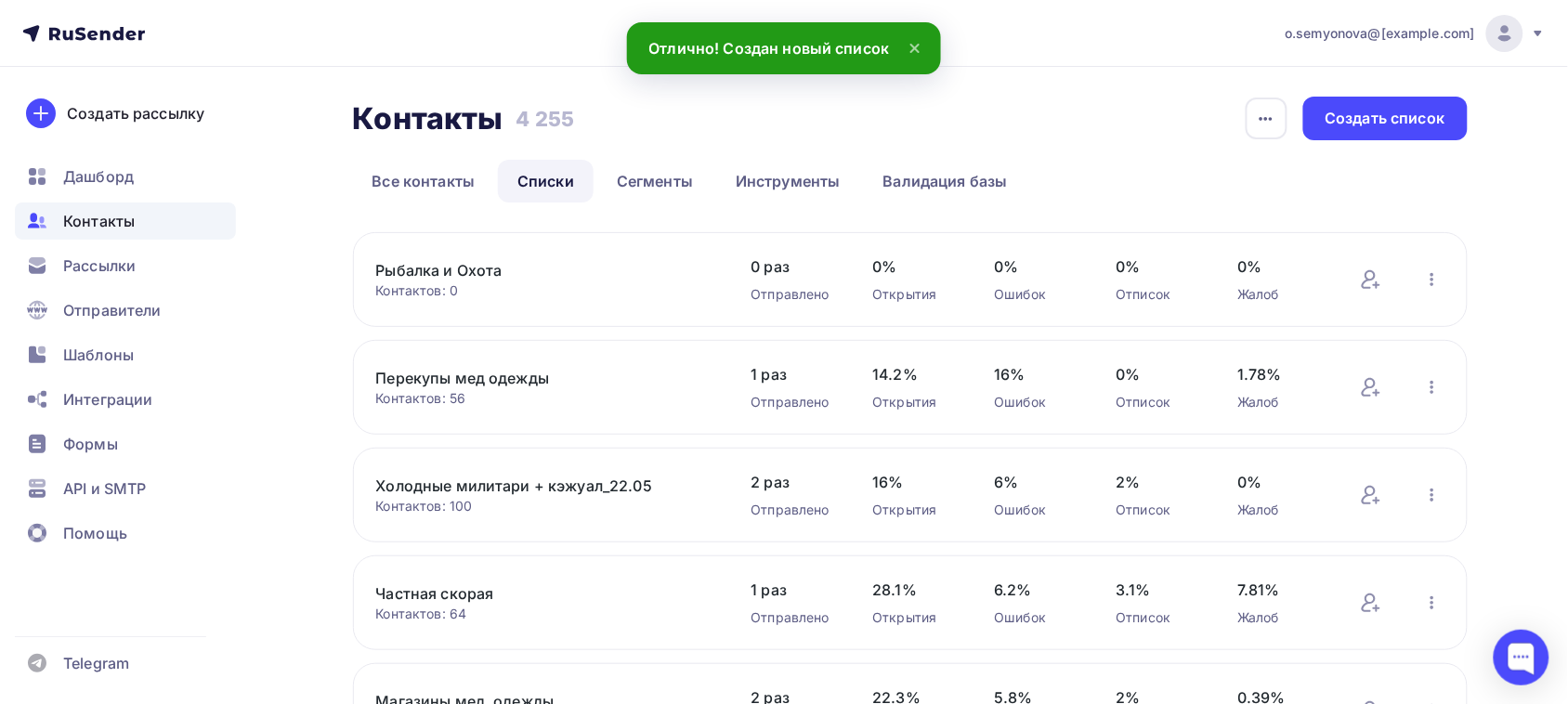 click on "Контактов: 0" at bounding box center [545, 291] 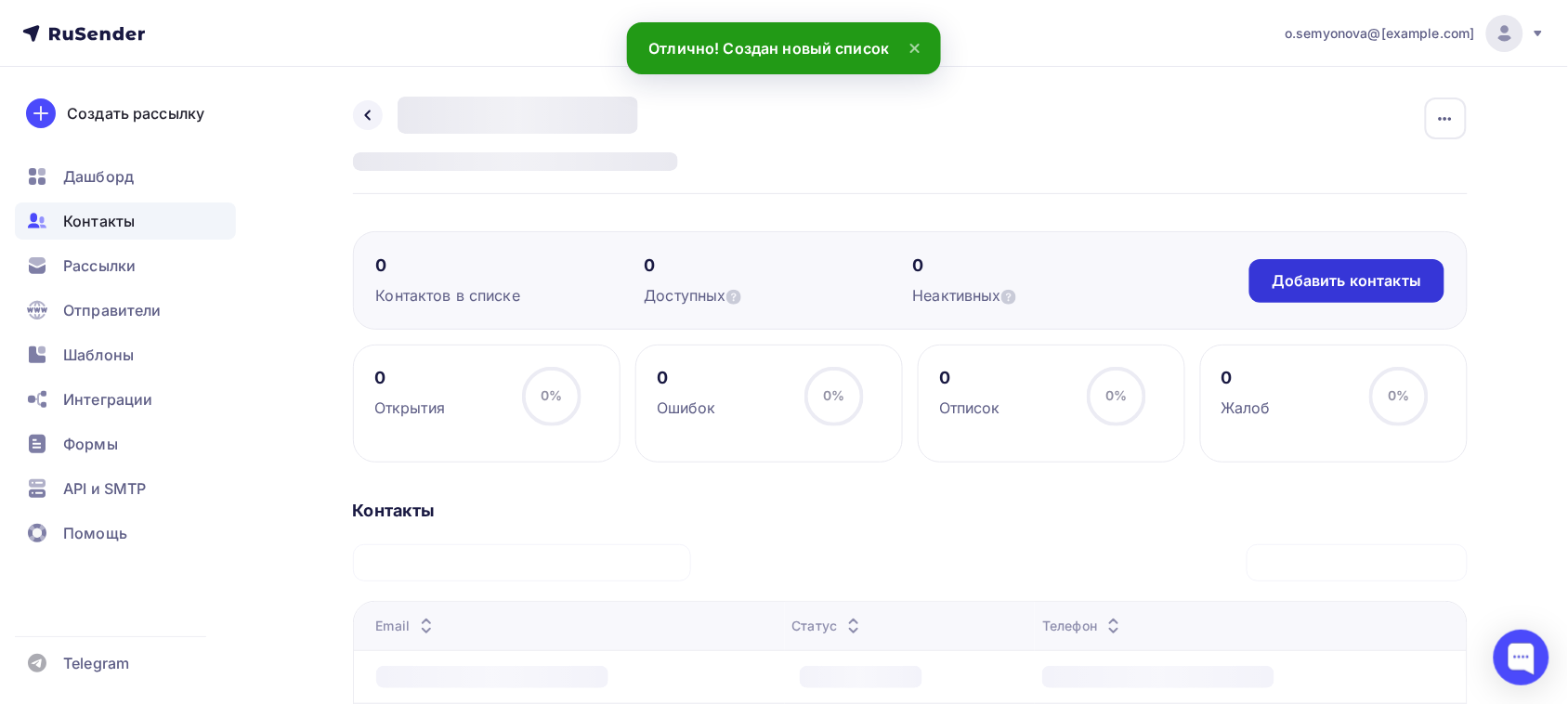 click on "Добавить контакты" at bounding box center [1346, 280] 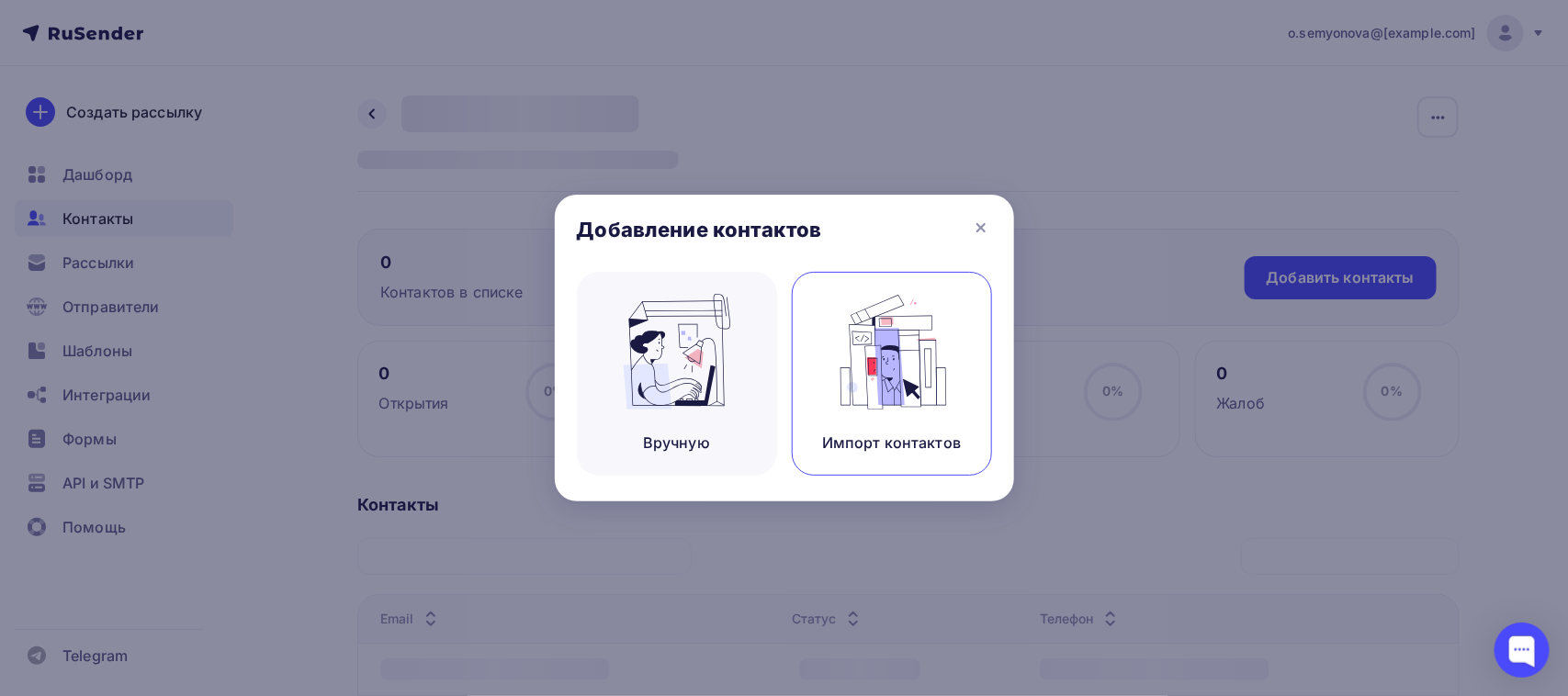 click at bounding box center [892, 352] 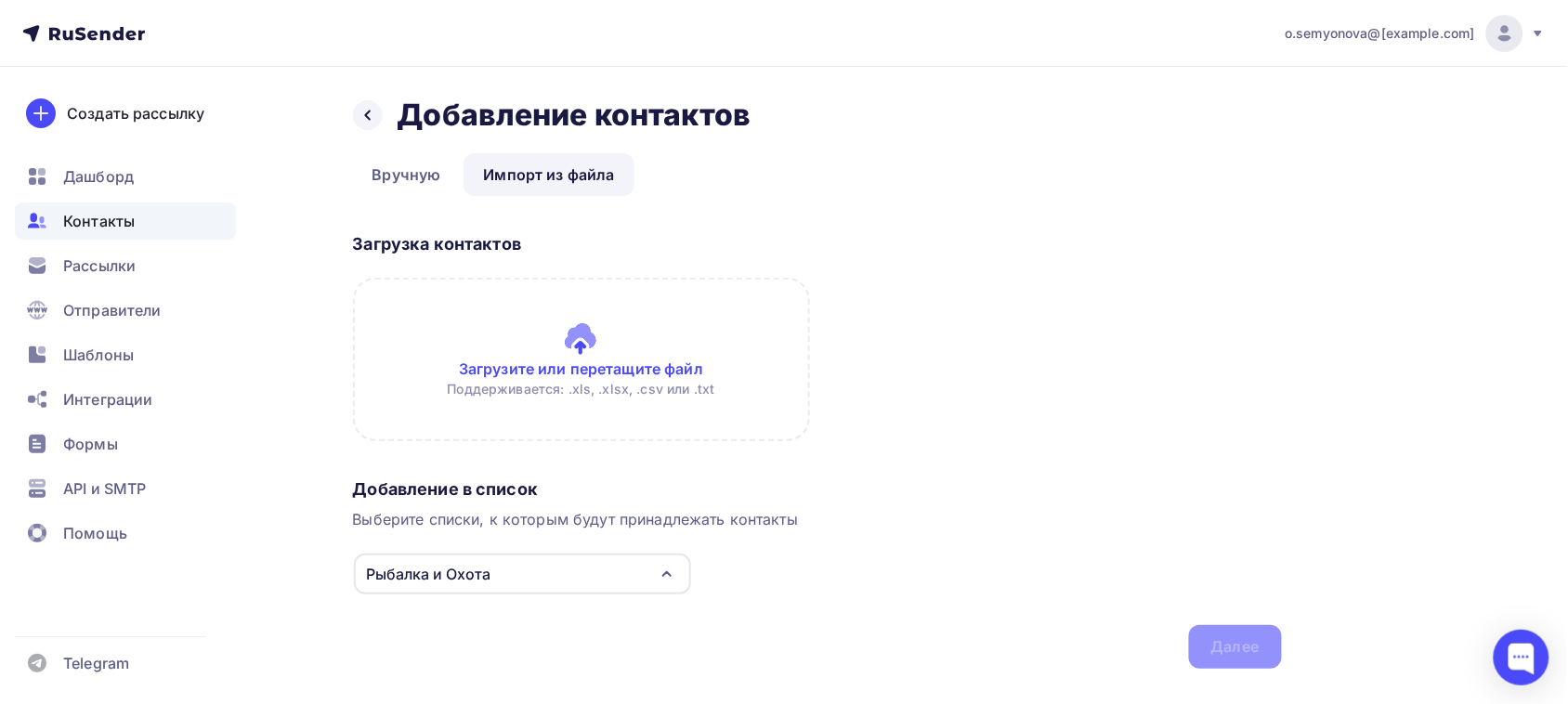 click at bounding box center (581, 359) 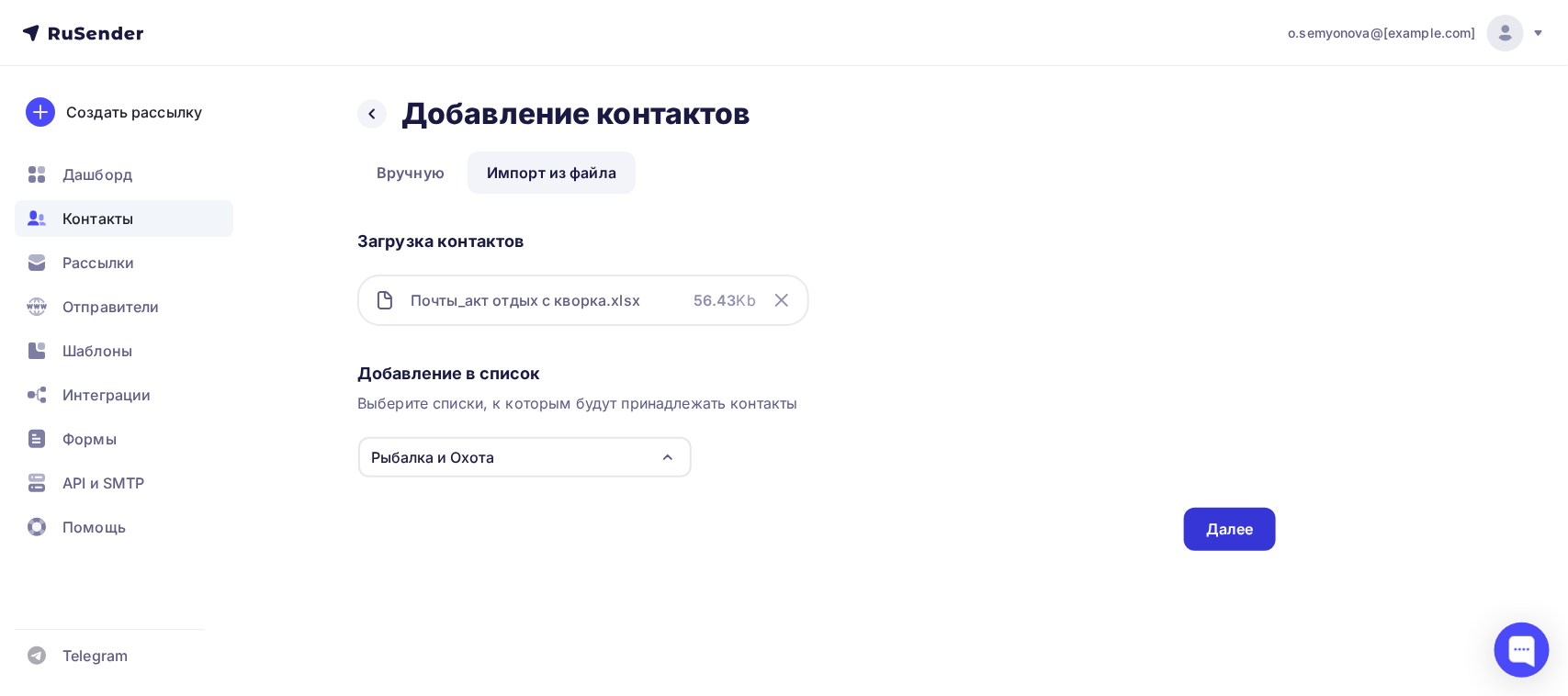 click on "Далее" at bounding box center (1230, 529) 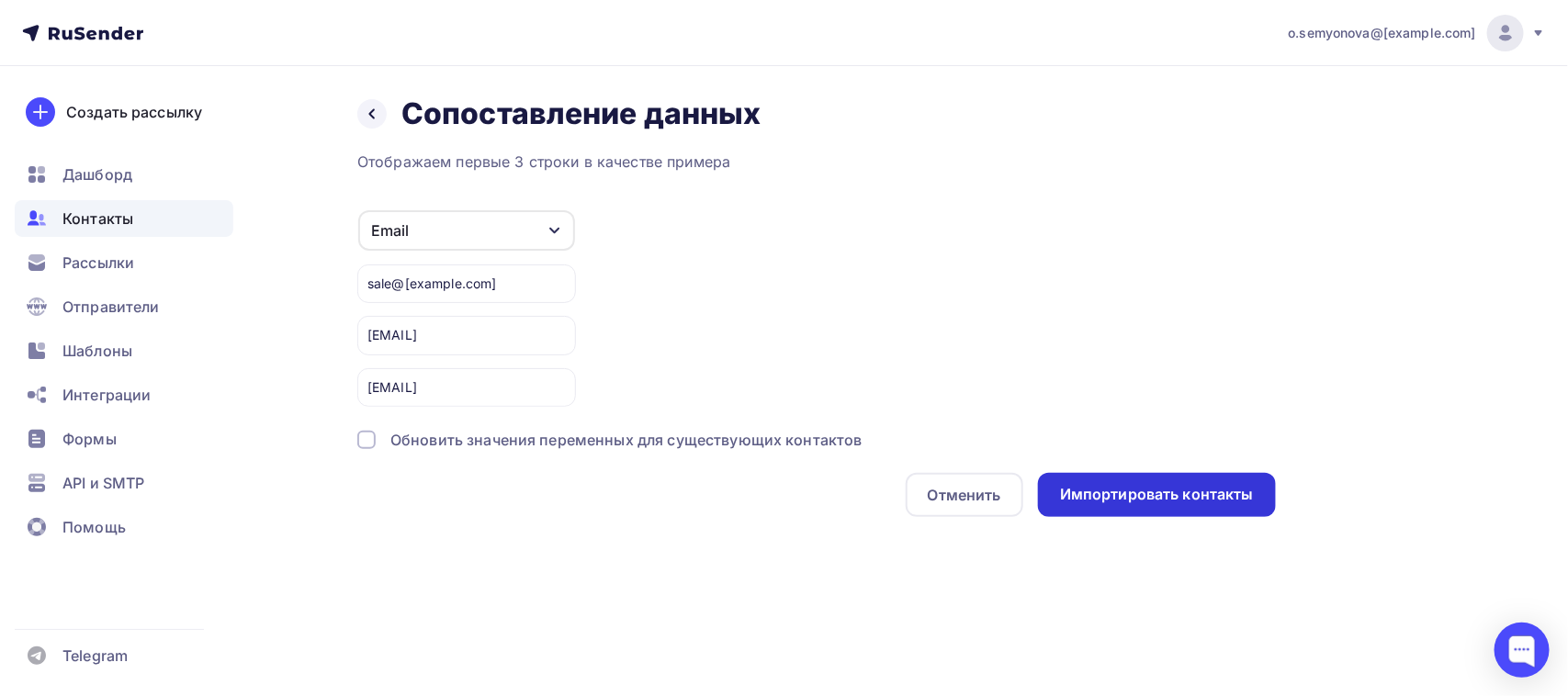 click on "Импортировать контакты" at bounding box center (1156, 494) 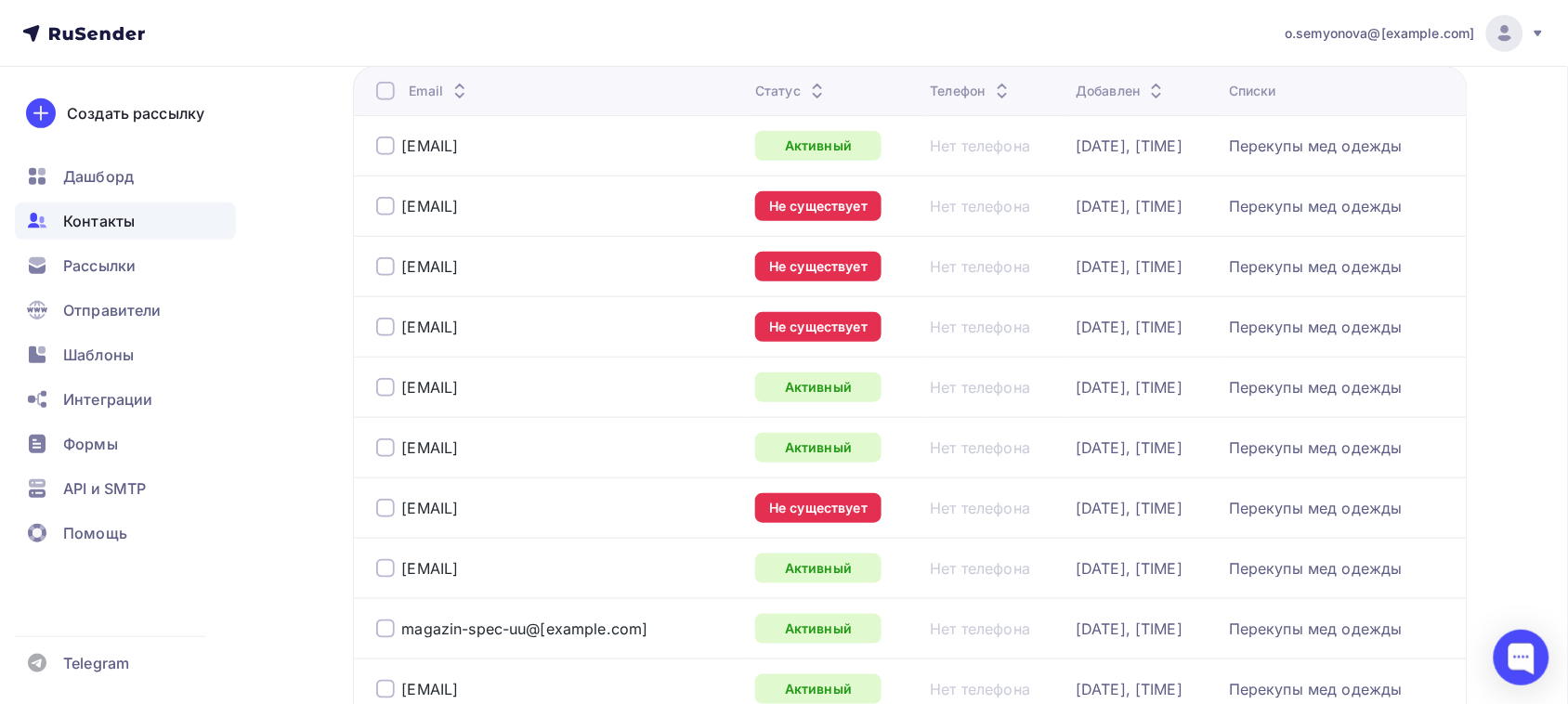 scroll, scrollTop: 0, scrollLeft: 0, axis: both 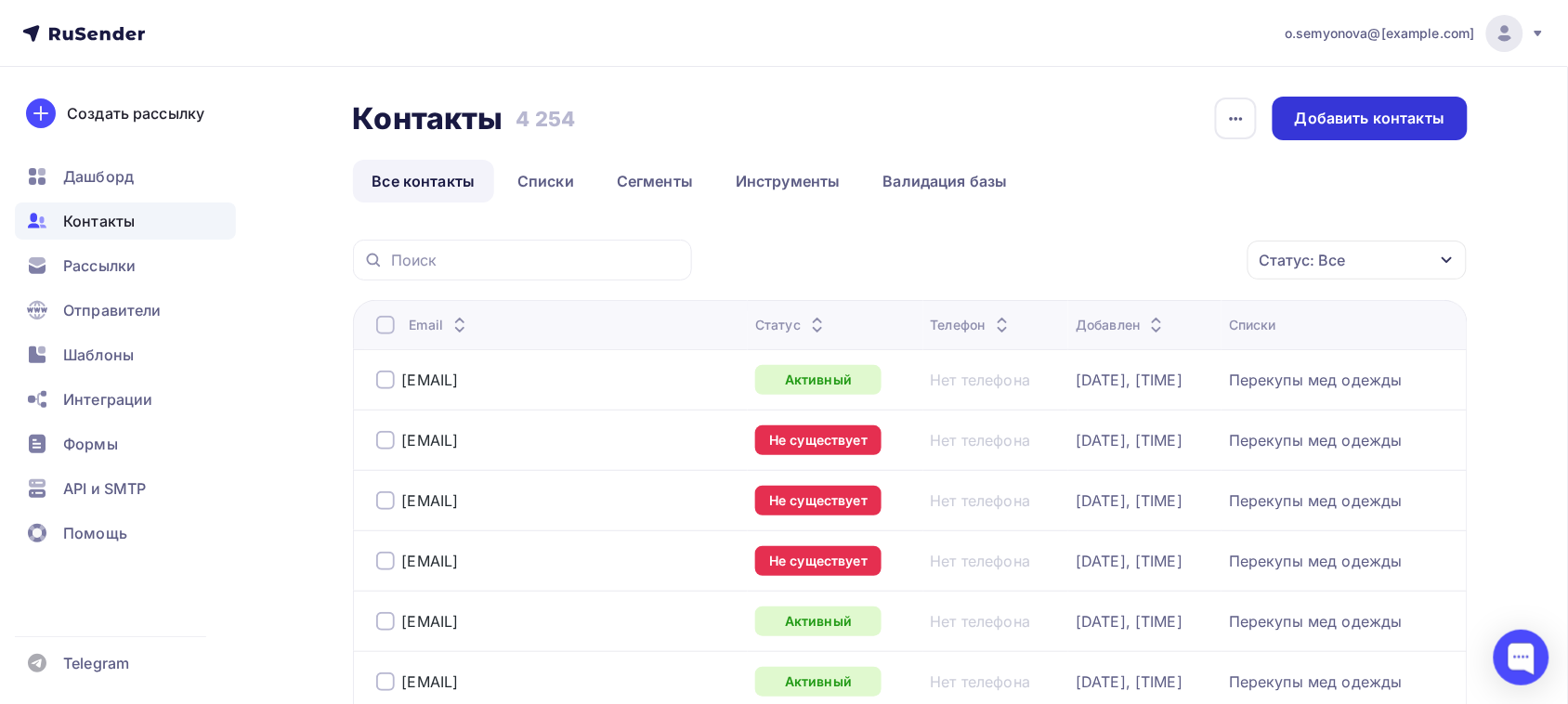 click on "Добавить контакты" at bounding box center (1369, 118) 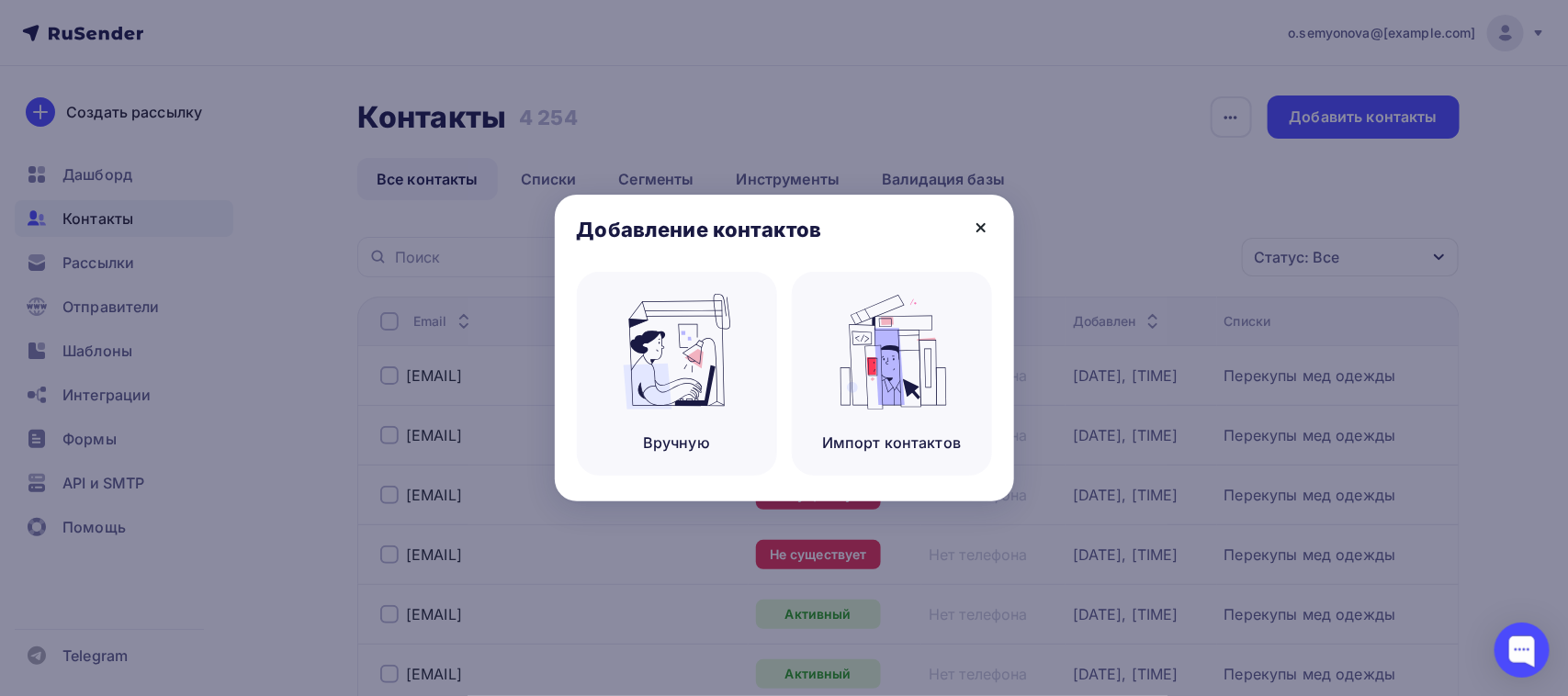 click 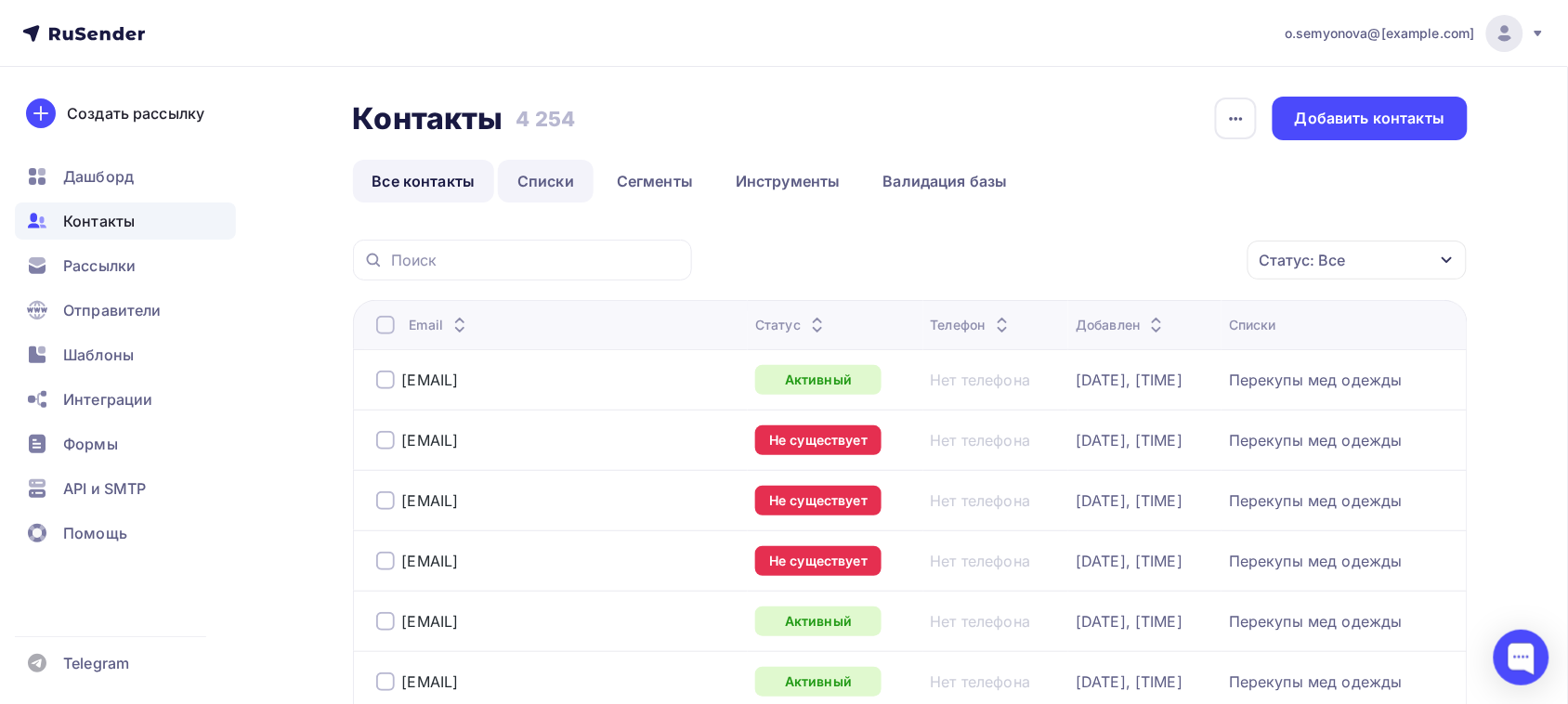 click on "Списки" at bounding box center [545, 181] 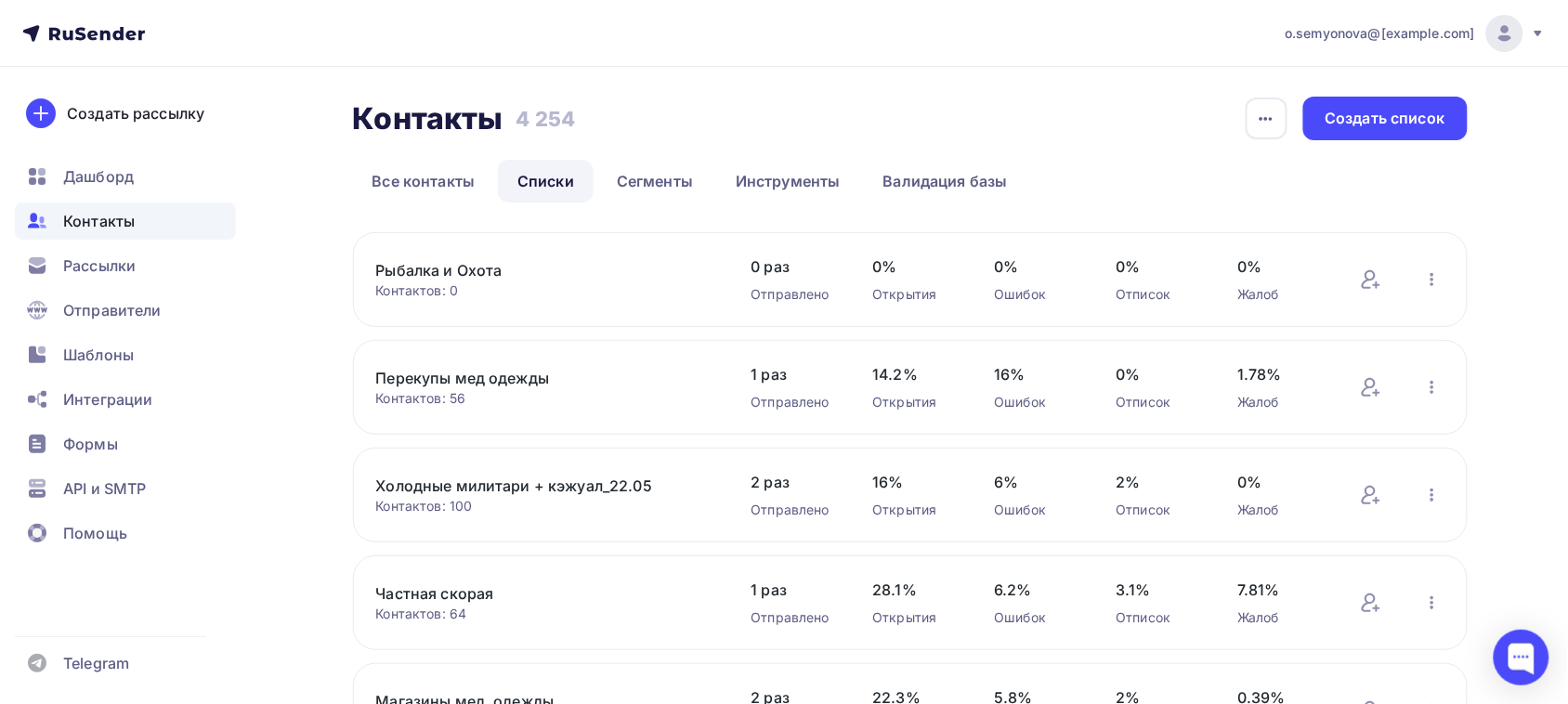click on "Контактов: 0" at bounding box center (545, 291) 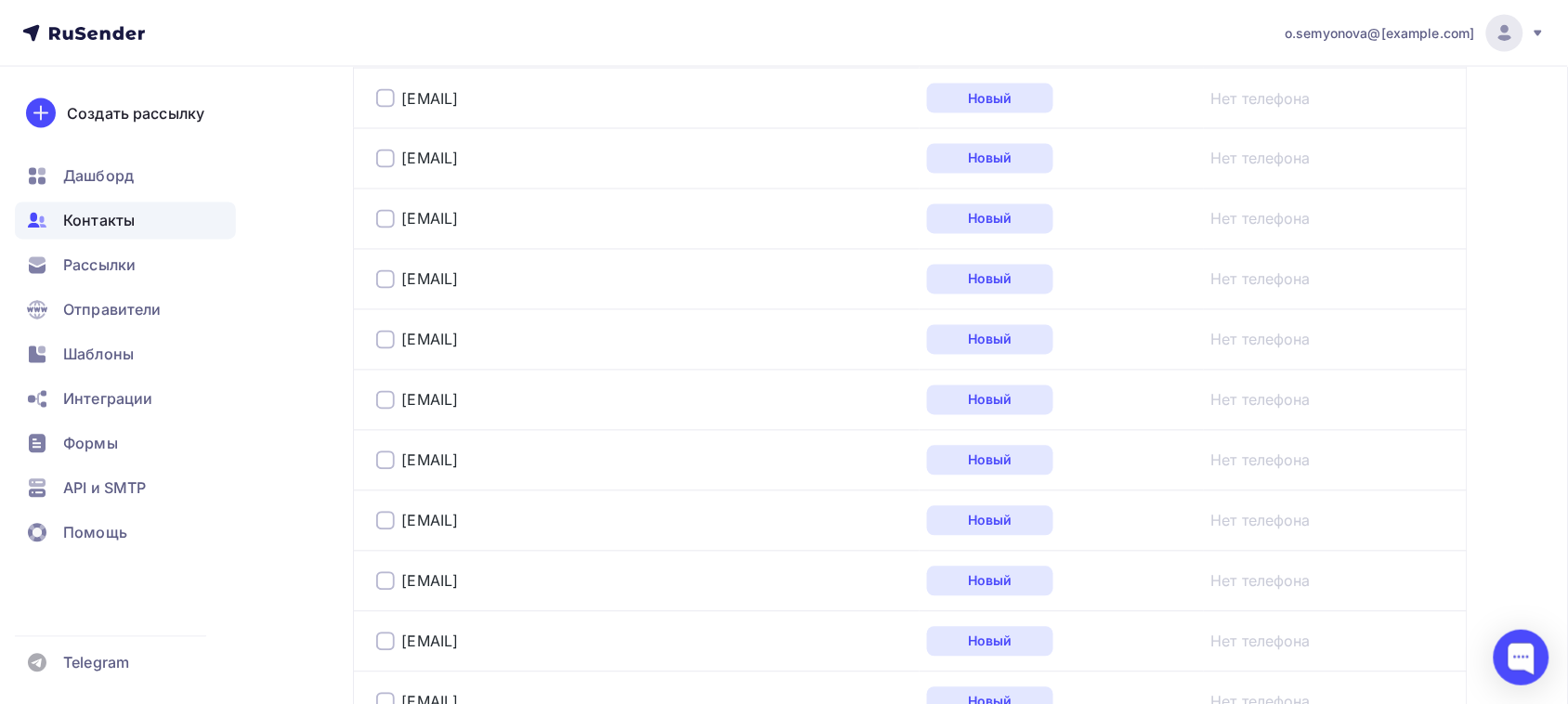scroll, scrollTop: 929, scrollLeft: 0, axis: vertical 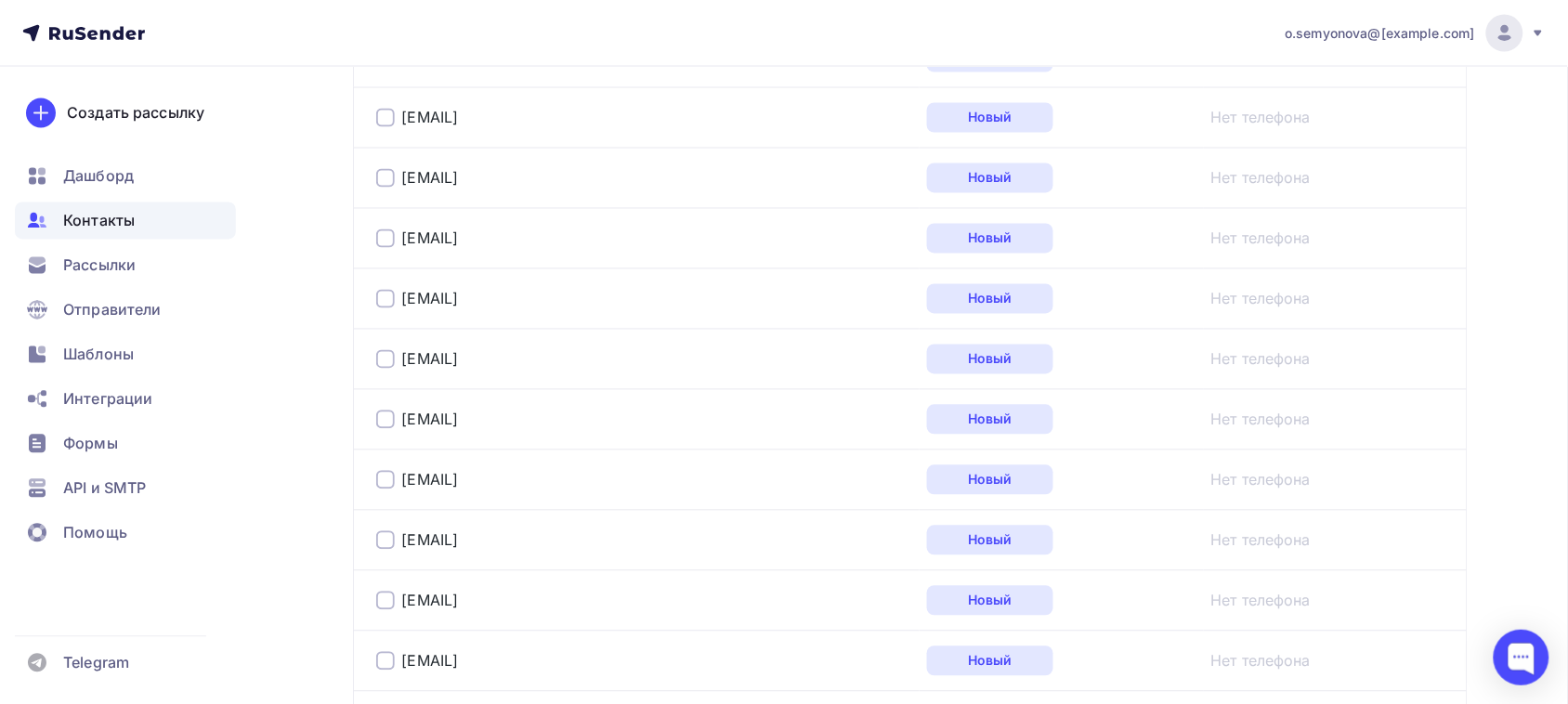 click on "[EMAIL]" at bounding box center [636, 419] 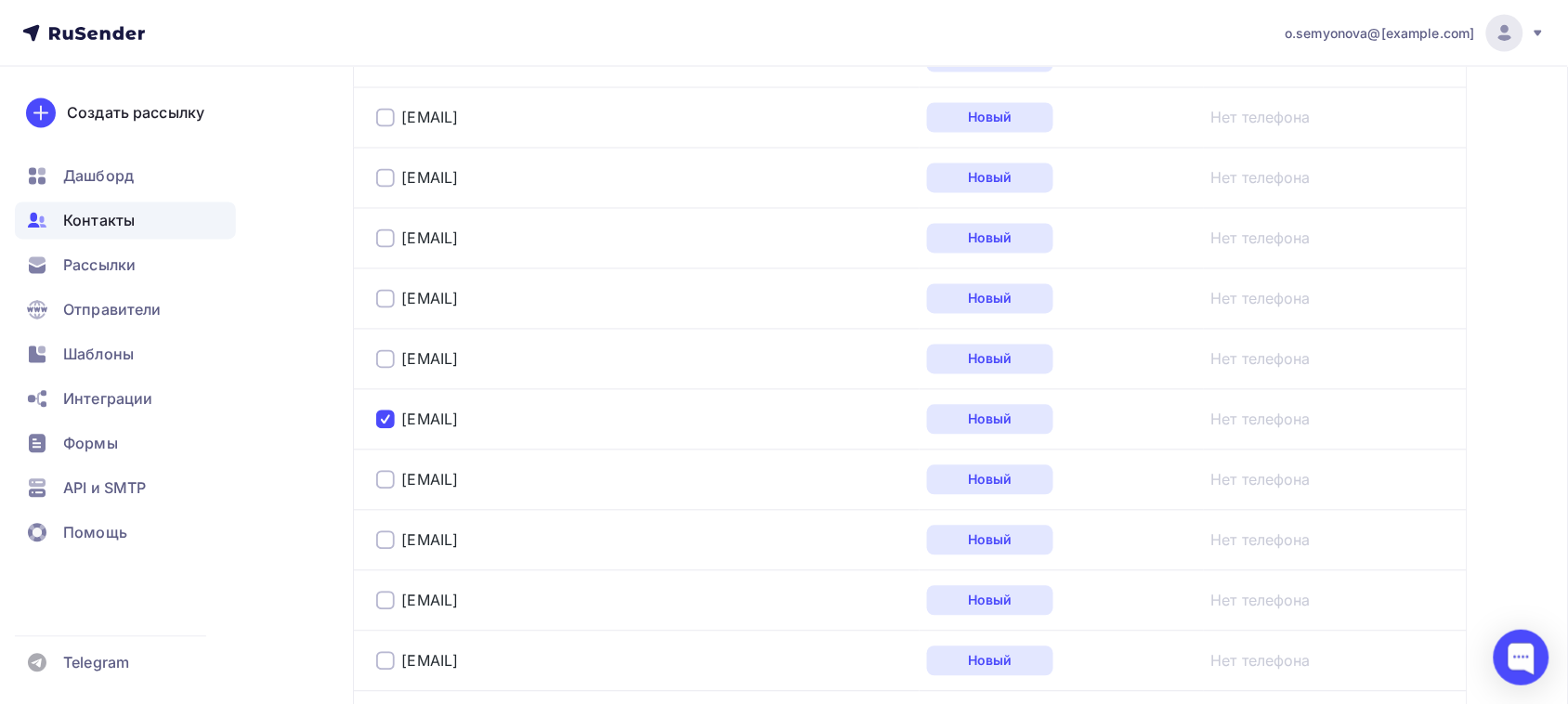 scroll, scrollTop: 116, scrollLeft: 0, axis: vertical 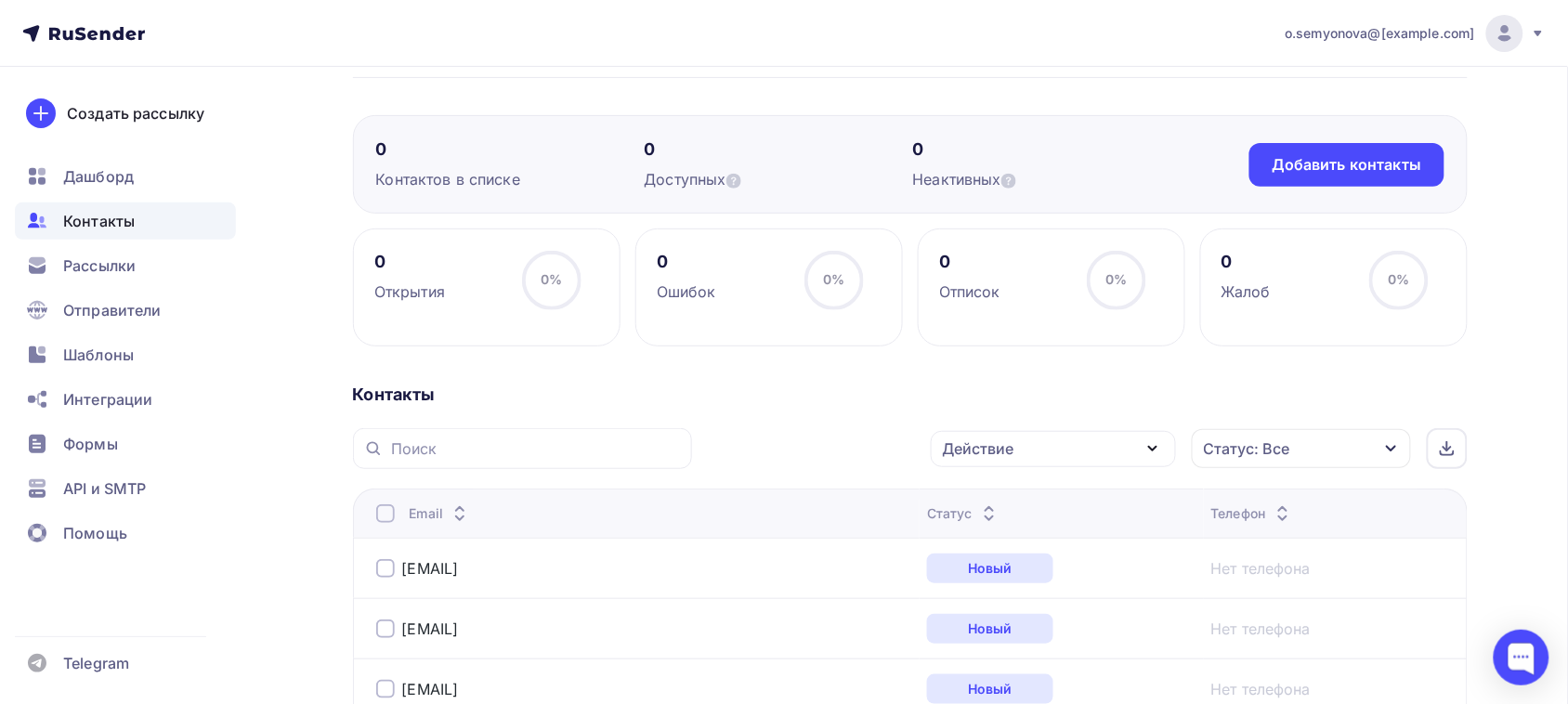 click on "Действие" at bounding box center (1053, 449) 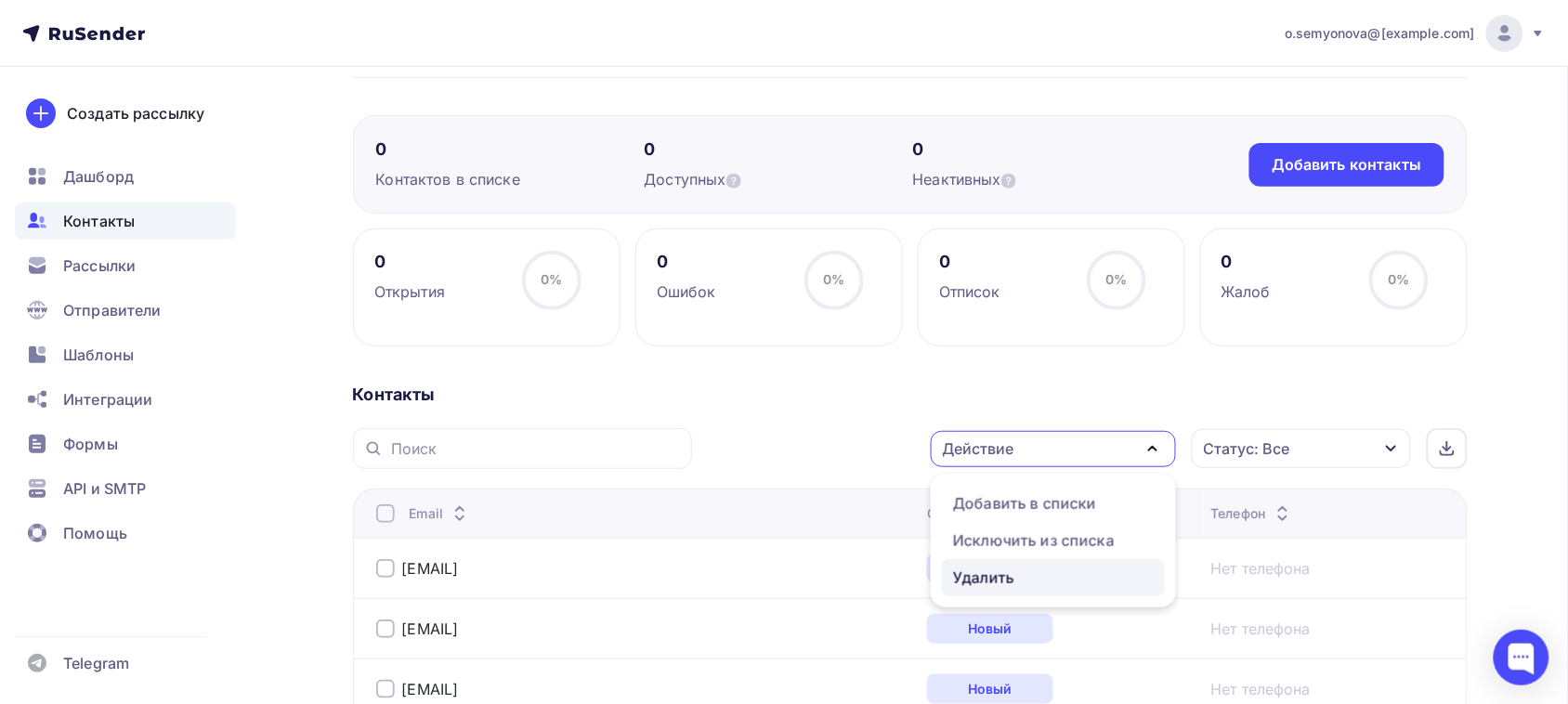 click on "Удалить" at bounding box center (984, 578) 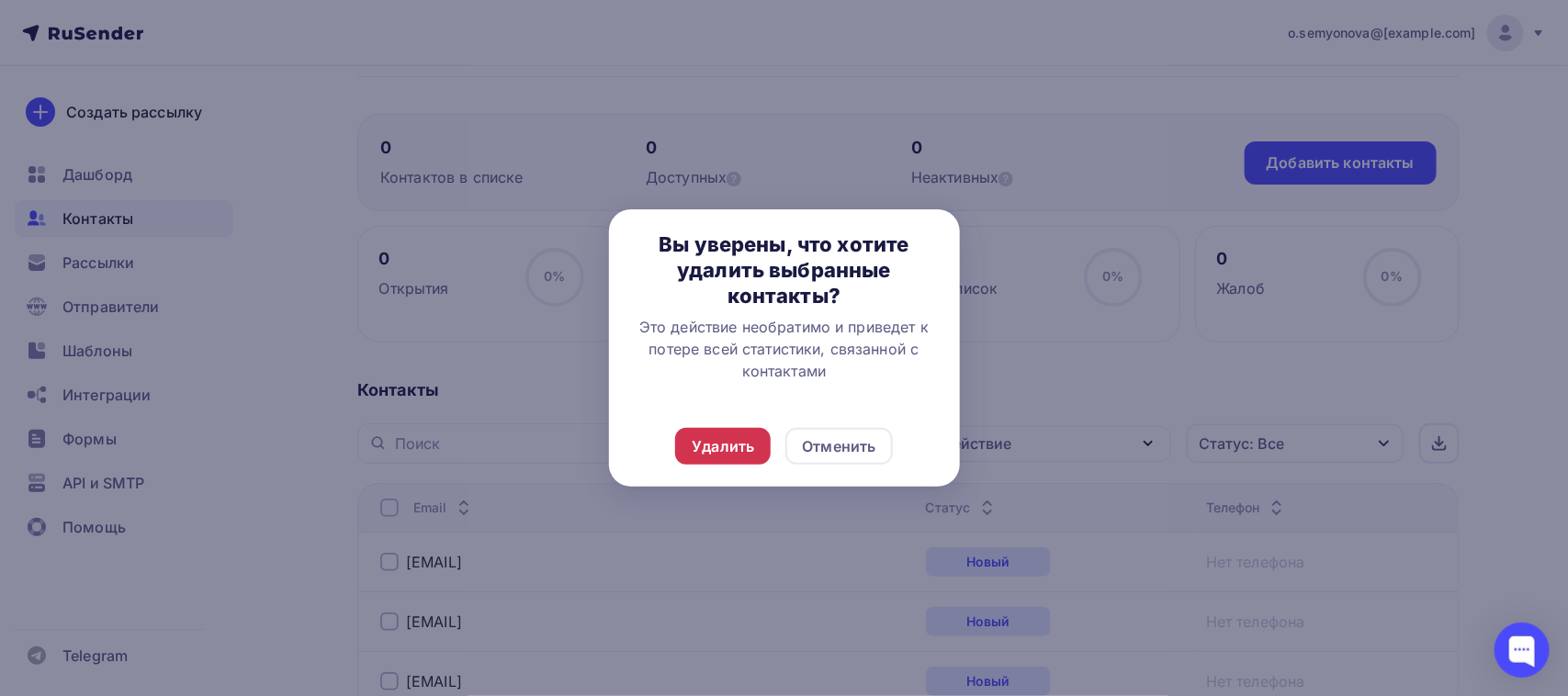 click on "Удалить" at bounding box center (723, 446) 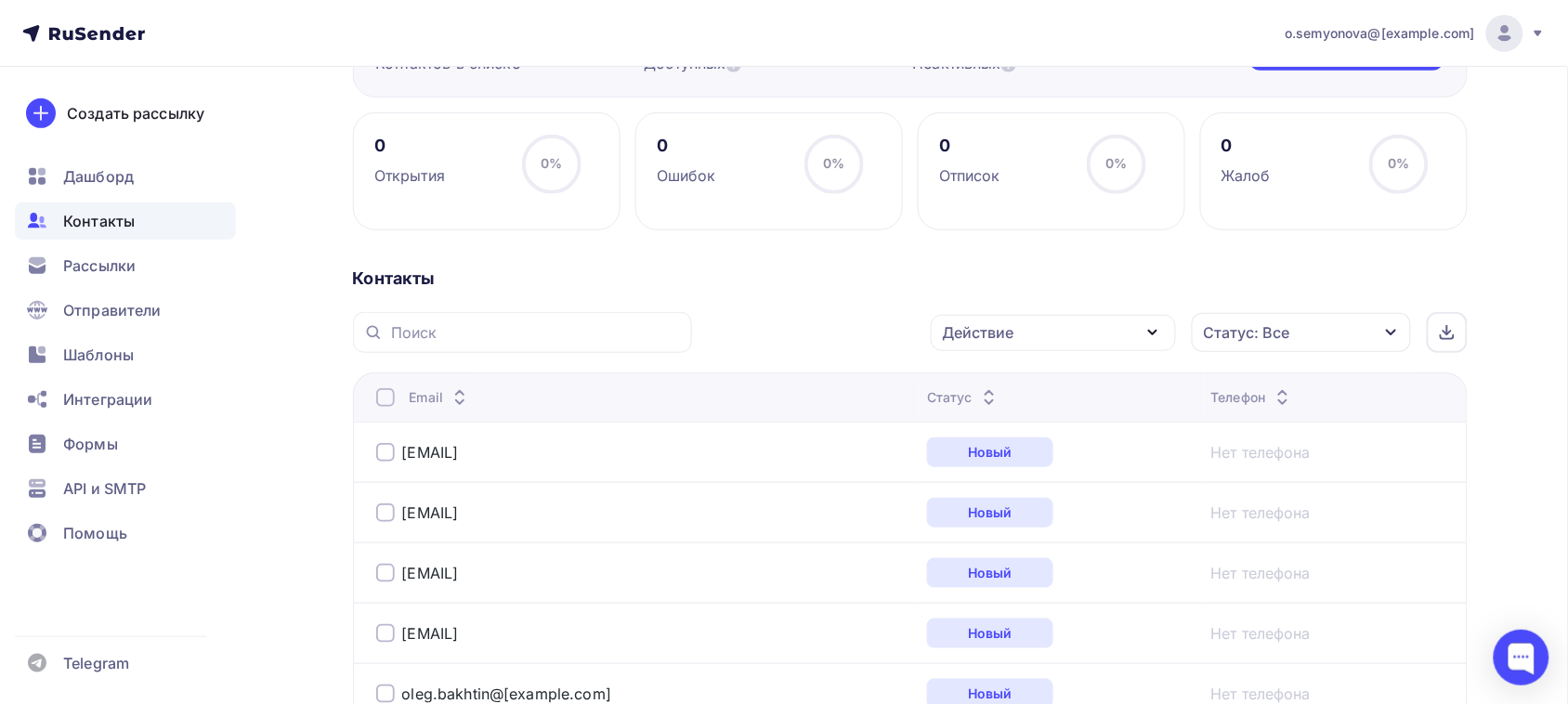scroll, scrollTop: 116, scrollLeft: 0, axis: vertical 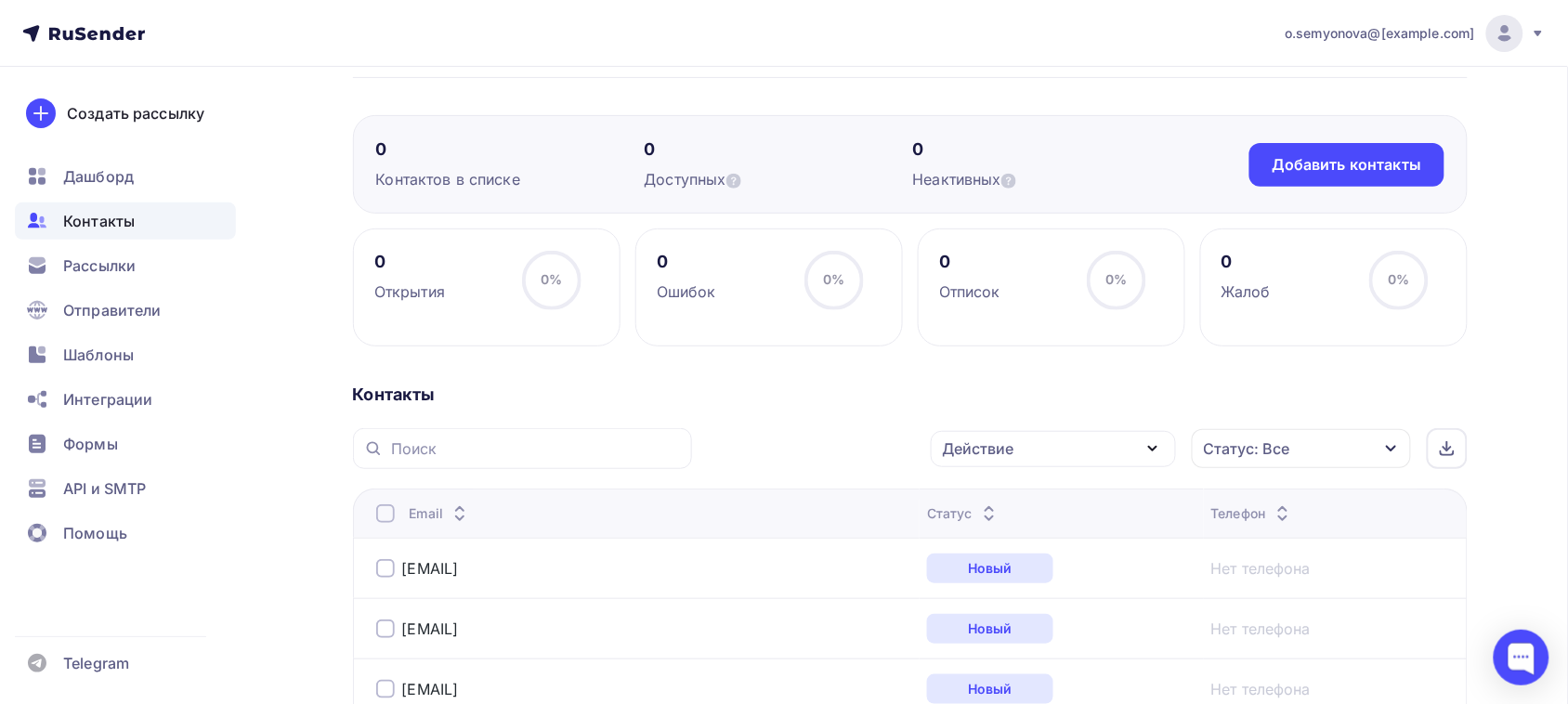 click on "Действие" at bounding box center (1053, 449) 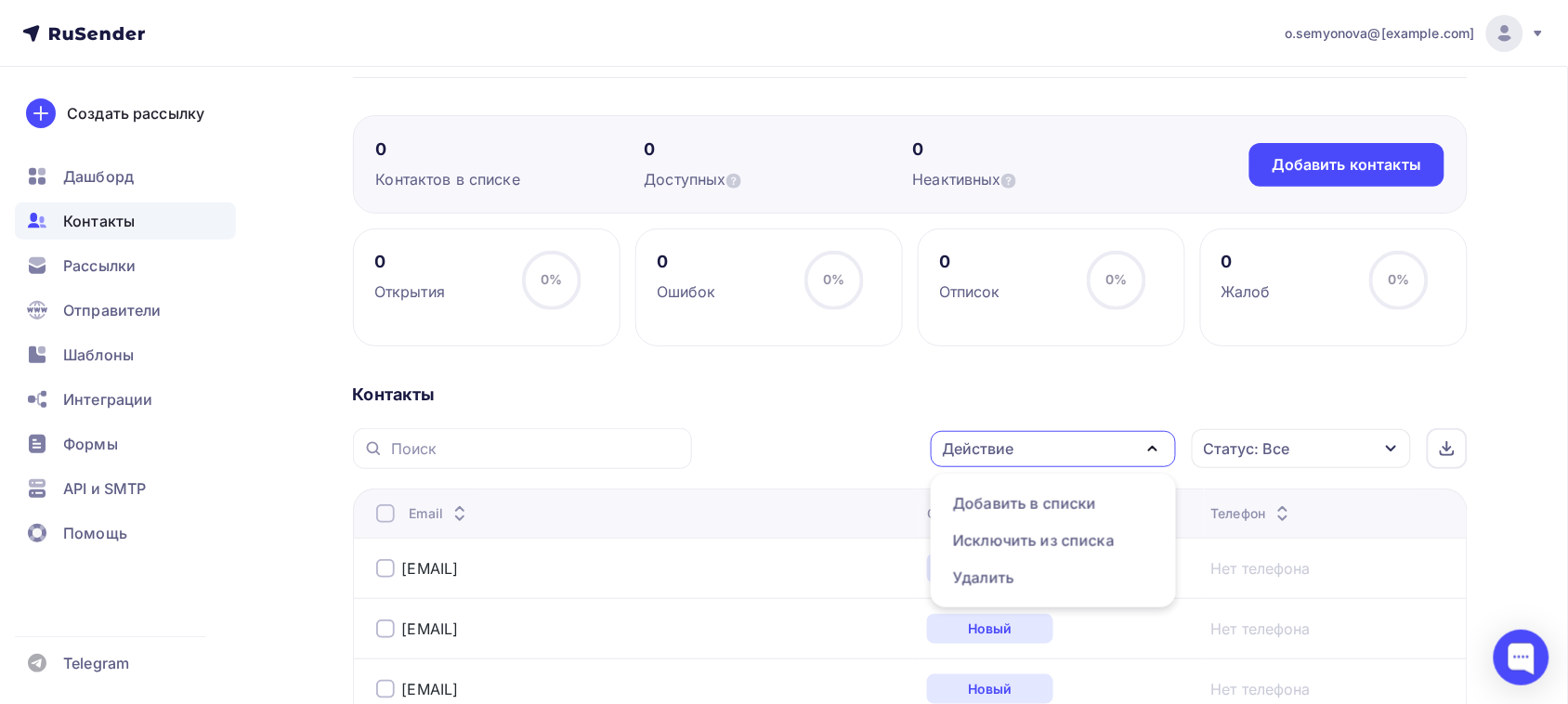 click on "0
Открытия
0%
0%
0
Ошибок
0%
0%
0
Отписок
0%
0%
0
Жалоб
0%
0%
Контакты
Действие
Добавить в списки
Исключить из списка
Удалить
Статус: Все
Статус
Новый
Активный
Не существует
Переполнен
Недоступен
Отписан
Отписан вручную
Жалоба
Отменить
Применить
Email
Статус" at bounding box center [910, 1950] 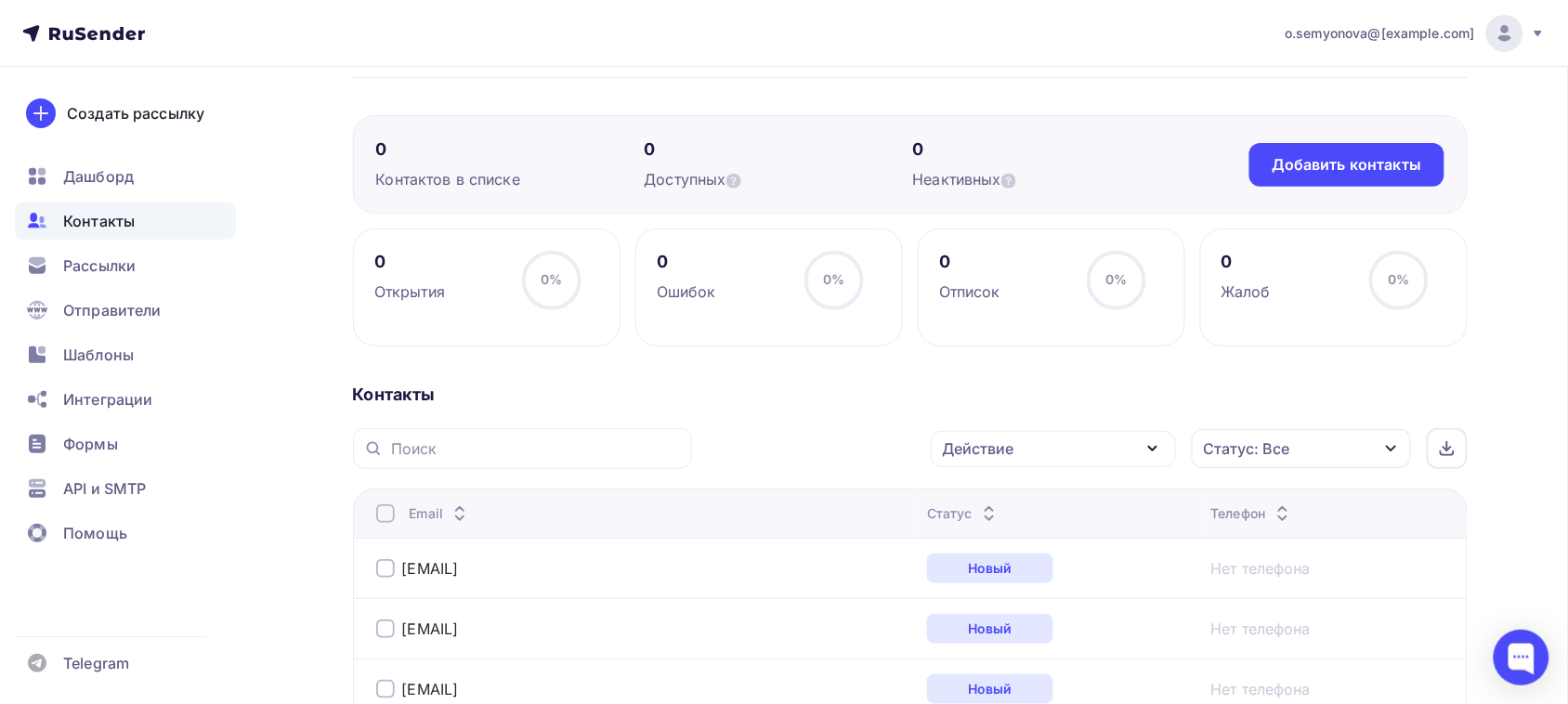 click on "Статус: Все" at bounding box center (1301, 449) 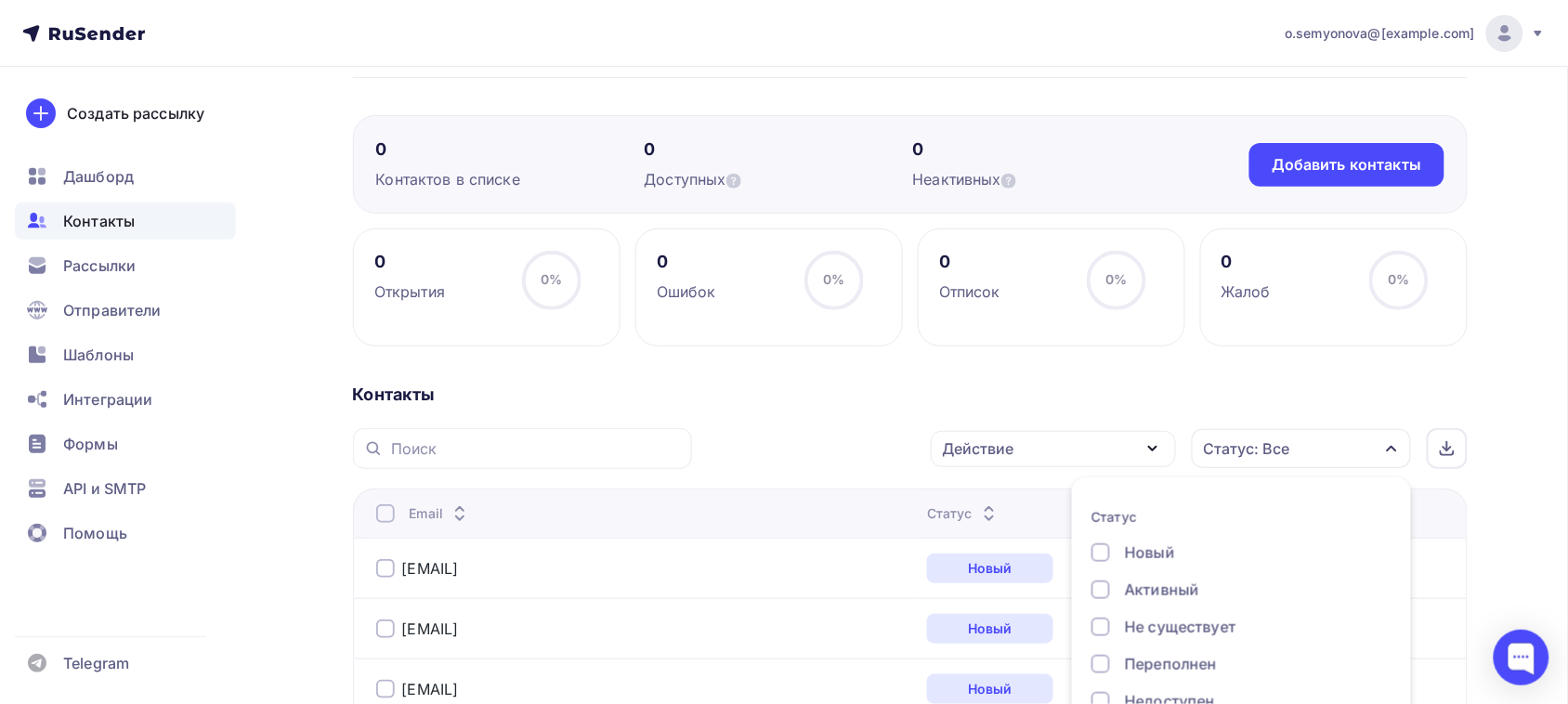 scroll, scrollTop: 209, scrollLeft: 0, axis: vertical 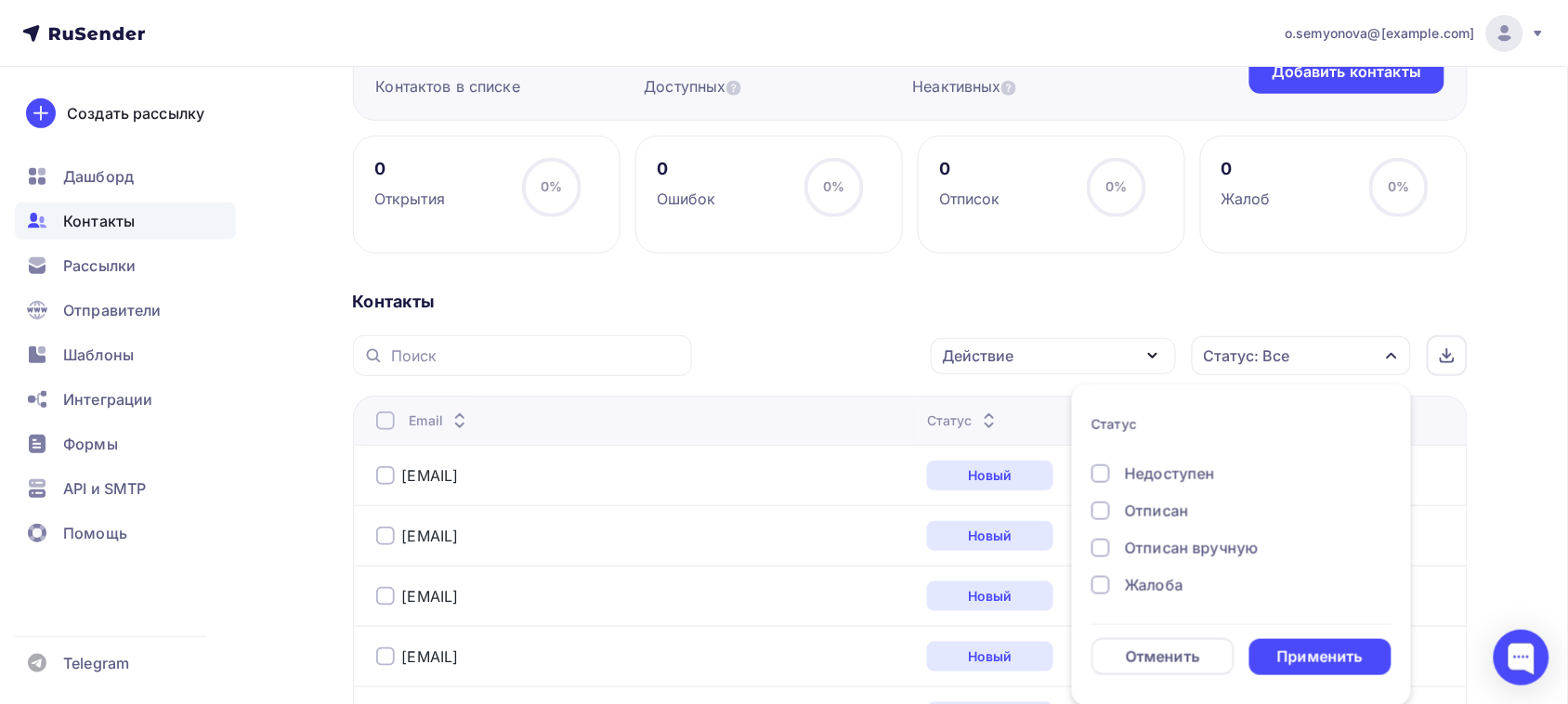 click on "Назад         Рыбалка и Охота
Переименовать список
Скачать список
Отписать адреса
Настроить поля и переменные
Удалить
#24736
Создан
Сегодня, 12:33
Отправлено:
0
раз
Переименовать список
Скачать список
Отписать адреса
Настроить поля и переменные
Удалить
0
Контактов в списке
0
0" at bounding box center [784, 1755] 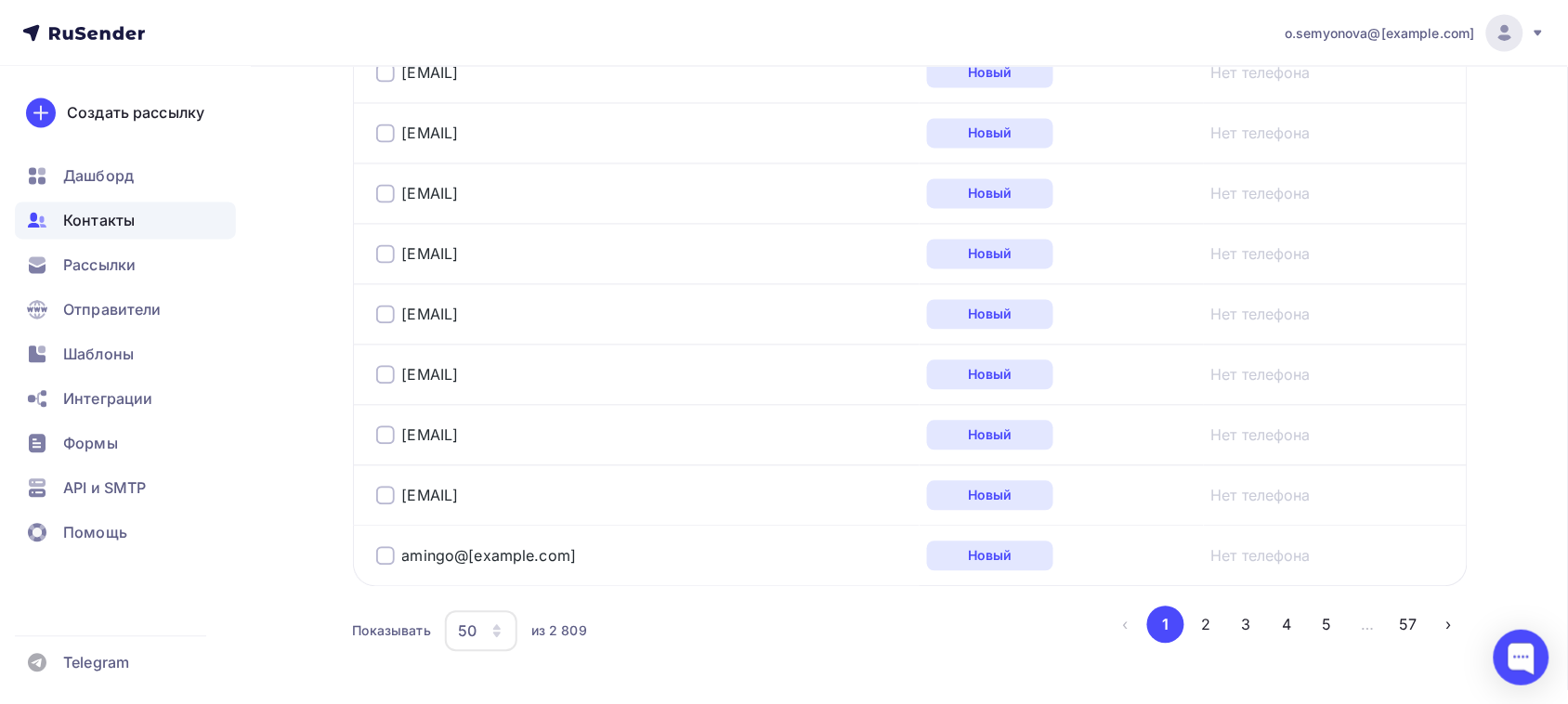 scroll, scrollTop: 3172, scrollLeft: 0, axis: vertical 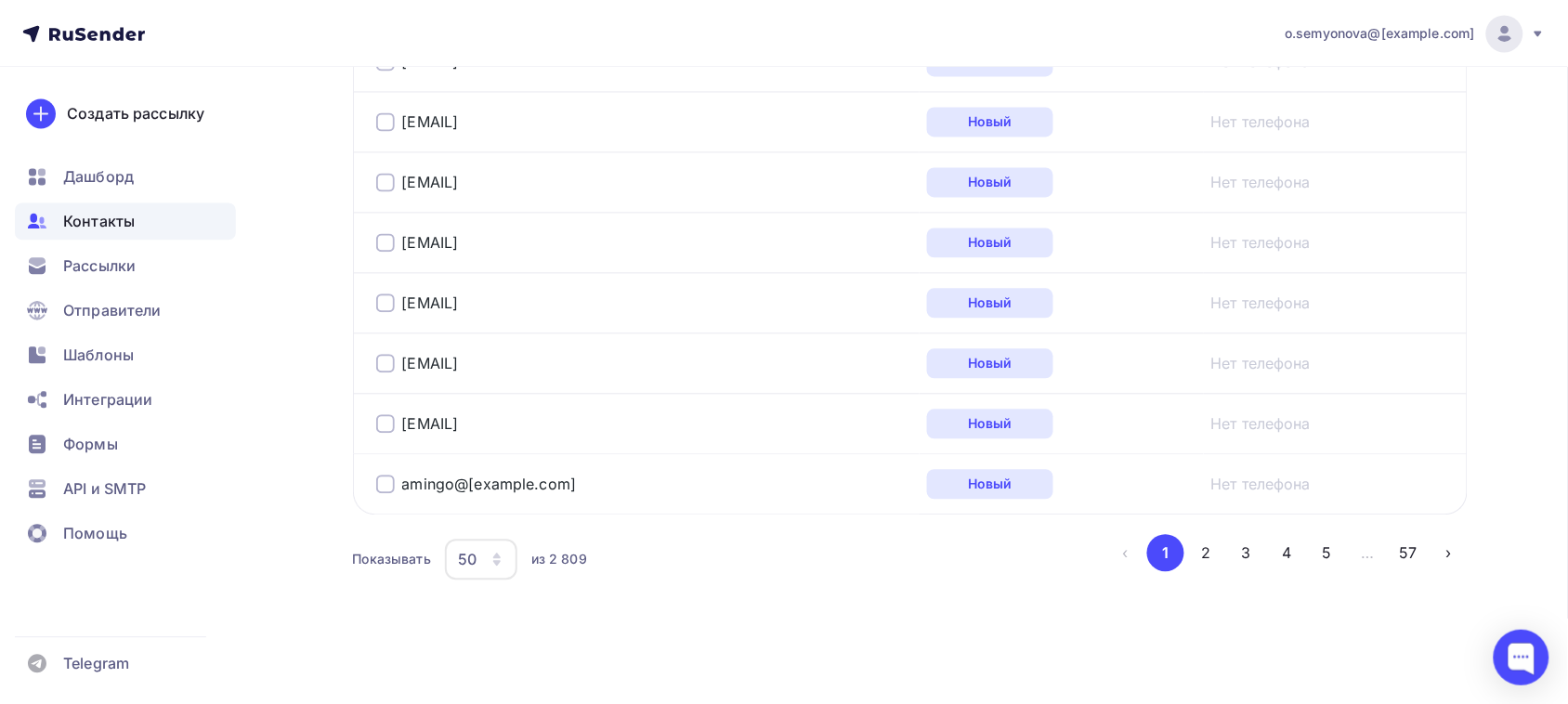 click on "50" at bounding box center [467, 559] 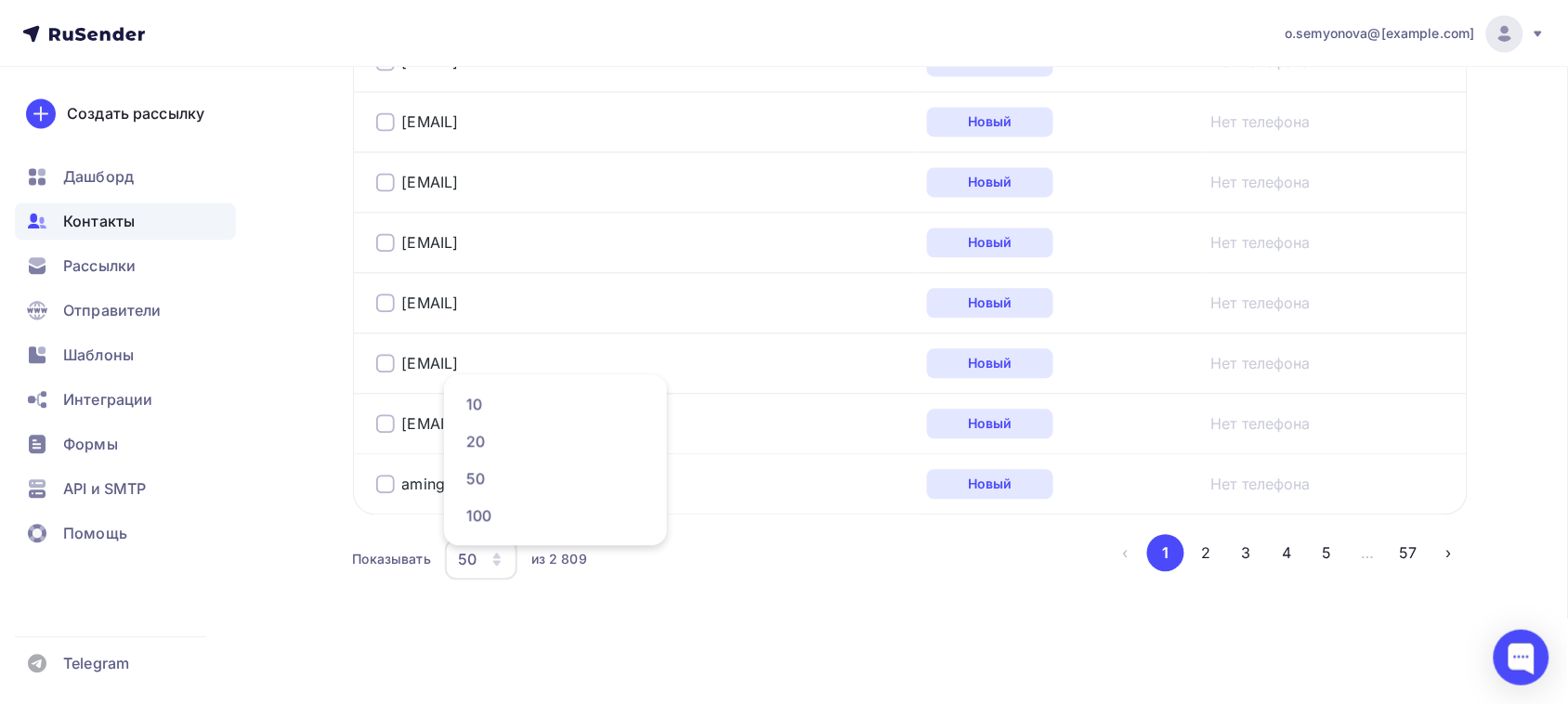 click on "kursk-pravo@[example.com]" at bounding box center [910, -1015] 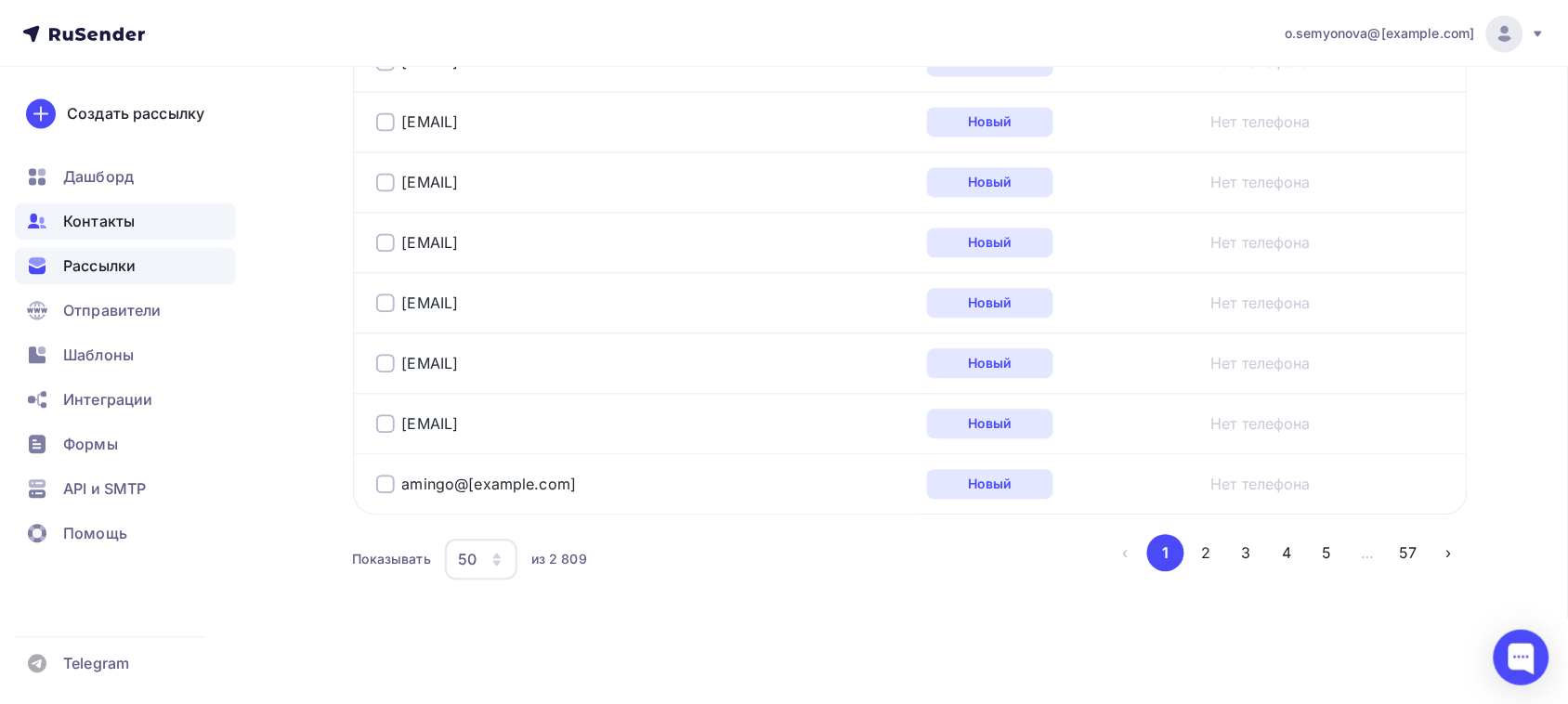 click on "Рассылки" at bounding box center [125, 266] 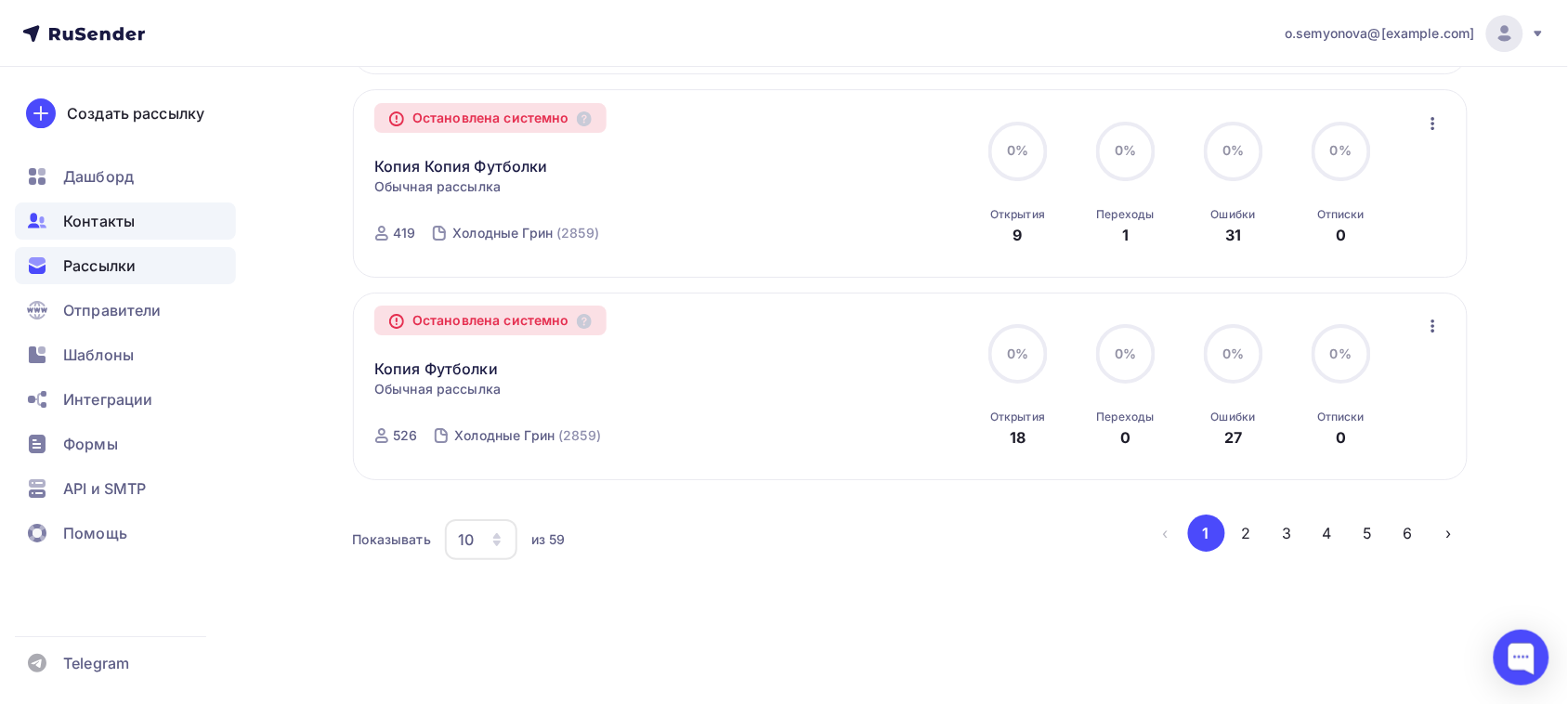 click on "Контакты" at bounding box center (98, 221) 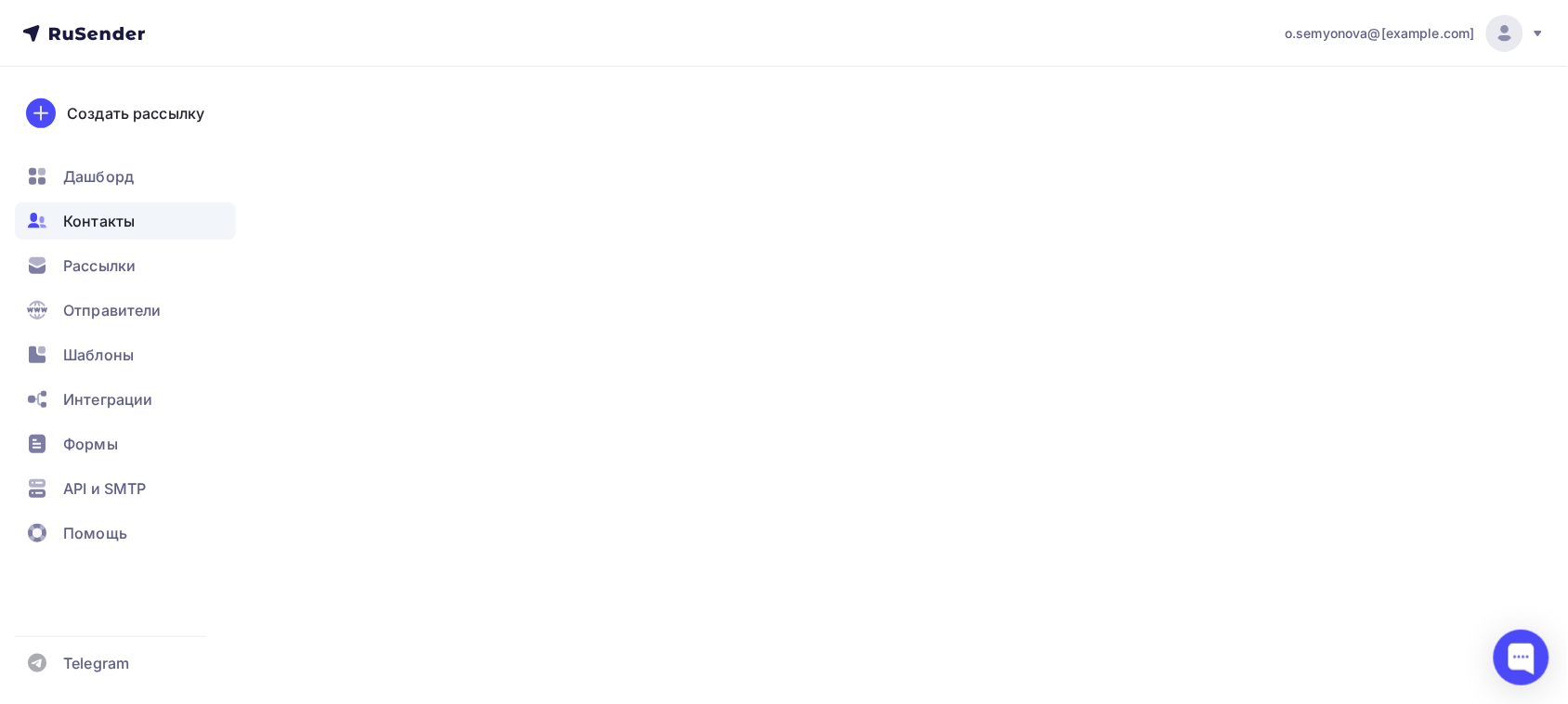 scroll, scrollTop: 0, scrollLeft: 0, axis: both 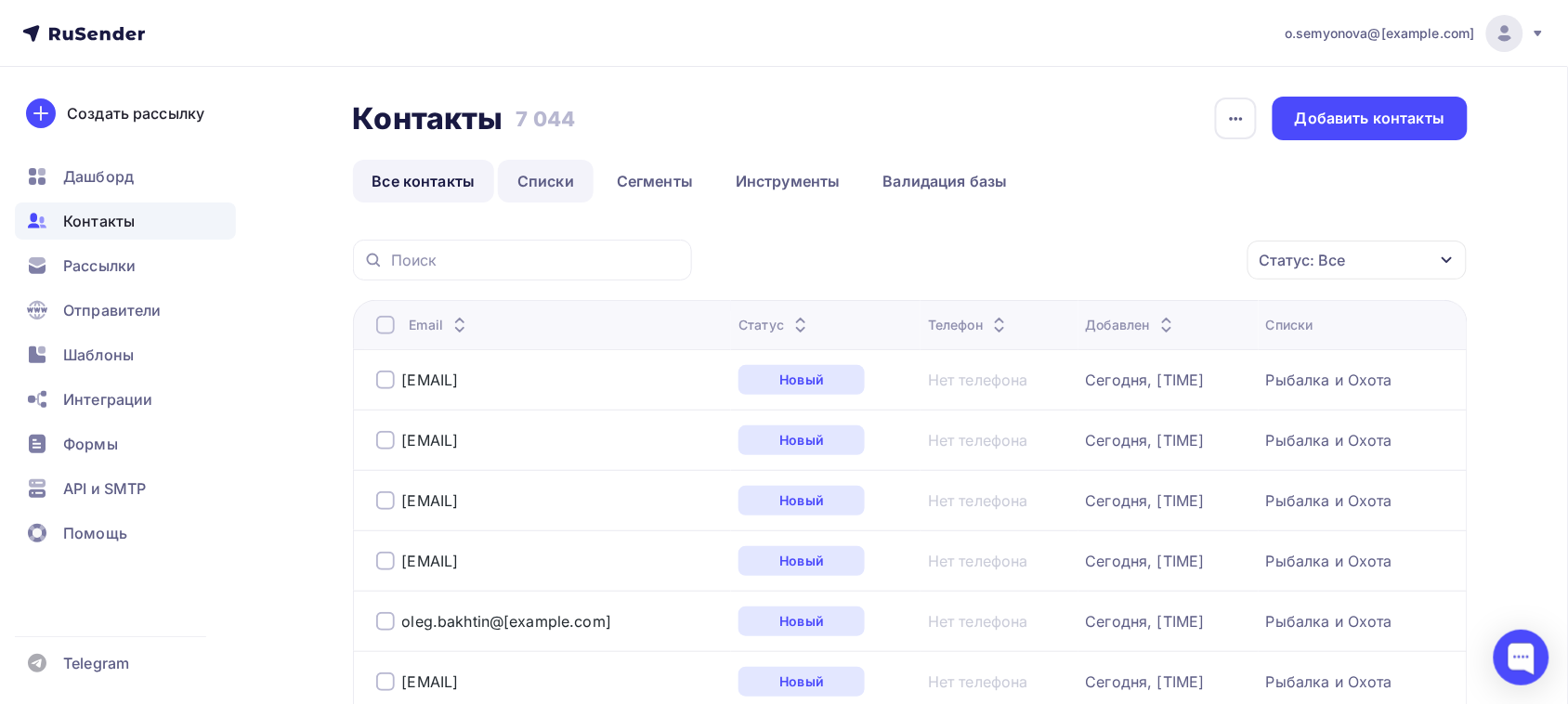 click on "Списки" at bounding box center (545, 181) 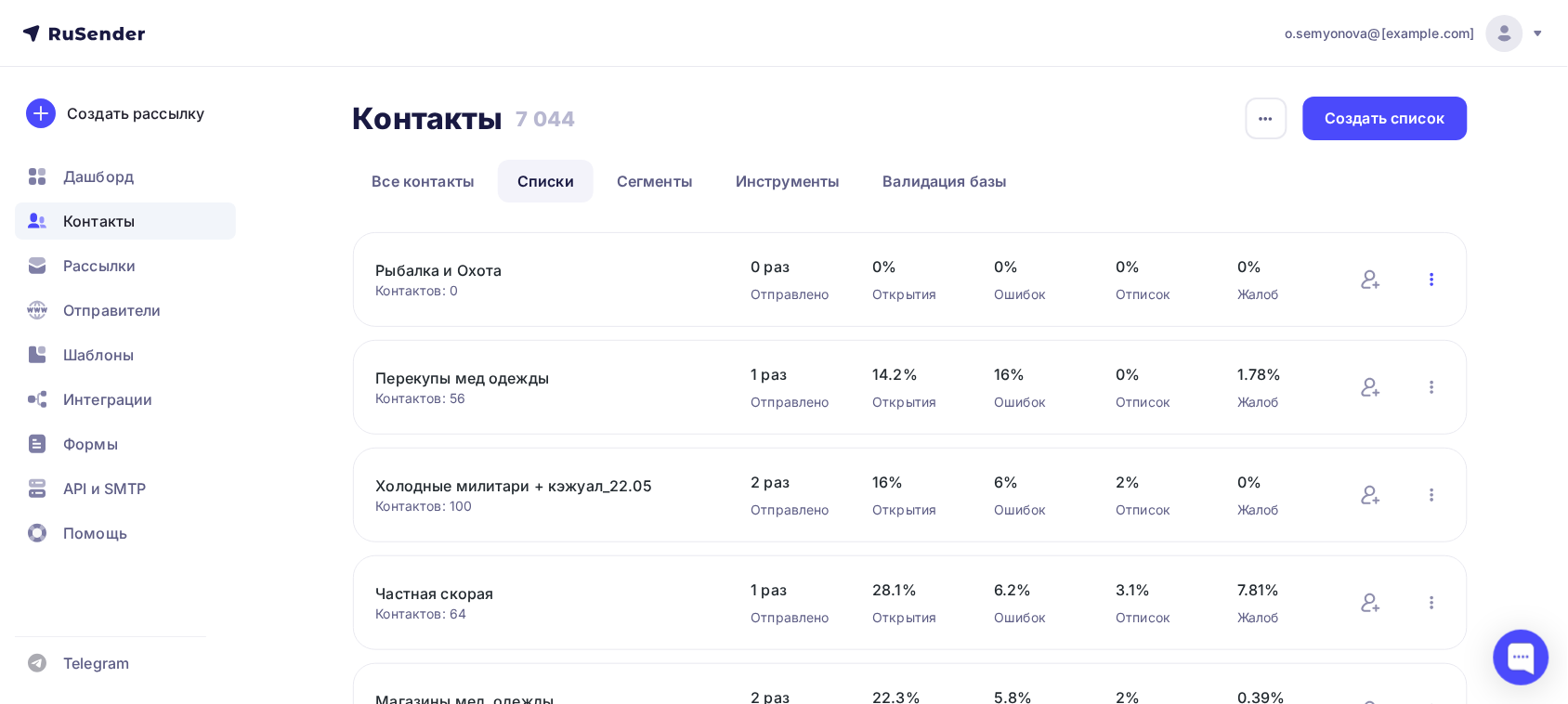 click 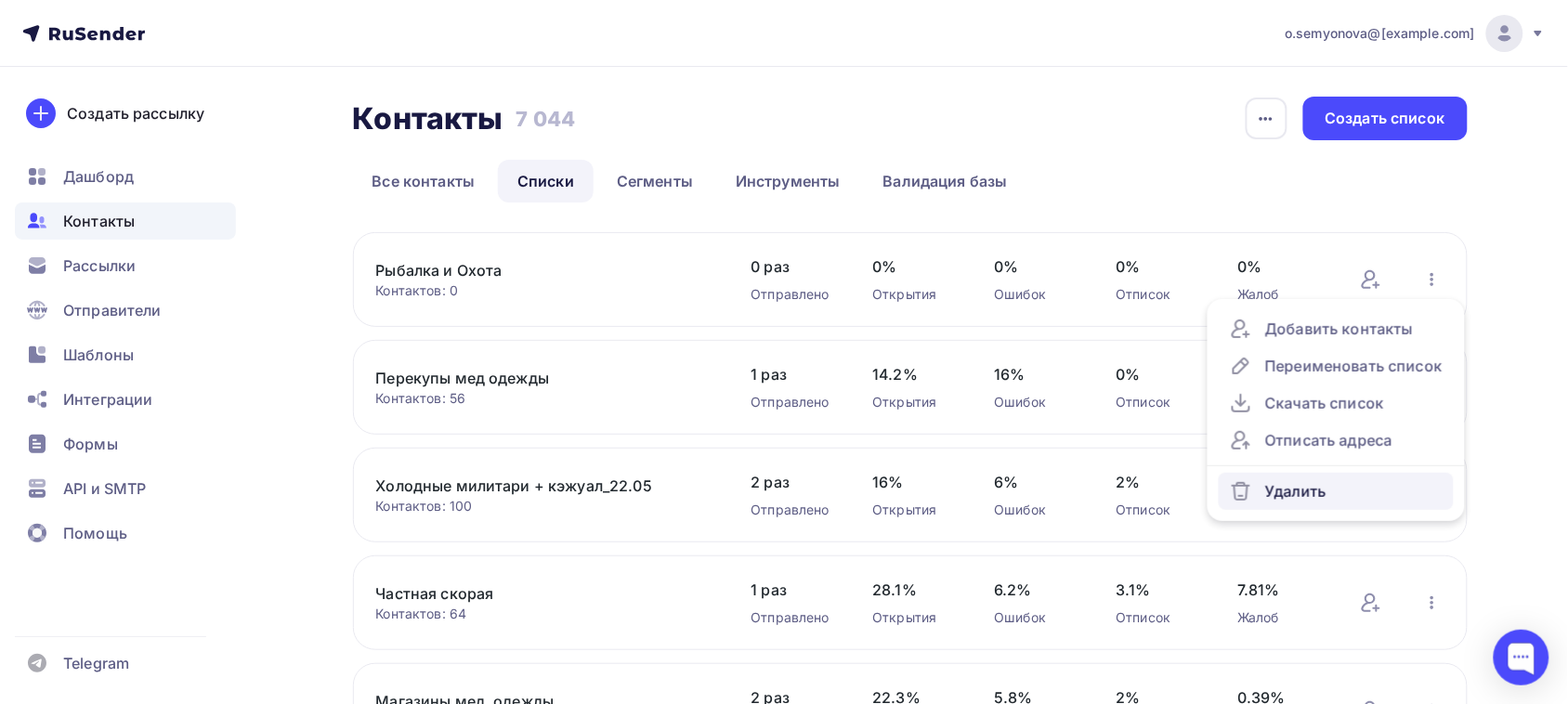 click on "Удалить" at bounding box center [1336, 491] 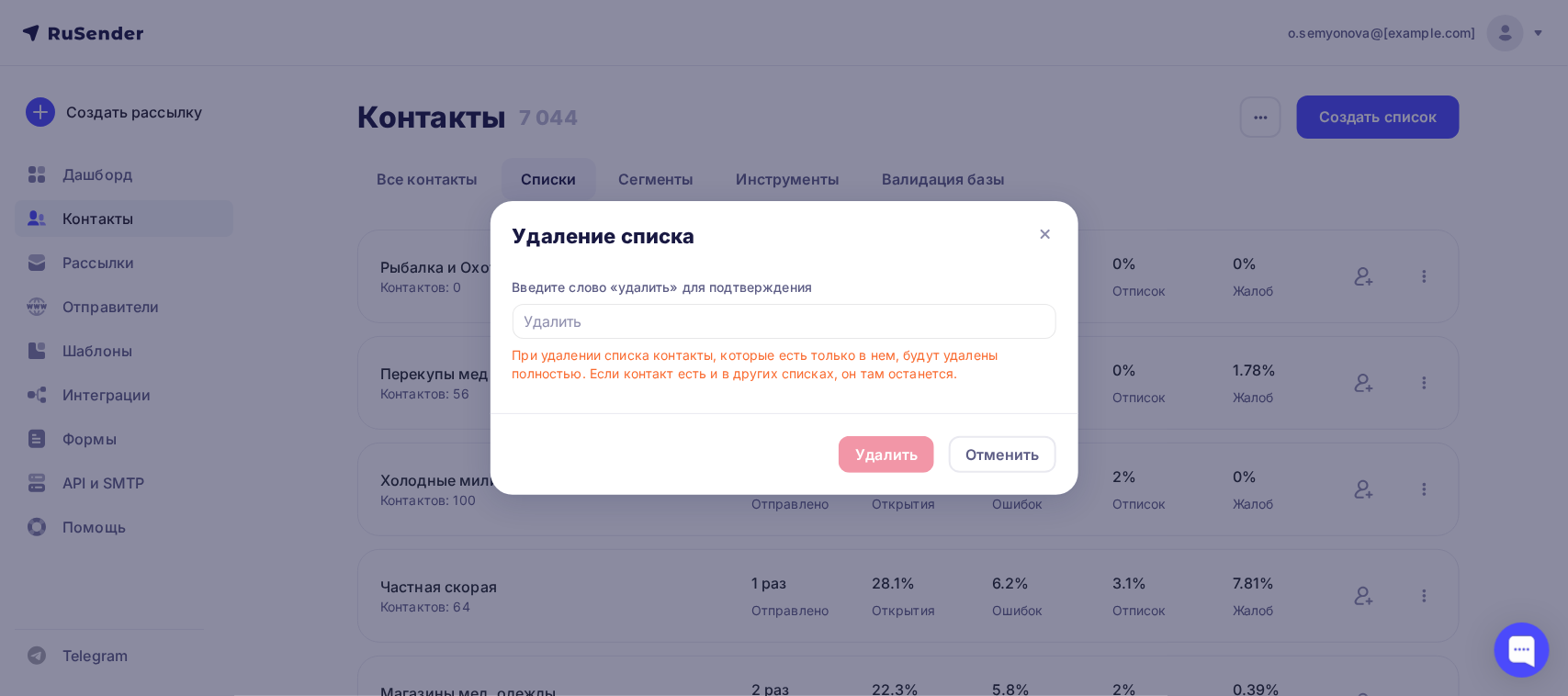 click on "При удалении списка контакты, которые есть только в нем, будут удалены полностью. Если контакт есть и в других списках, он там останется." at bounding box center [784, 365] 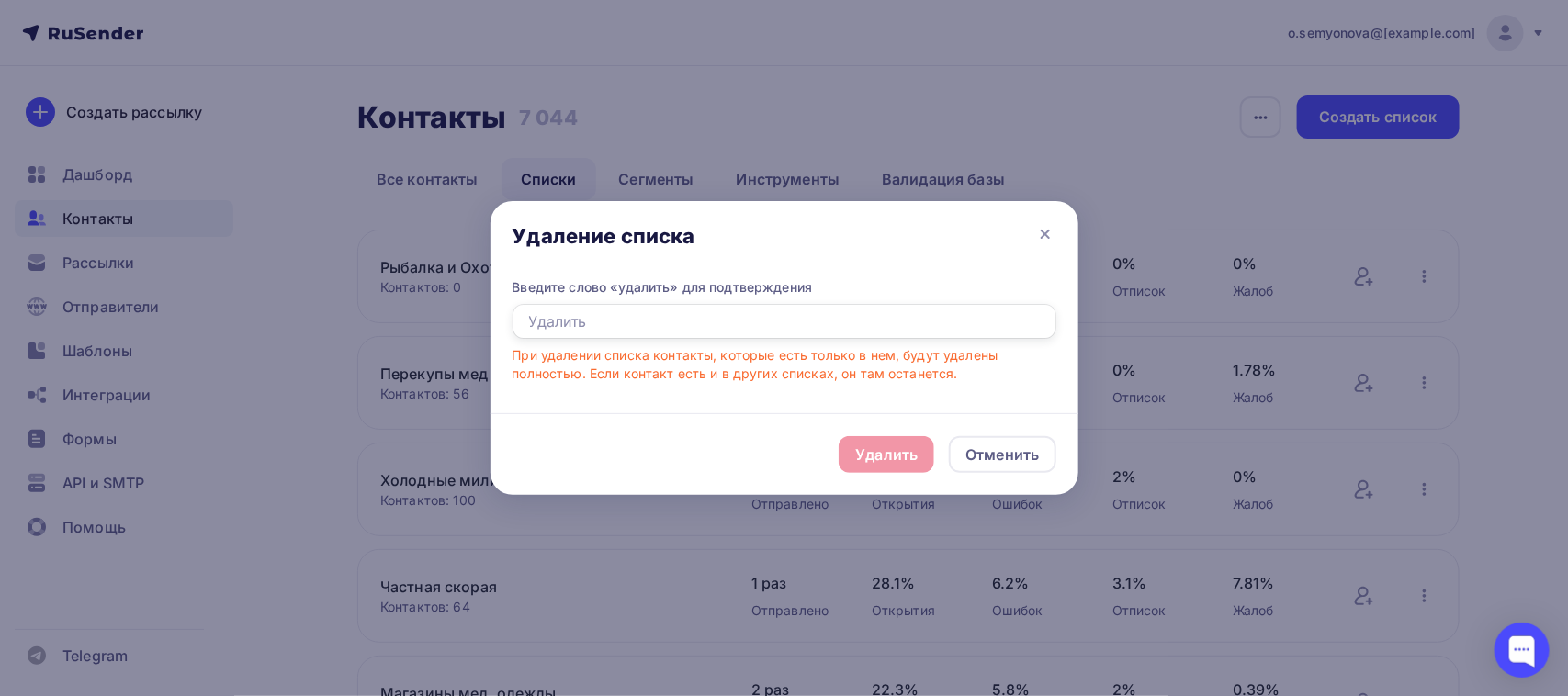 click at bounding box center (784, 321) 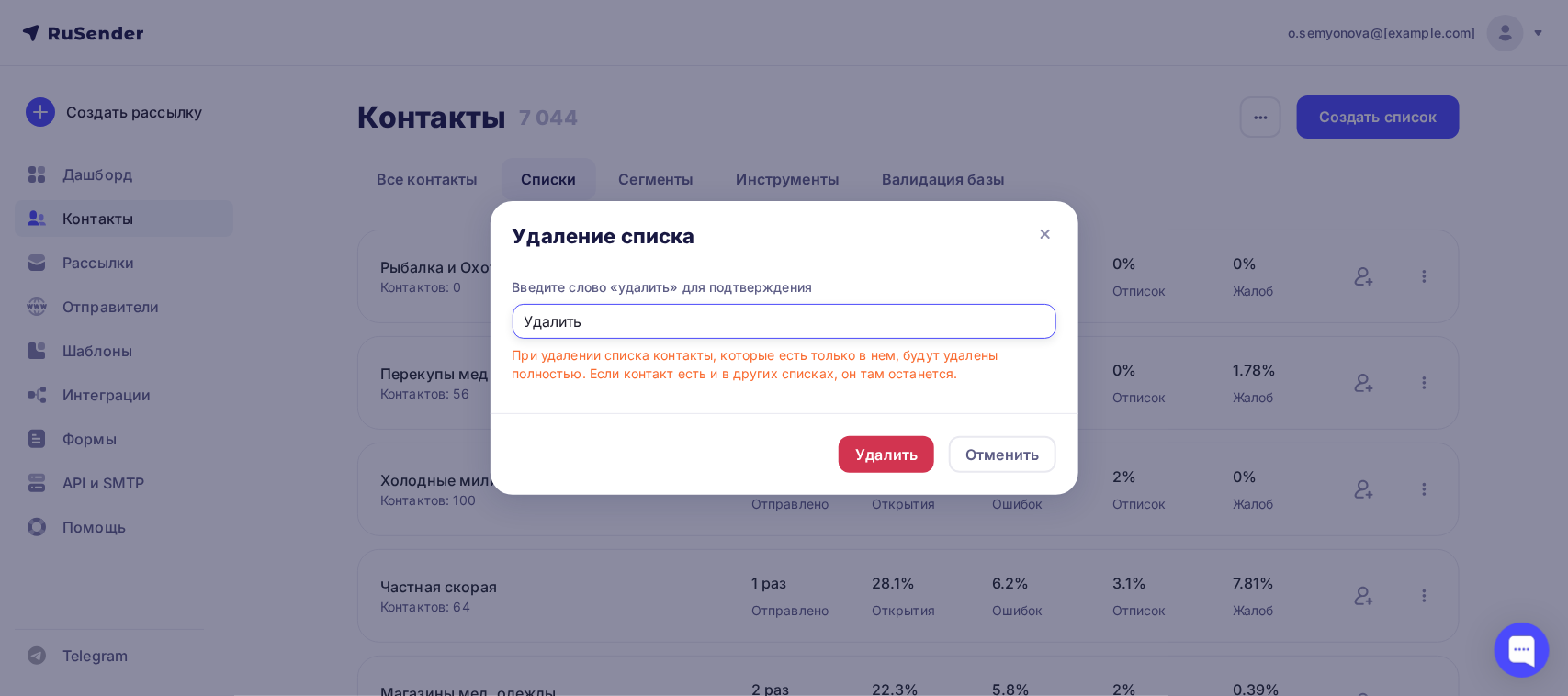 type on "Удалить" 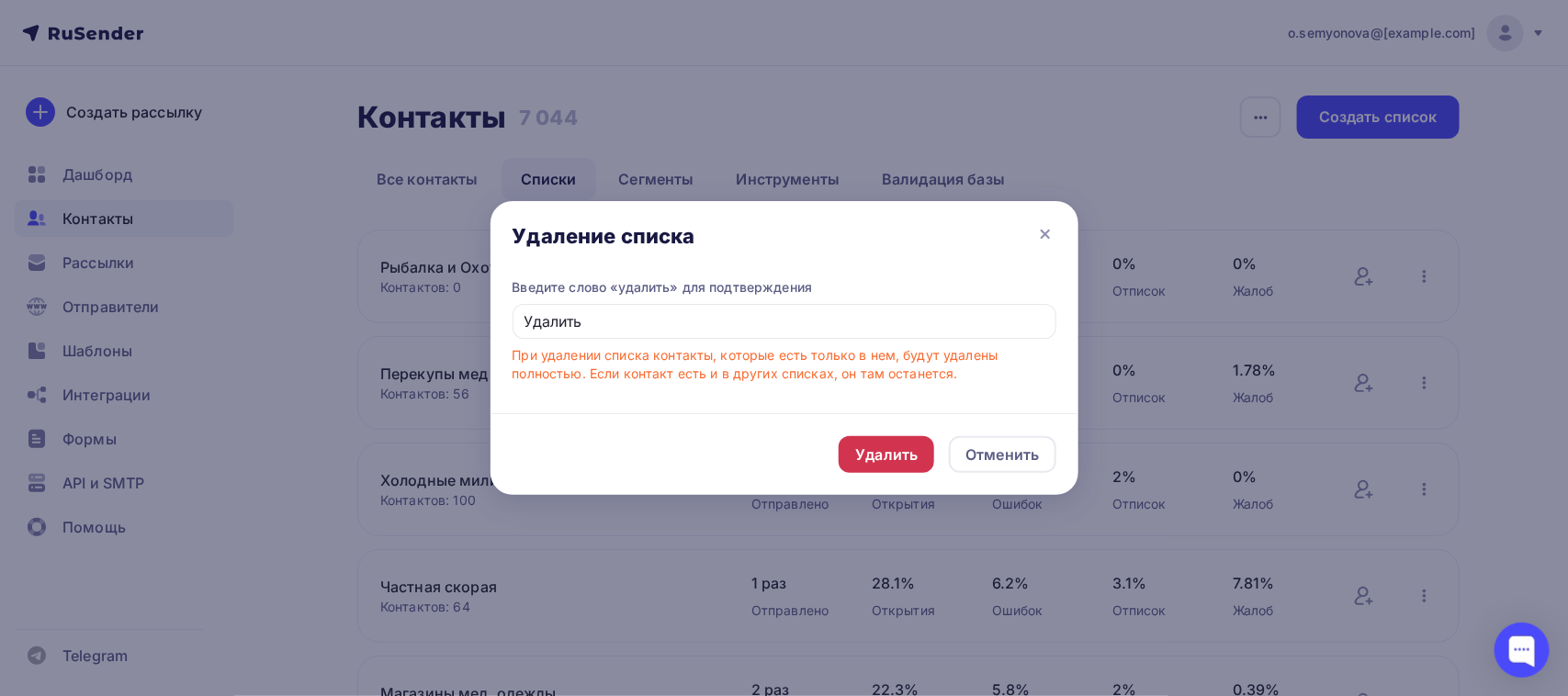 click on "Удалить" at bounding box center [886, 455] 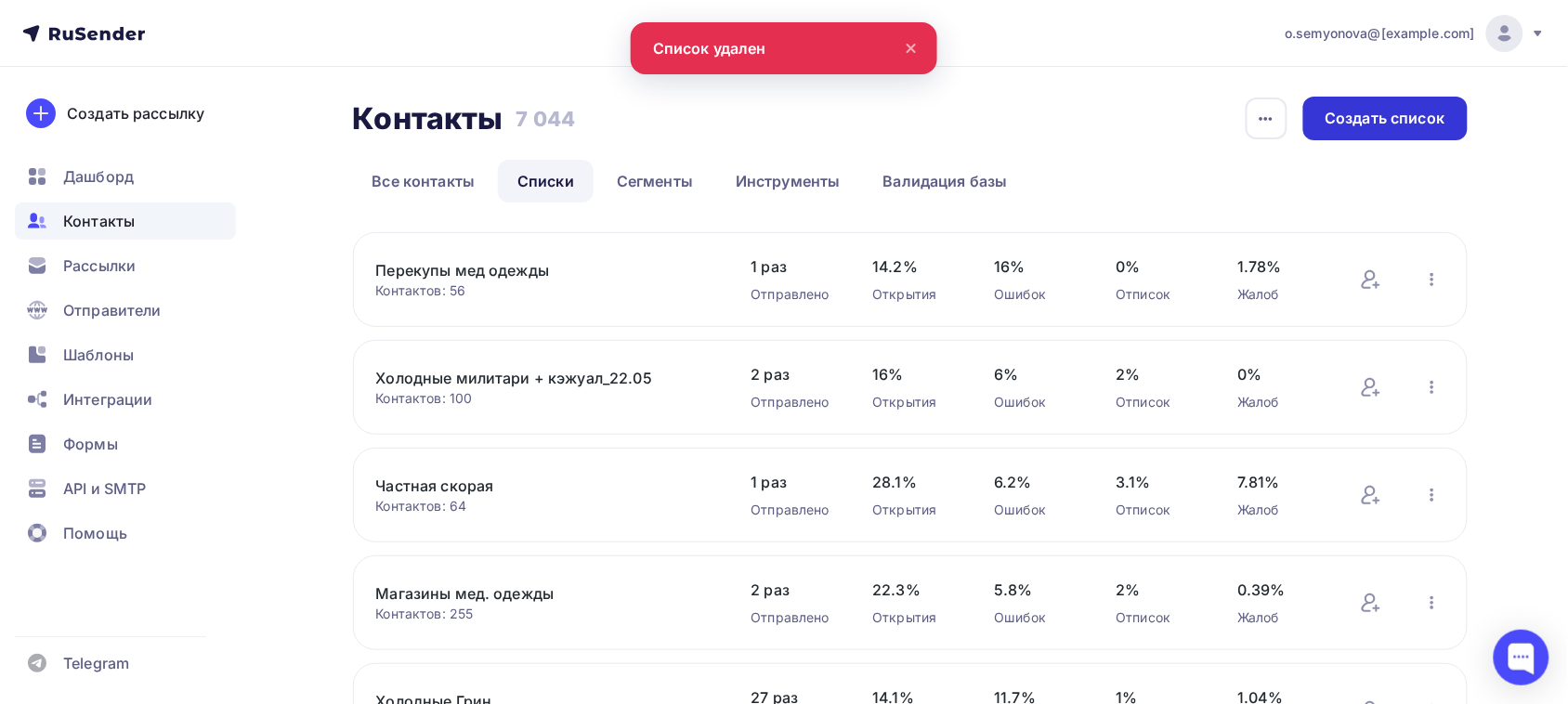 click on "Создать список" at bounding box center [1385, 118] 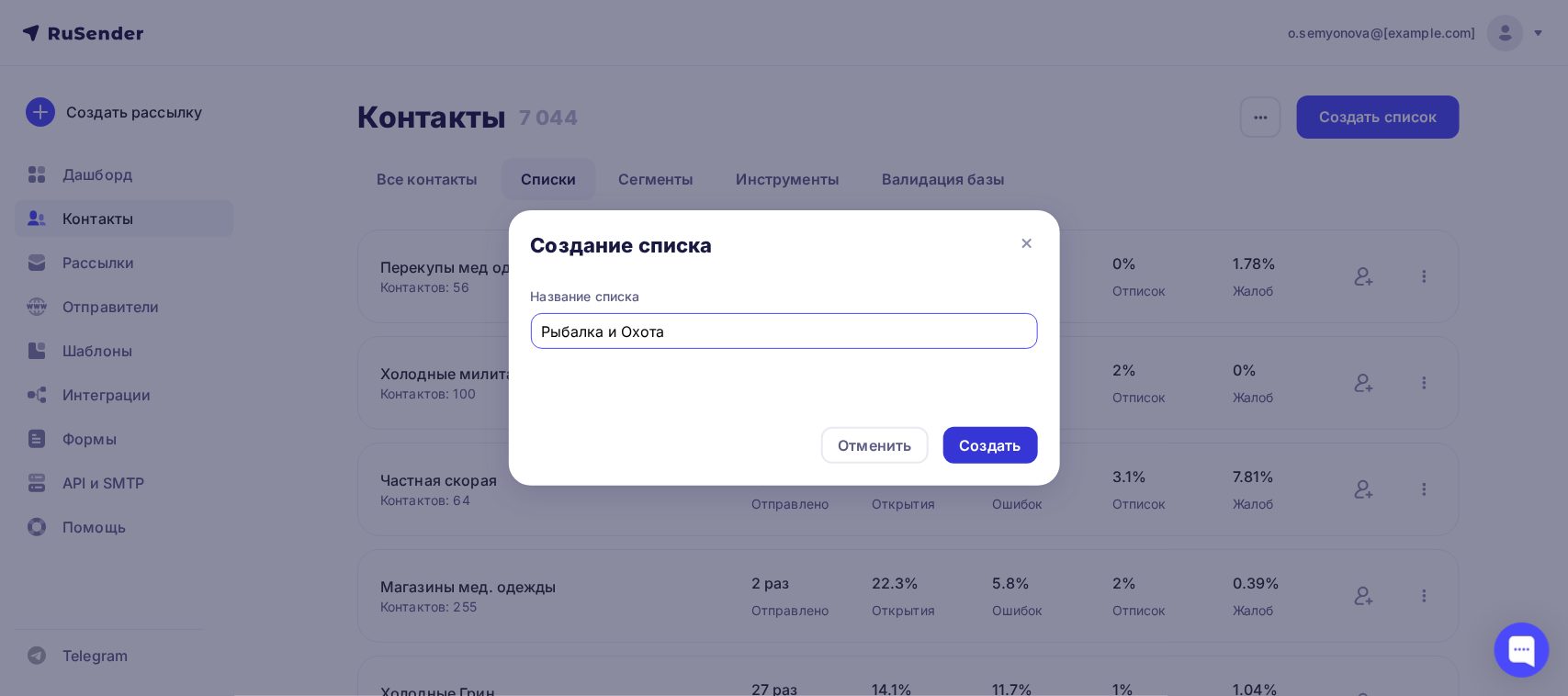 type on "Рыбалка и Охота" 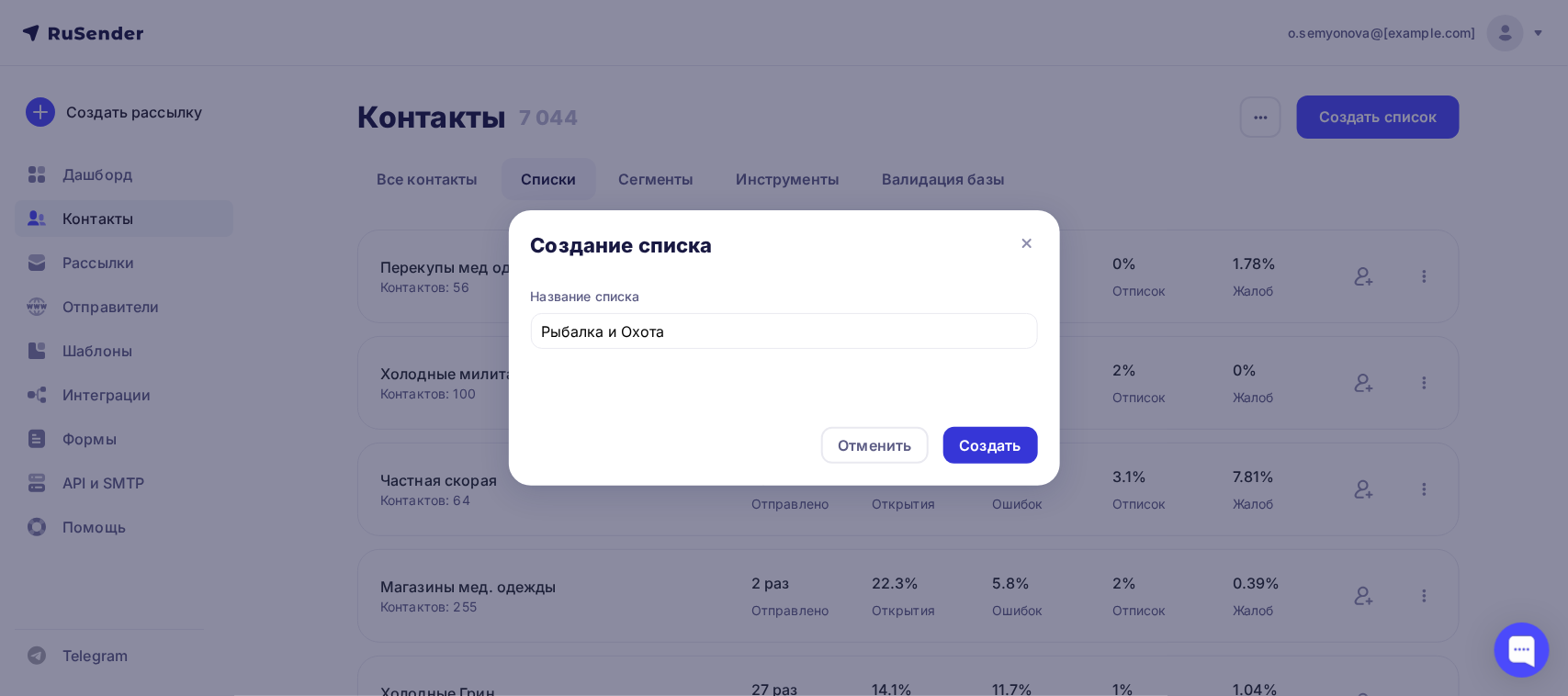 click on "Создать" at bounding box center (990, 445) 